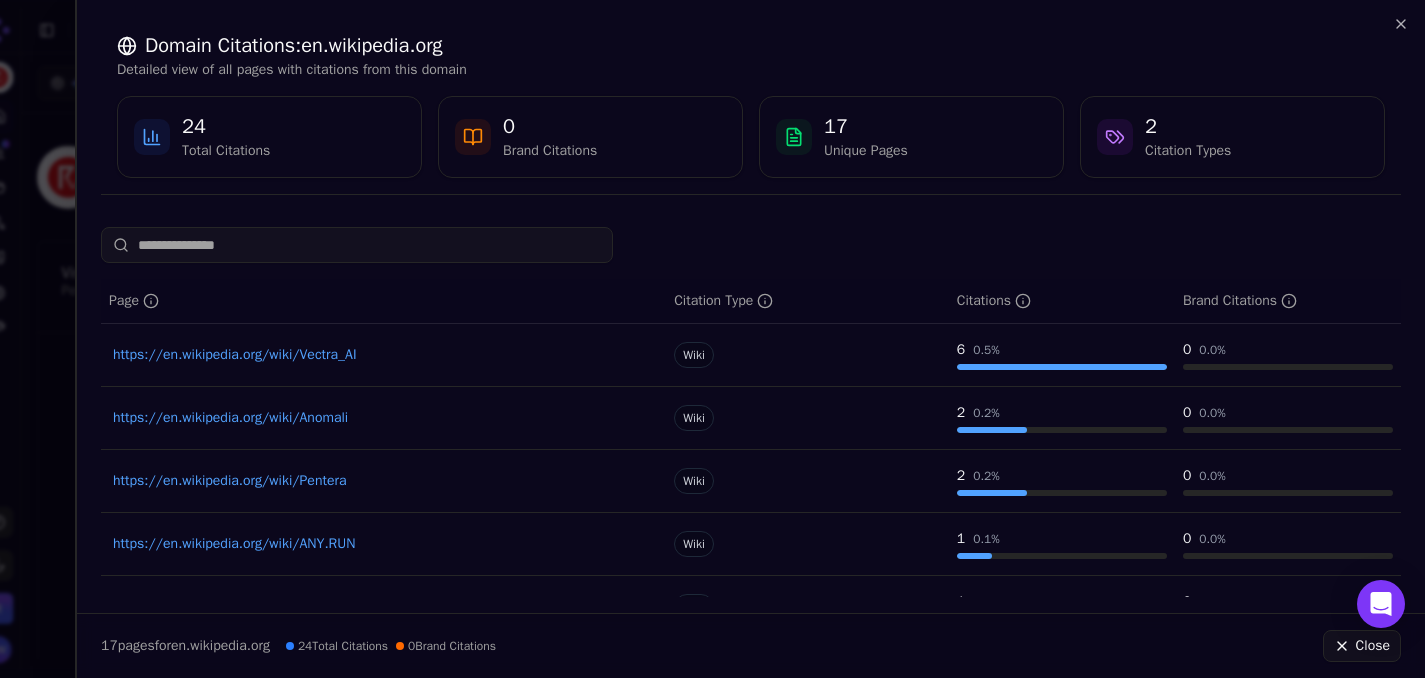 scroll, scrollTop: 0, scrollLeft: 0, axis: both 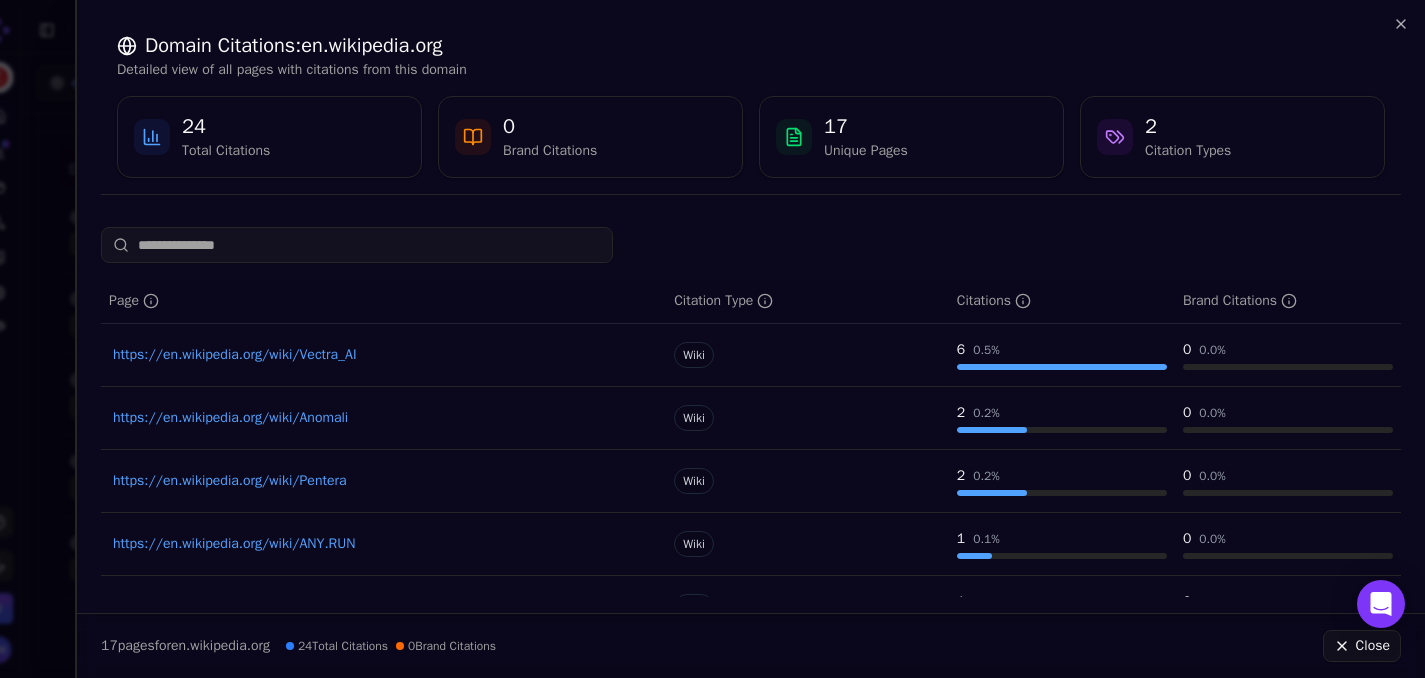click at bounding box center [712, 339] 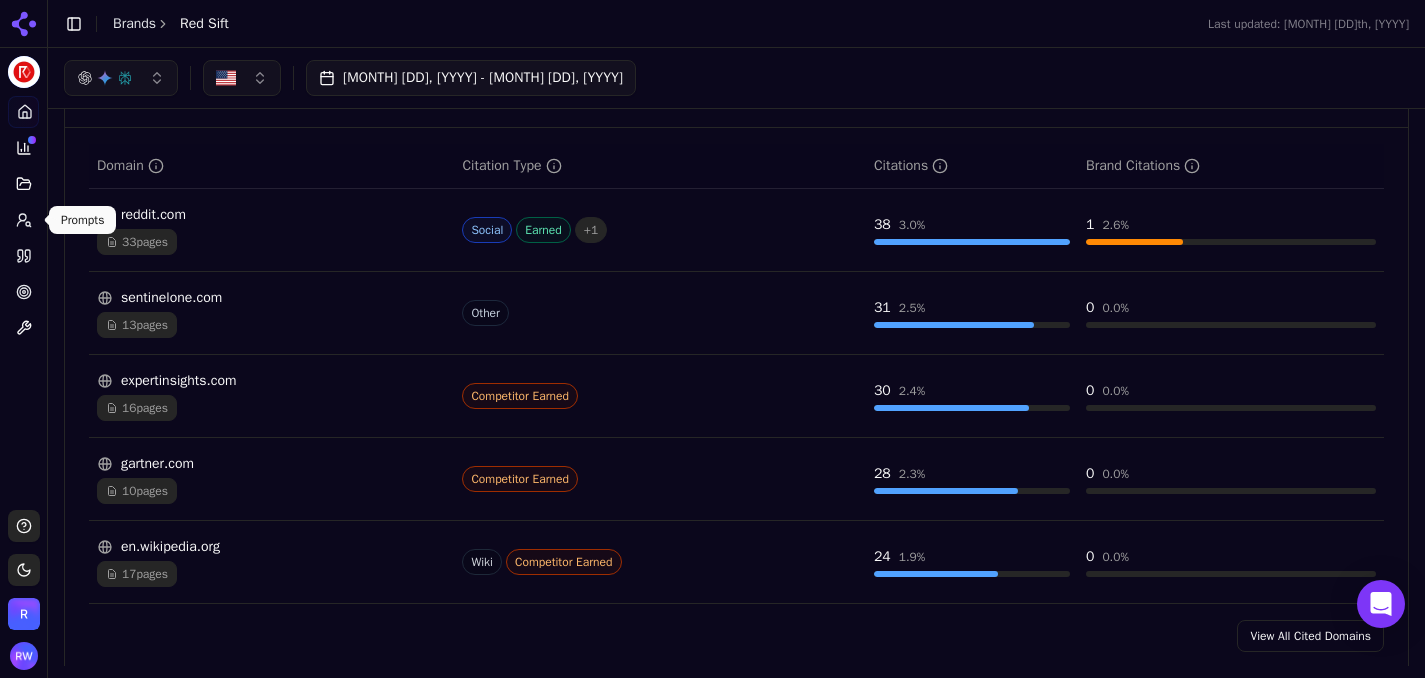 click on "Prompts" at bounding box center (23, 220) 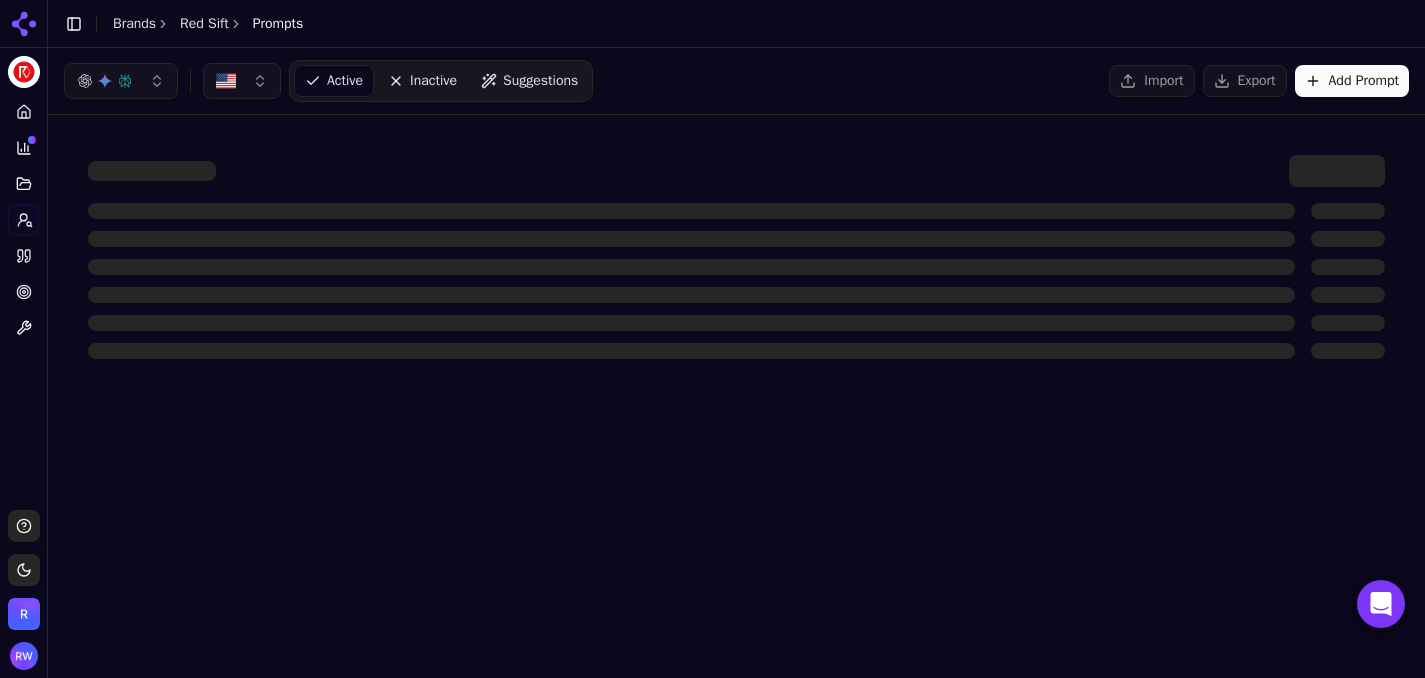 scroll, scrollTop: 0, scrollLeft: 0, axis: both 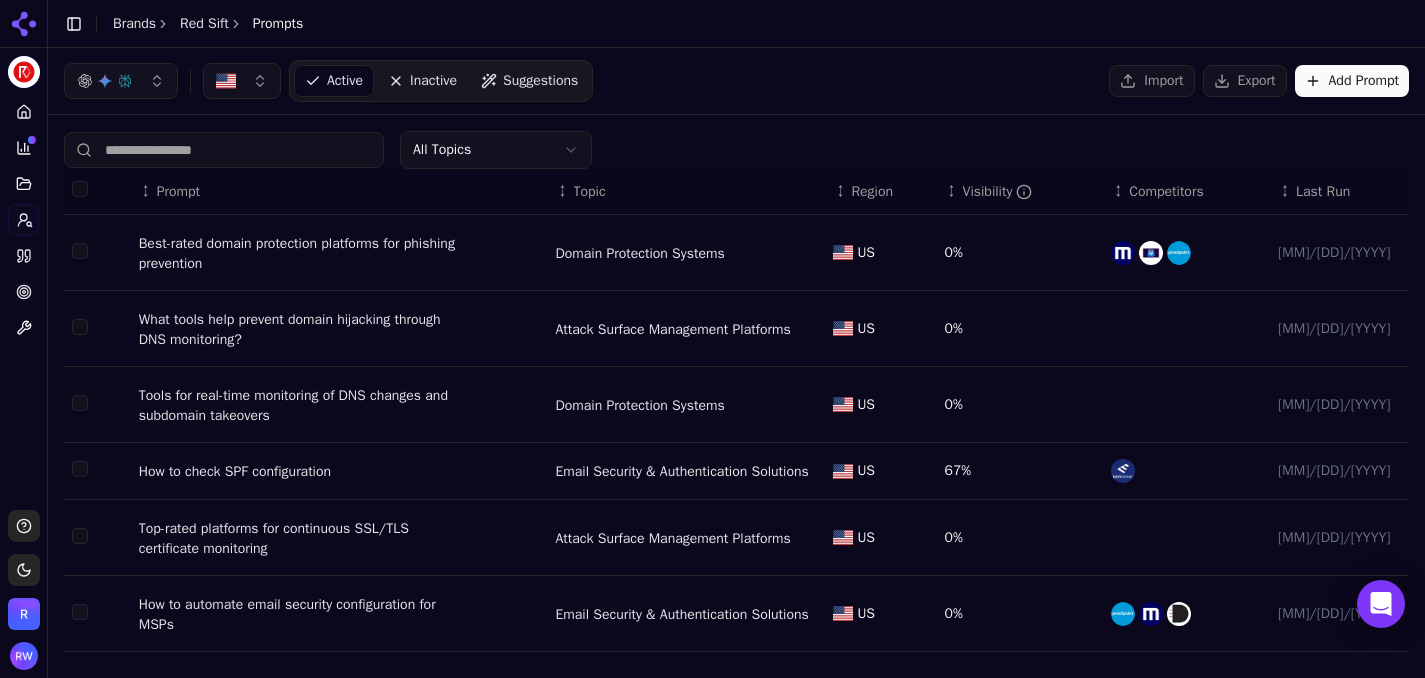 click on "Top-rated platforms for continuous SSL/TLS certificate monitoring" at bounding box center (299, 539) 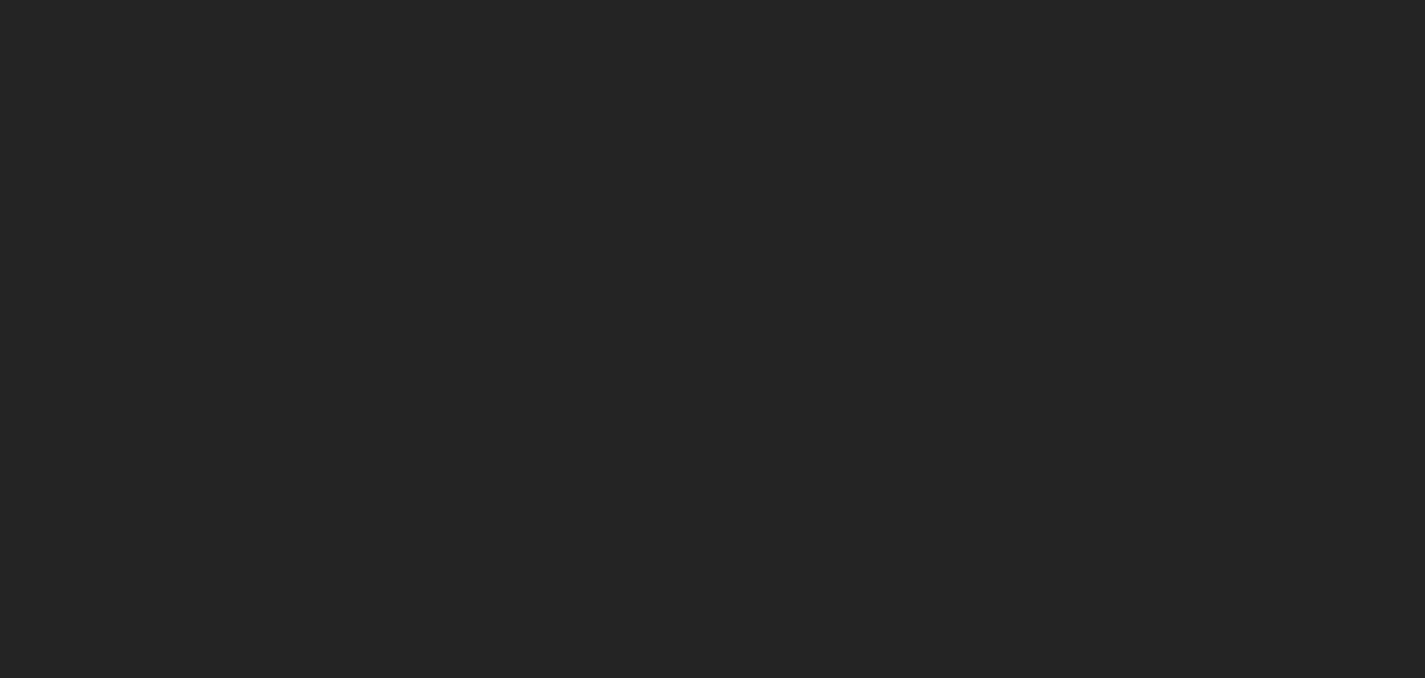 scroll, scrollTop: 0, scrollLeft: 0, axis: both 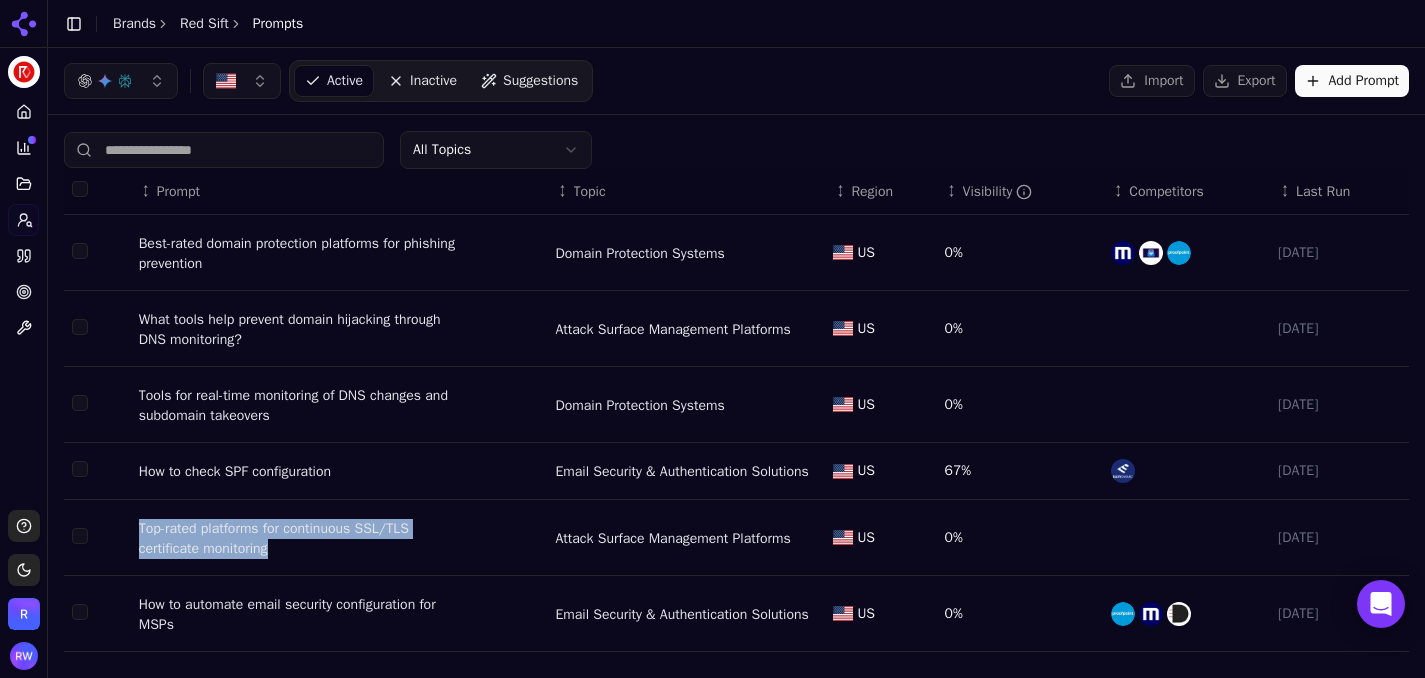 drag, startPoint x: 135, startPoint y: 544, endPoint x: 283, endPoint y: 571, distance: 150.44267 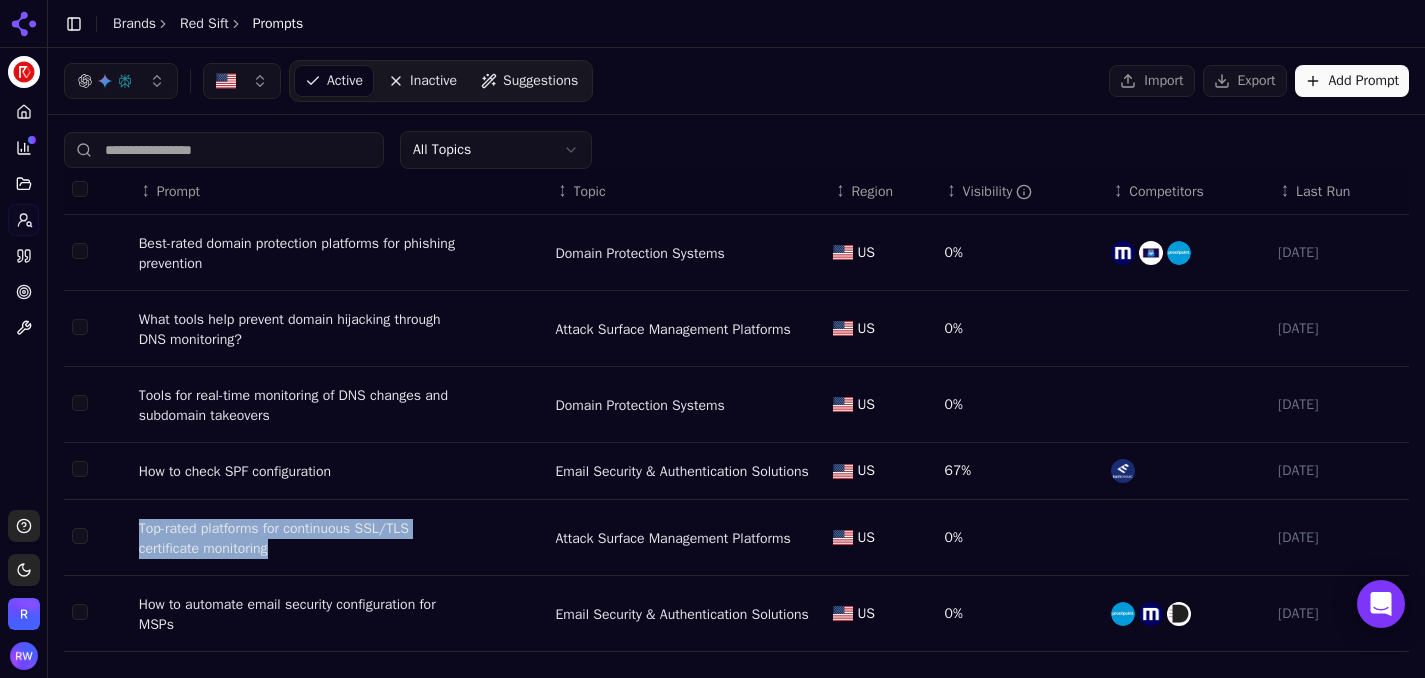 click on "Top-rated platforms for continuous SSL/TLS certificate monitoring" at bounding box center [339, 538] 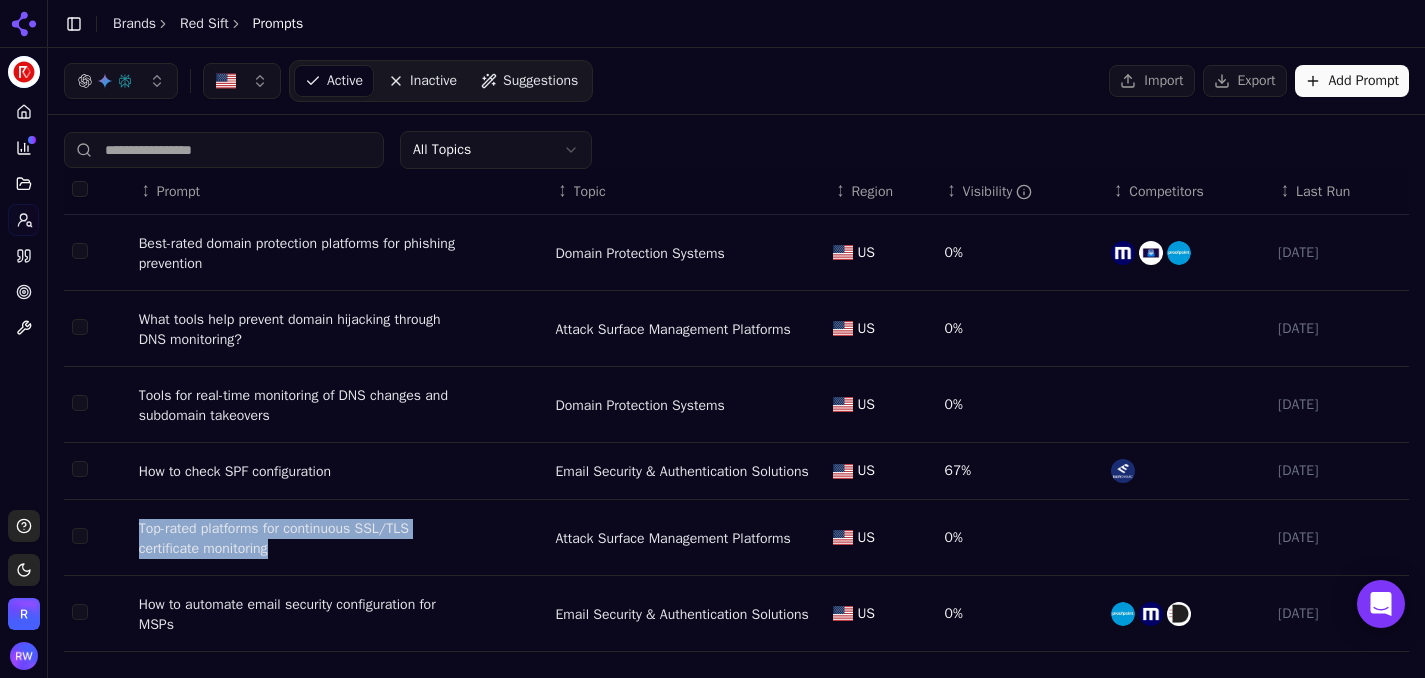 copy on "Top-rated platforms for continuous SSL/TLS certificate monitoring" 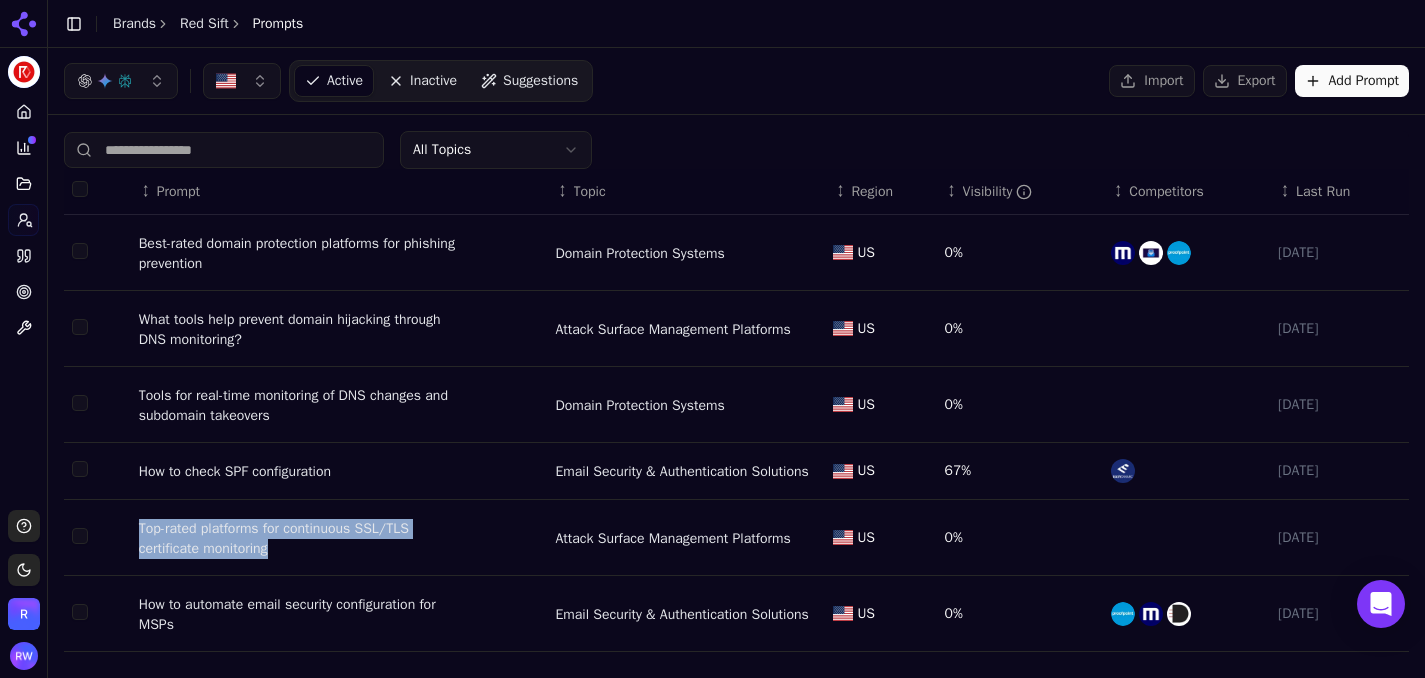 click on "Add Prompt" at bounding box center (1352, 81) 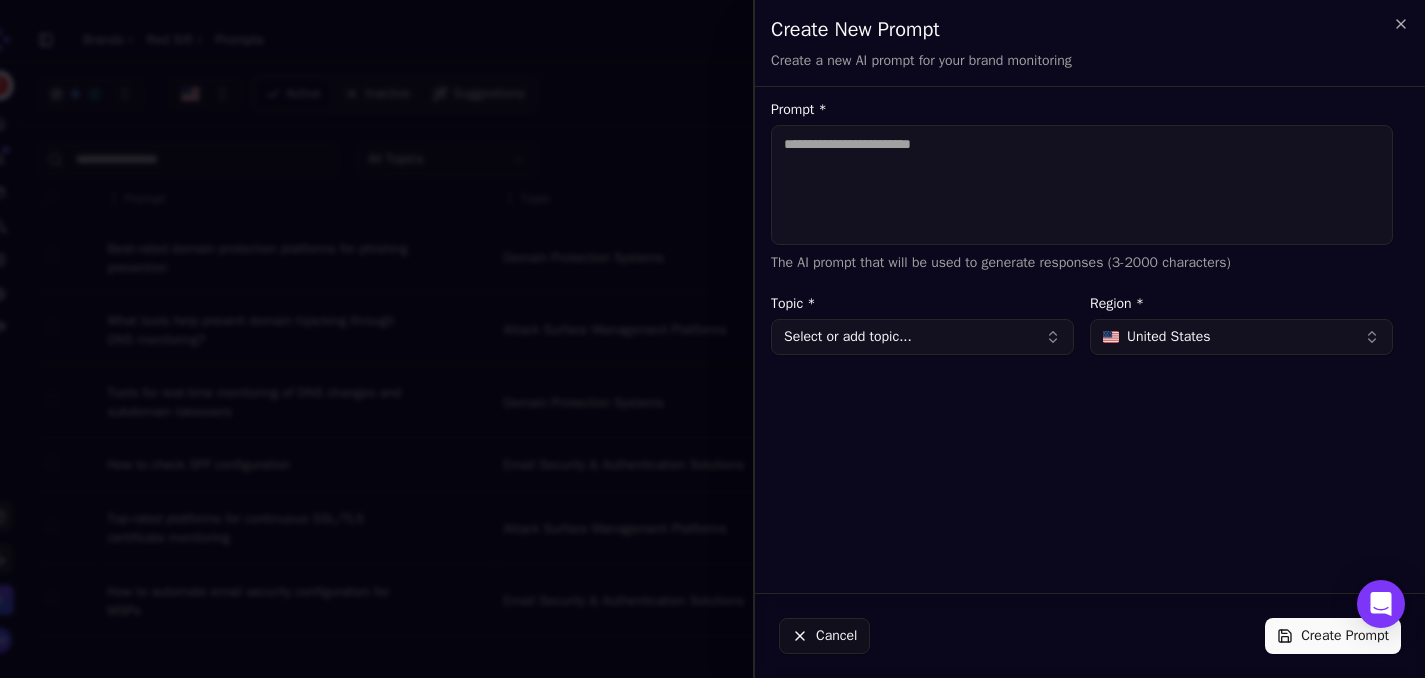 click on "Prompt *" at bounding box center (1082, 185) 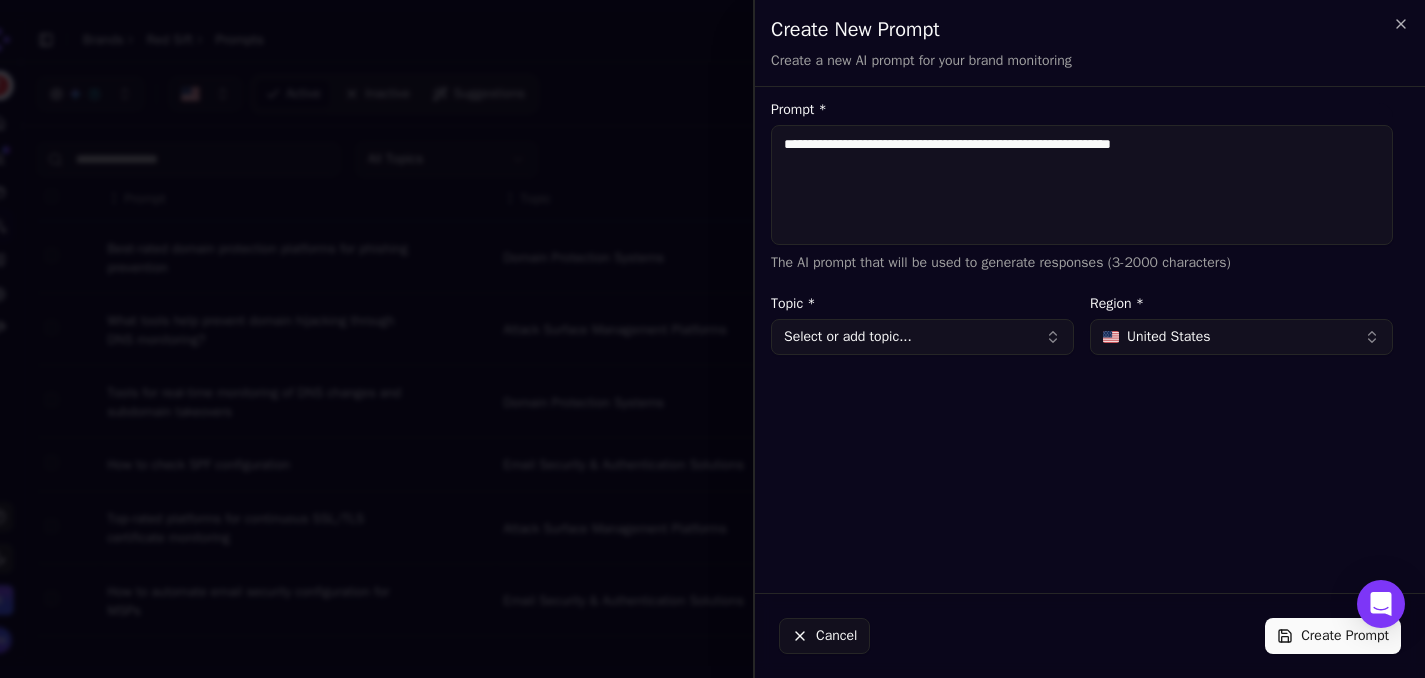 type on "**********" 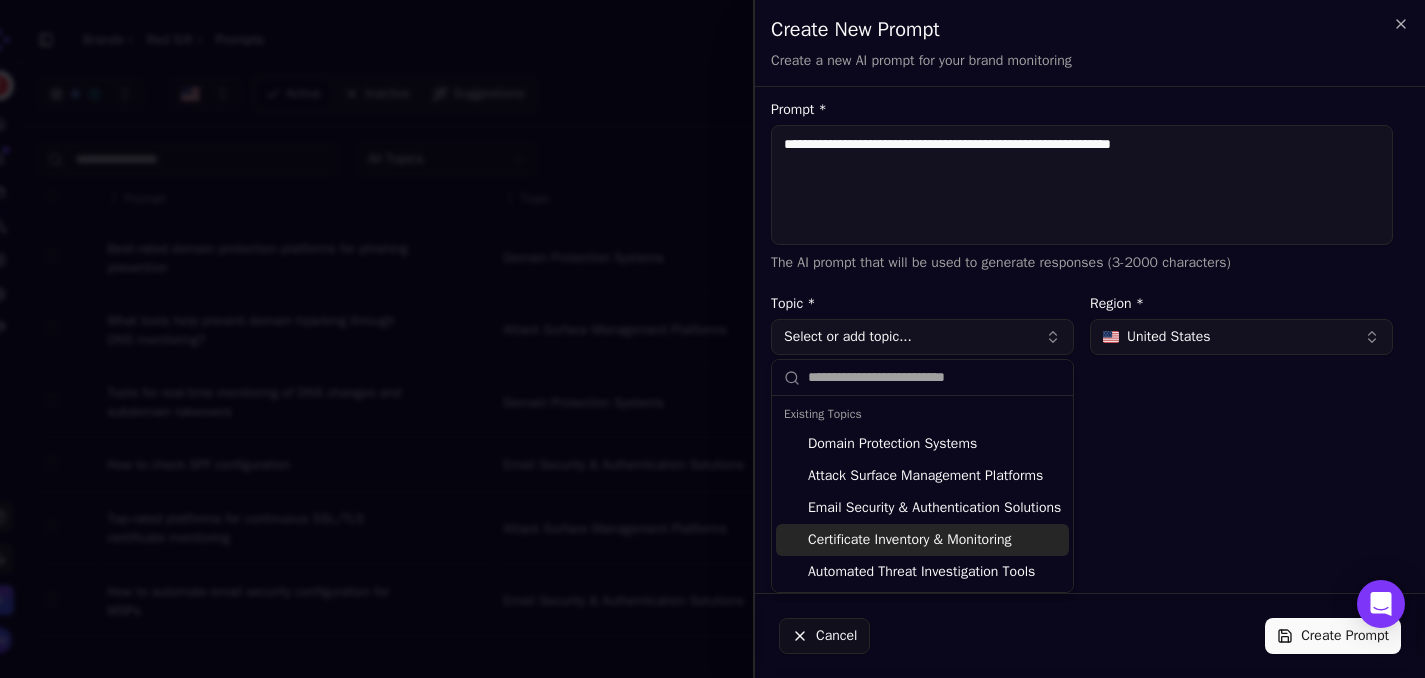 click on "Certificate Inventory & Monitoring" at bounding box center [922, 540] 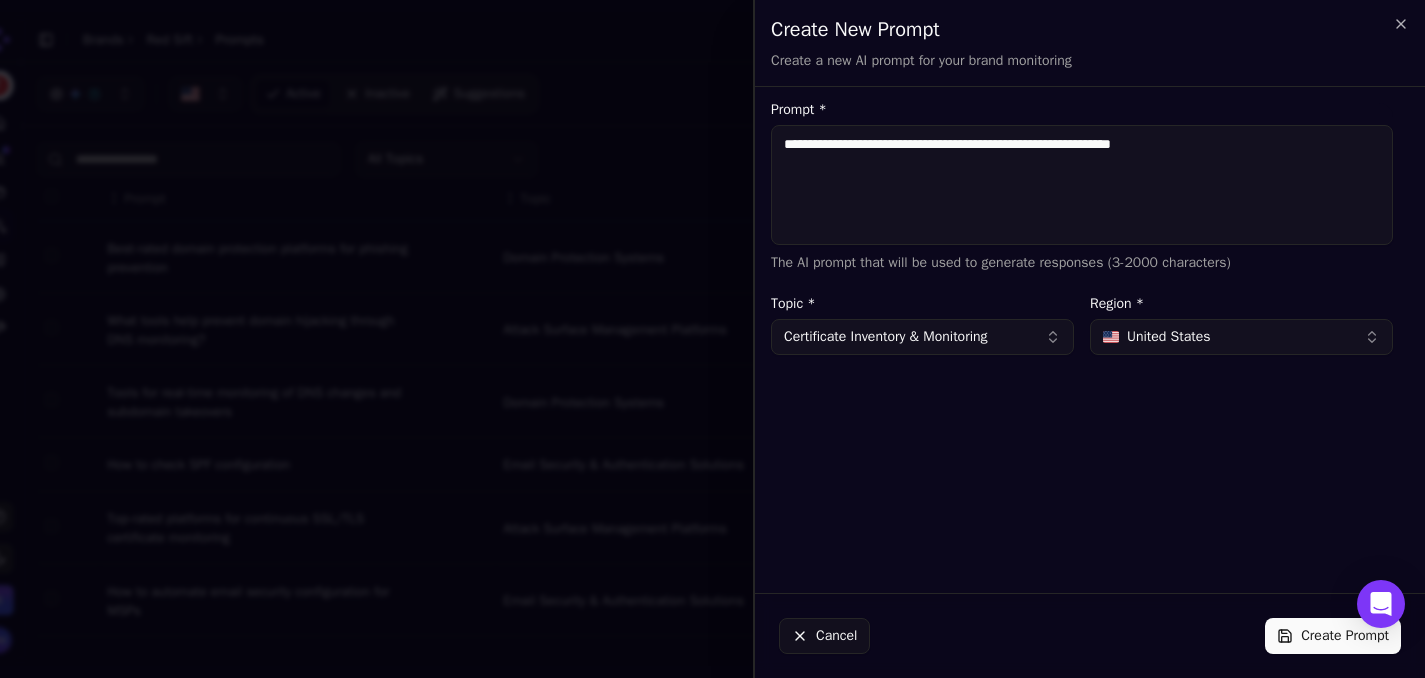 click on "Create Prompt" at bounding box center [1333, 636] 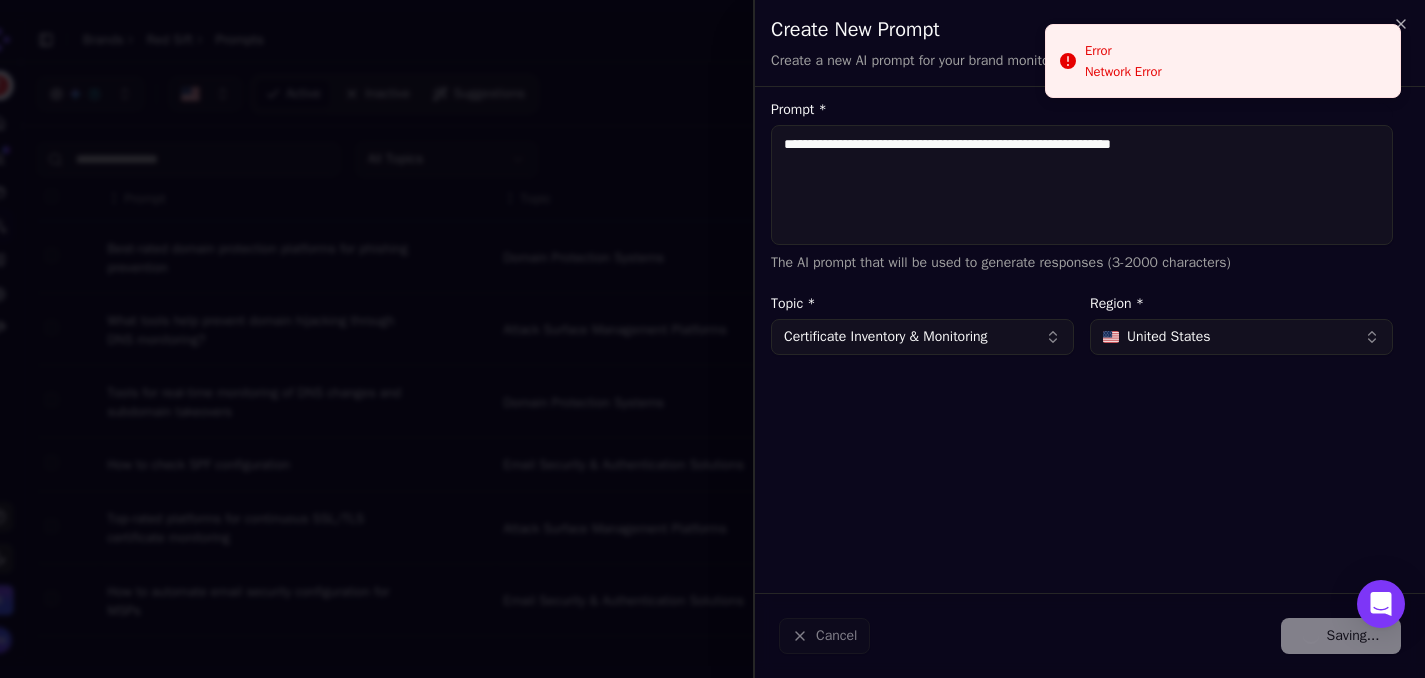 click on "**********" at bounding box center (1082, 185) 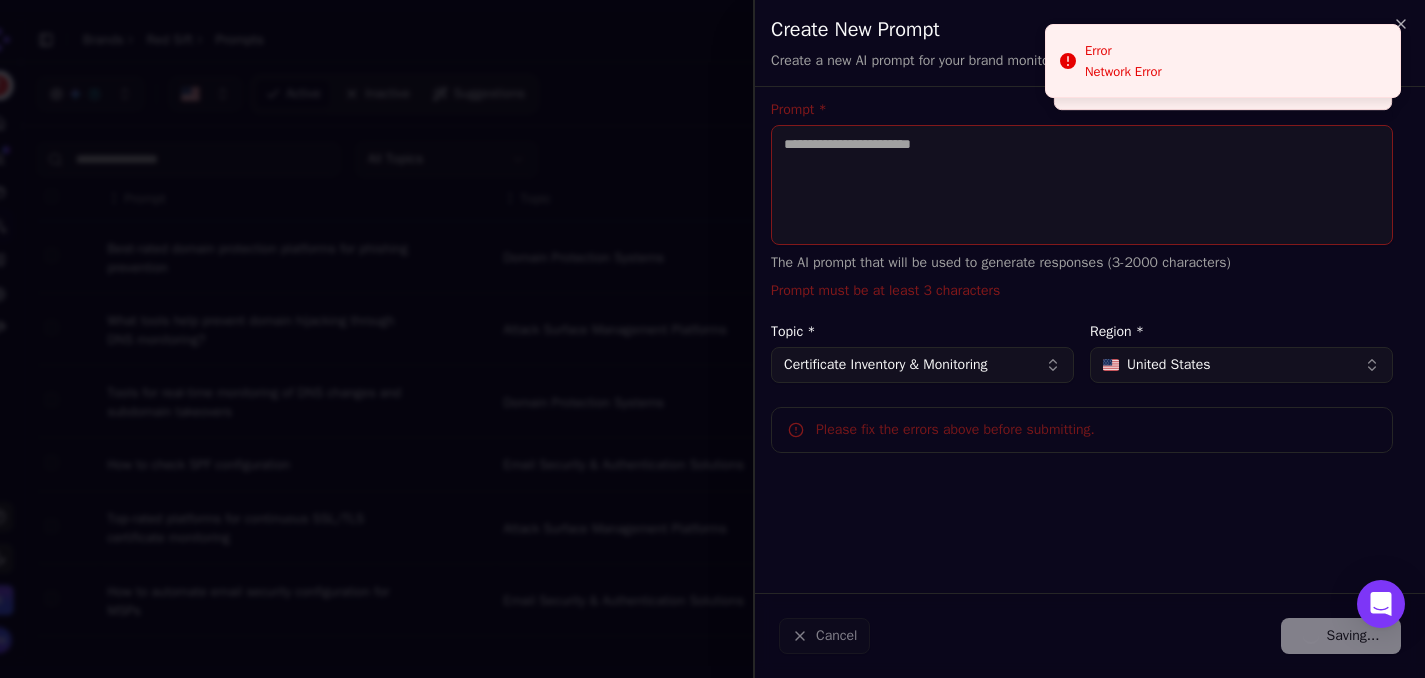 type 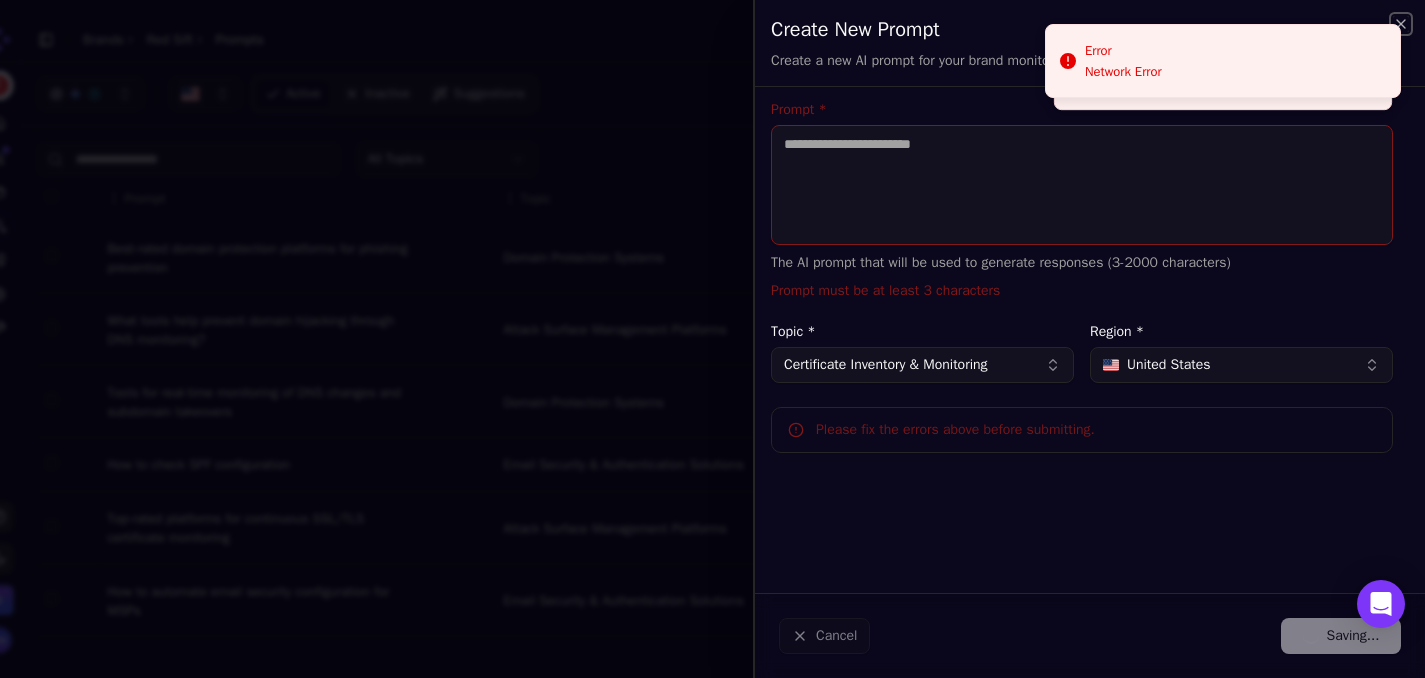 click 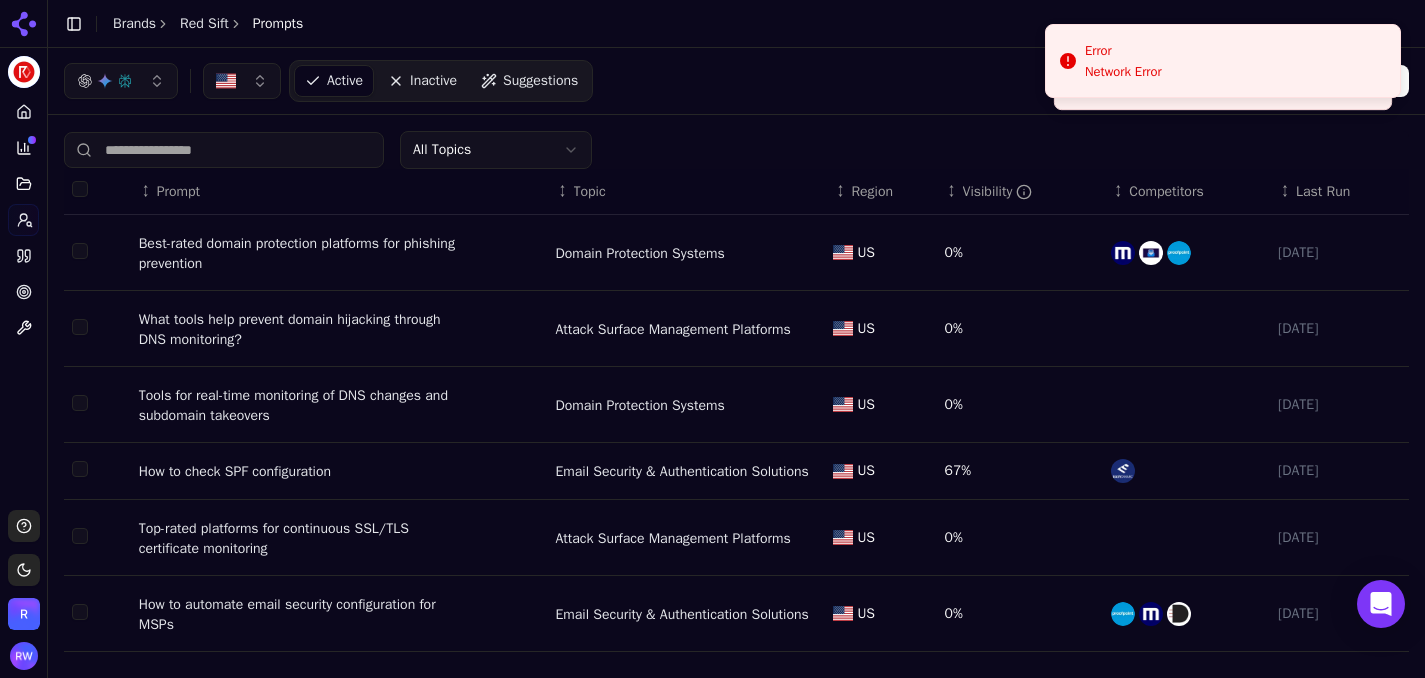 click on "All Topics  ↕ Prompt  ↕ Topic  ↕ Region  ↕ Visibility  ↕ Competitors  ↕ Last Run Best-rated domain protection platforms for phishing prevention Domain Protection Systems US 0% 7/15/2025 What tools help prevent domain hijacking through DNS monitoring? Attack Surface Management Platforms US 0% 7/15/2025 Tools for real-time monitoring of DNS changes and subdomain takeovers Domain Protection Systems US 0% 7/15/2025 How to check SPF configuration Email Security & Authentication Solutions US 67% 7/15/2025 Top-rated platforms for continuous SSL/TLS certificate monitoring Attack Surface Management Platforms US 0% 7/15/2025 How to automate email security configuration for MSPs Email Security & Authentication Solutions US 0% 7/15/2025 Cost-effective DMARC management tools for multiple domains Email Security & Authentication Solutions US 0% 7/15/2025 Looking for cybersecurity platforms that offer both DNS and email security Domain Protection Systems US 0% 7/15/2025 Email Security & Authentication Solutions 1" at bounding box center (736, 567) 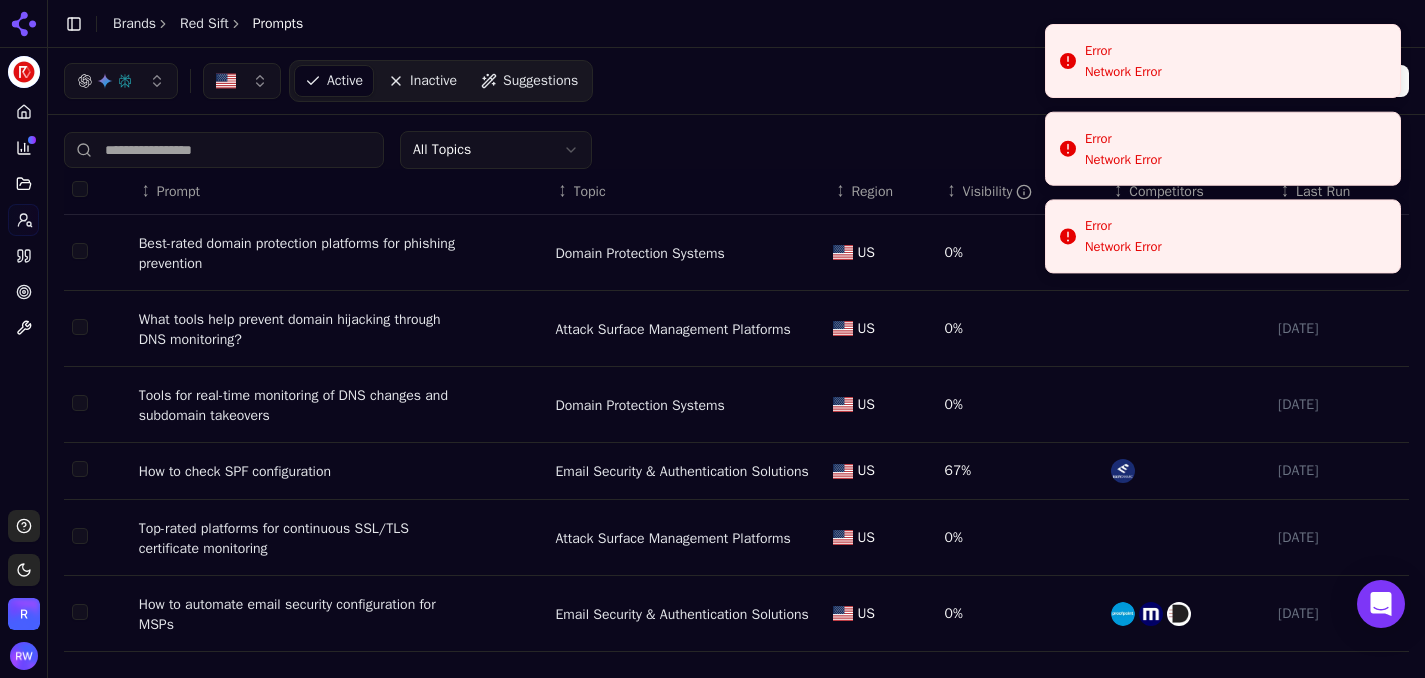 click on "Error Network Error" at bounding box center (1223, 149) 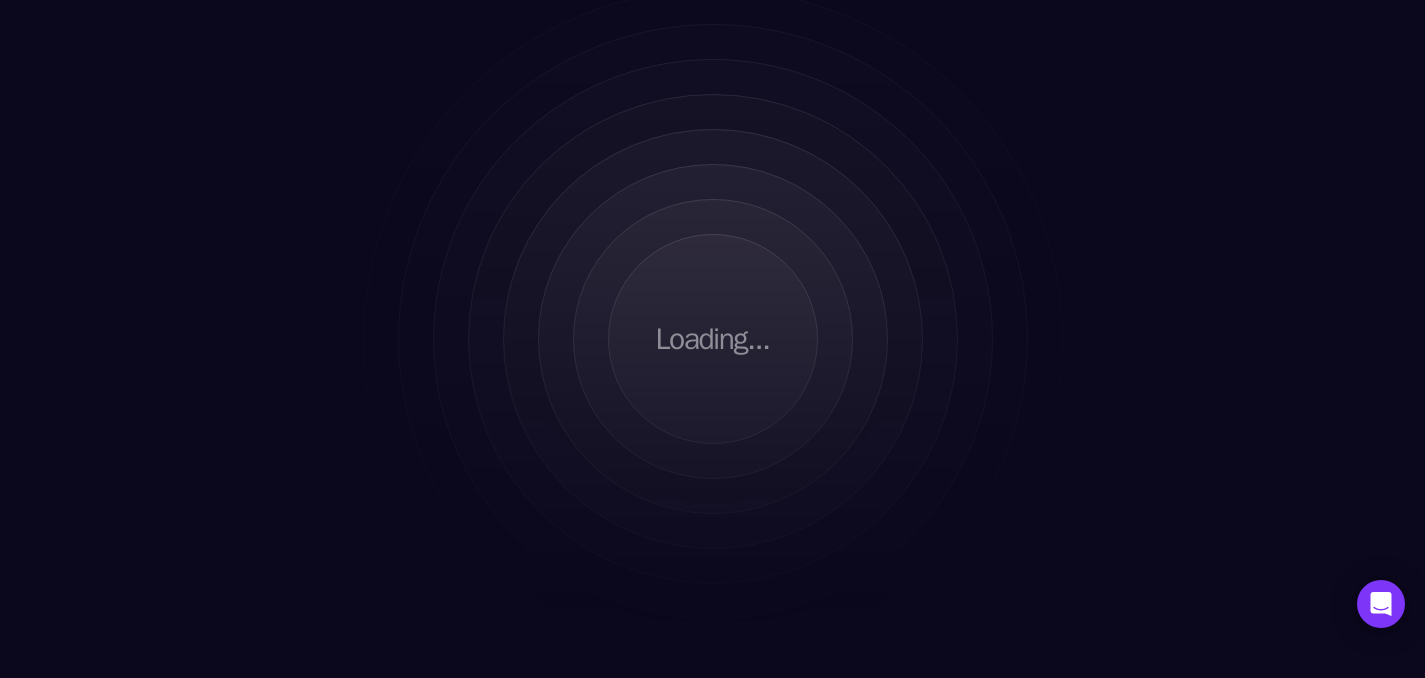 scroll, scrollTop: 0, scrollLeft: 0, axis: both 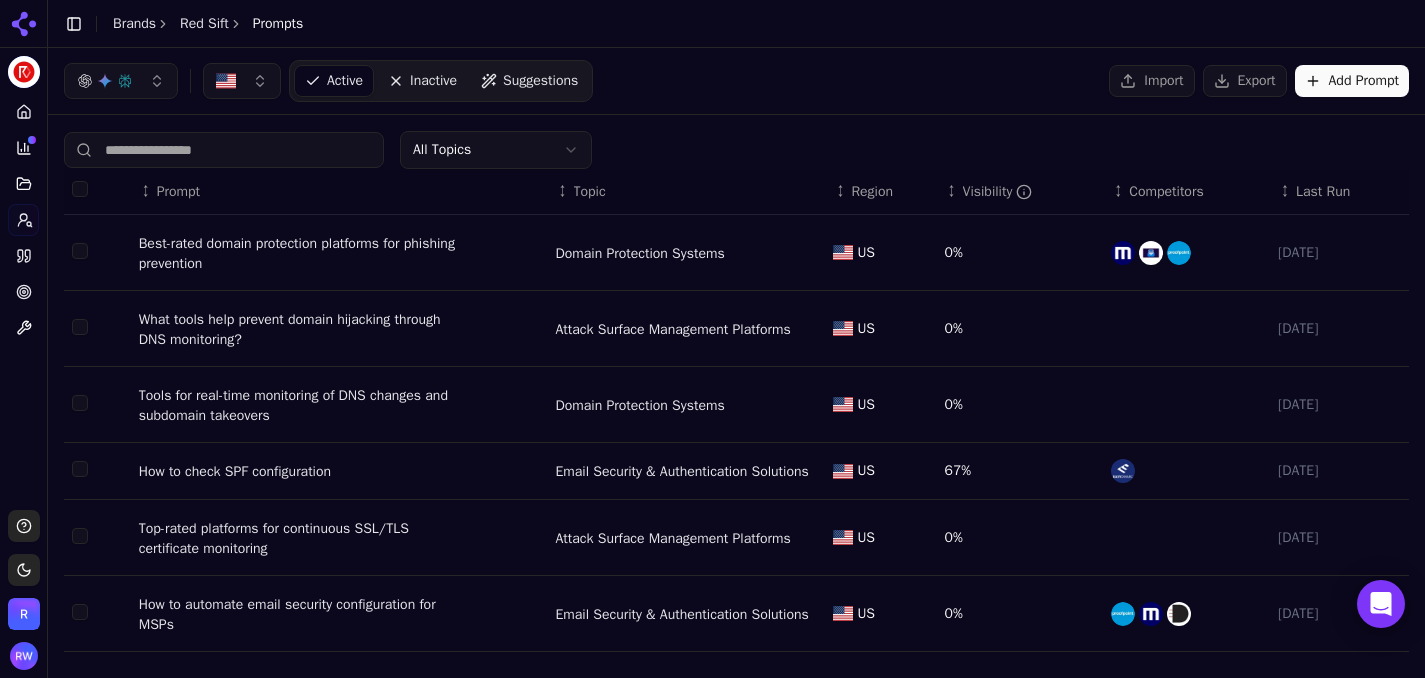 click on "Add Prompt" at bounding box center (1352, 81) 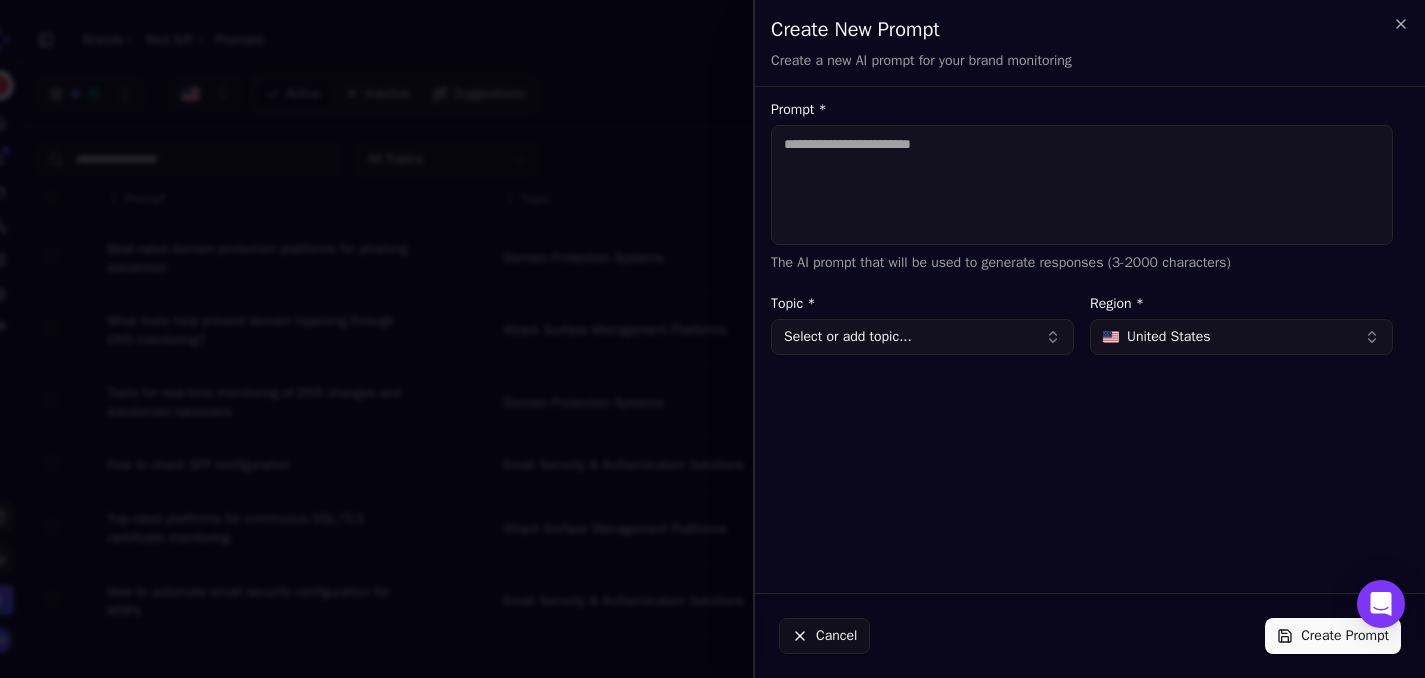 type on "**********" 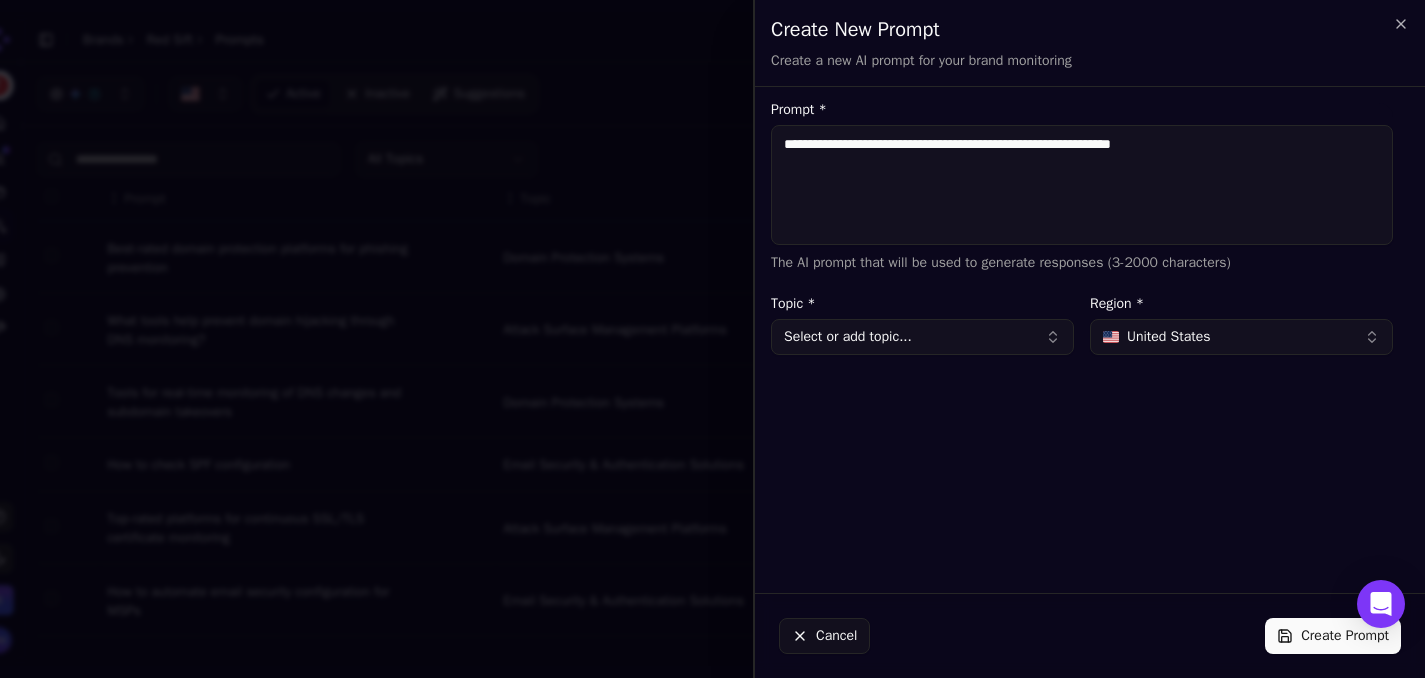 type on "**********" 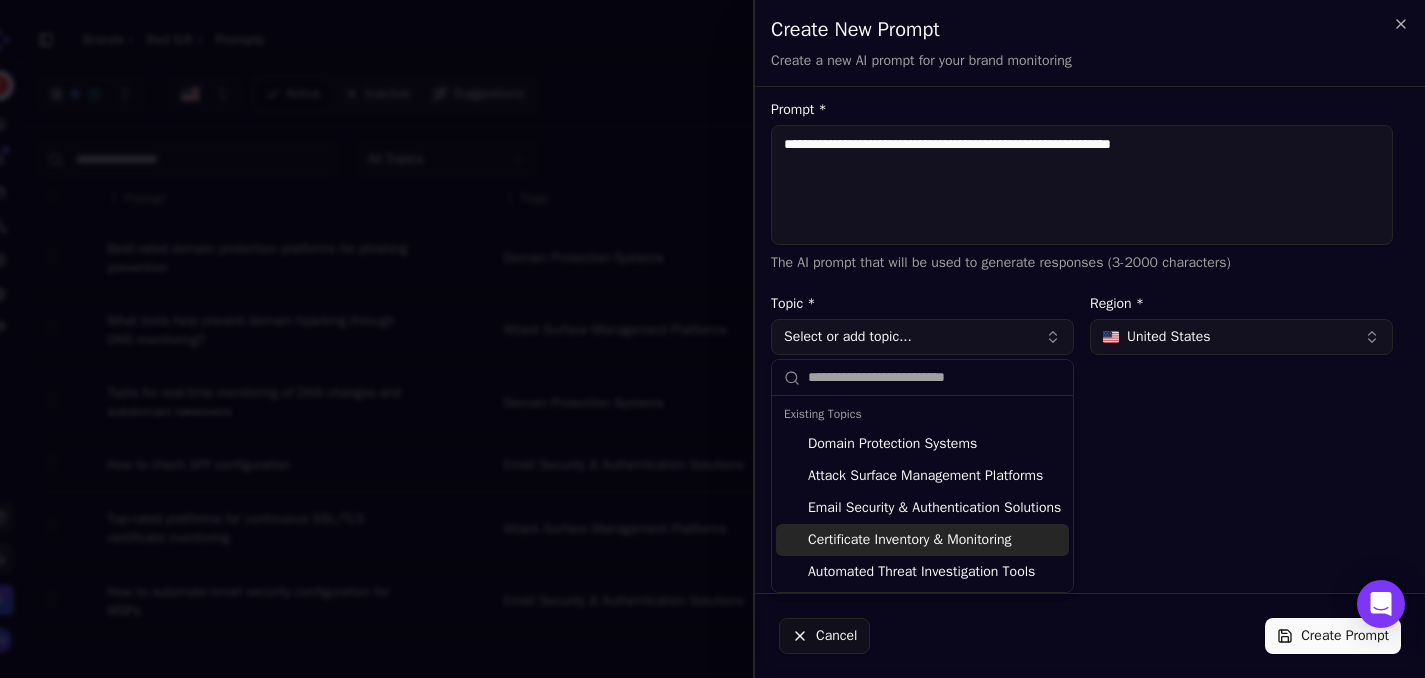click on "Certificate Inventory & Monitoring" at bounding box center [922, 540] 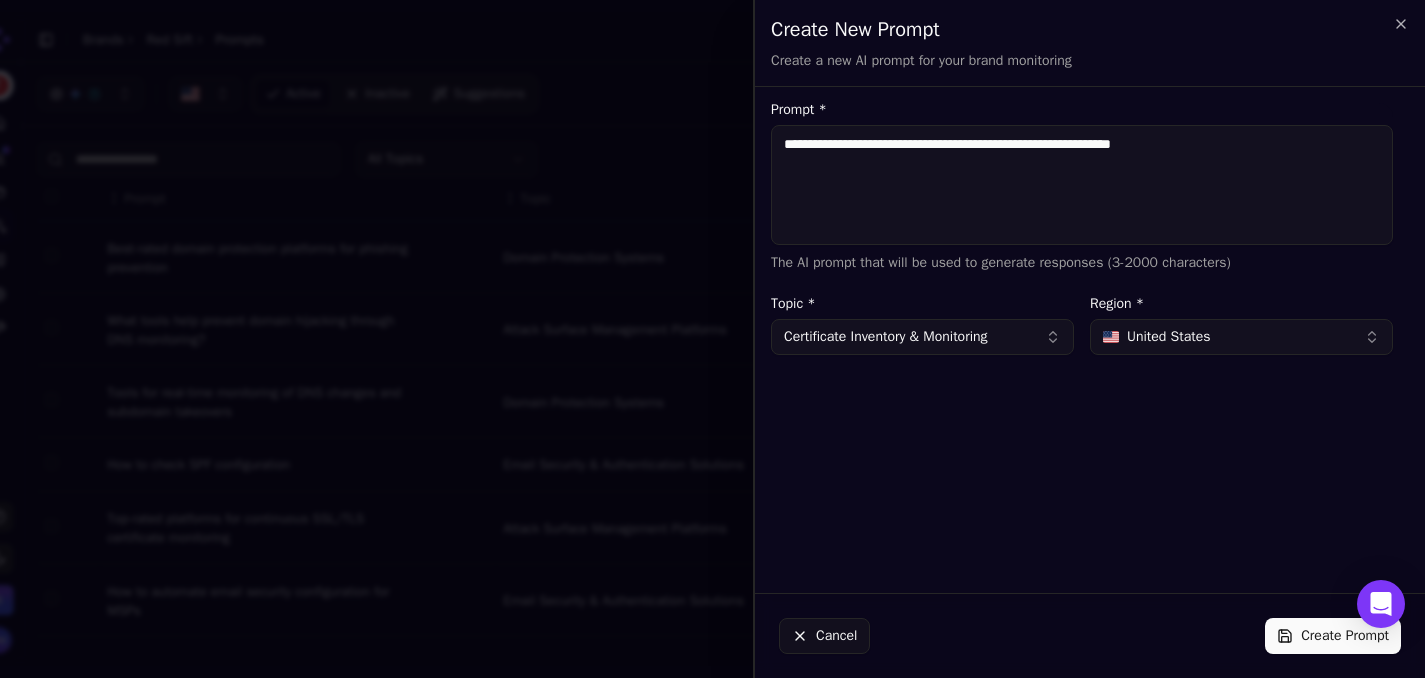 click on "Create Prompt" at bounding box center (1333, 636) 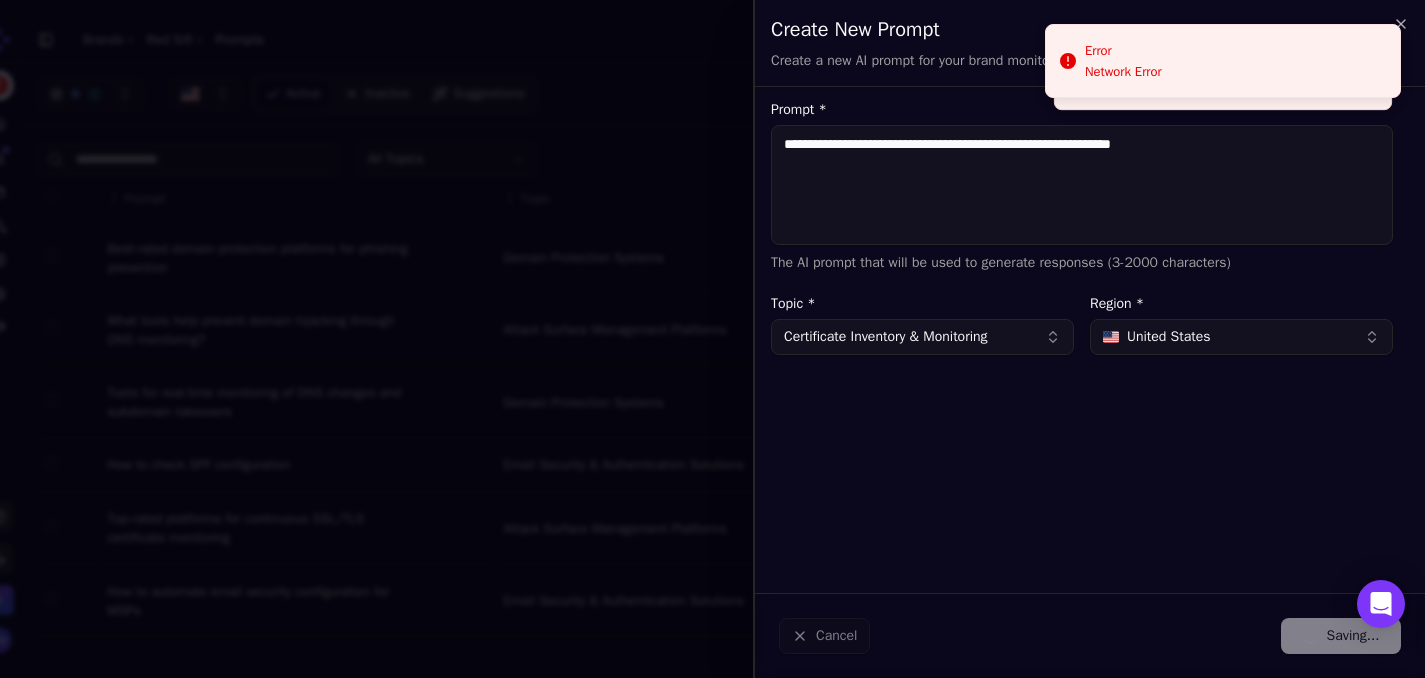 click on "Certificate Inventory & Monitoring" at bounding box center [922, 337] 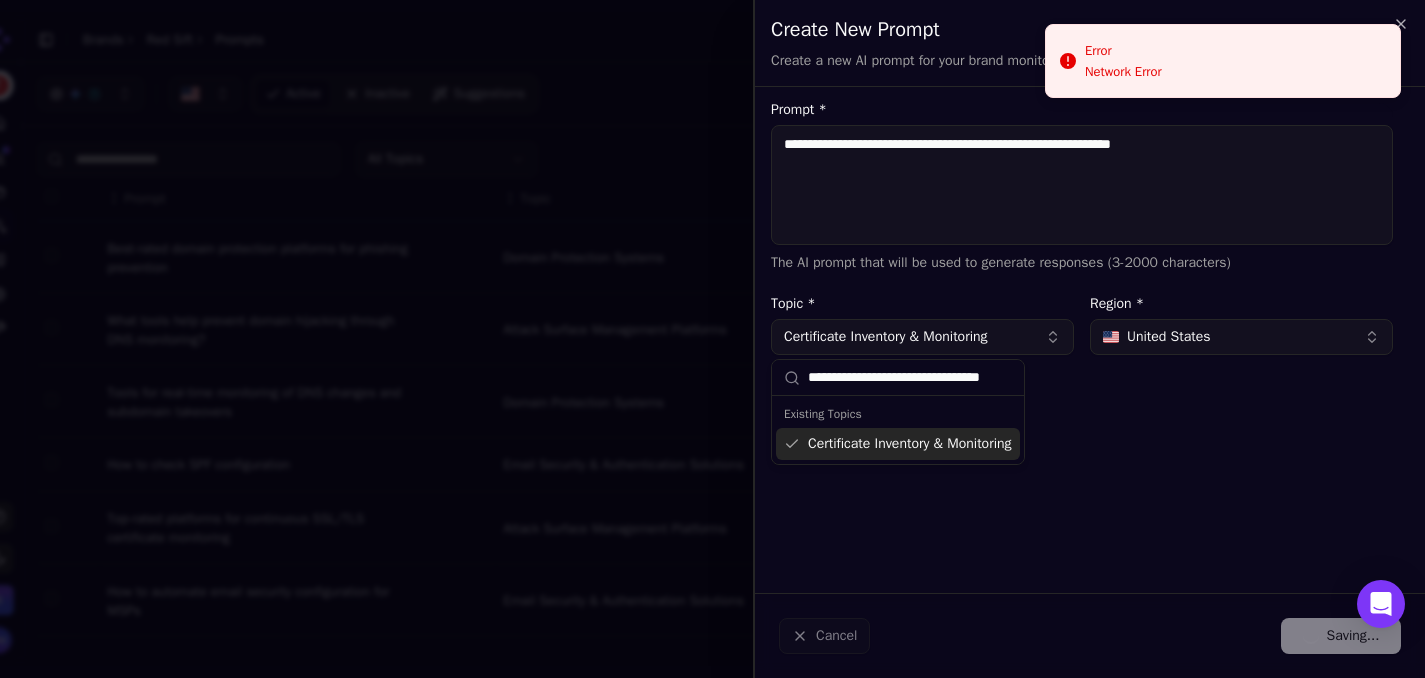 click on "**********" at bounding box center (898, 378) 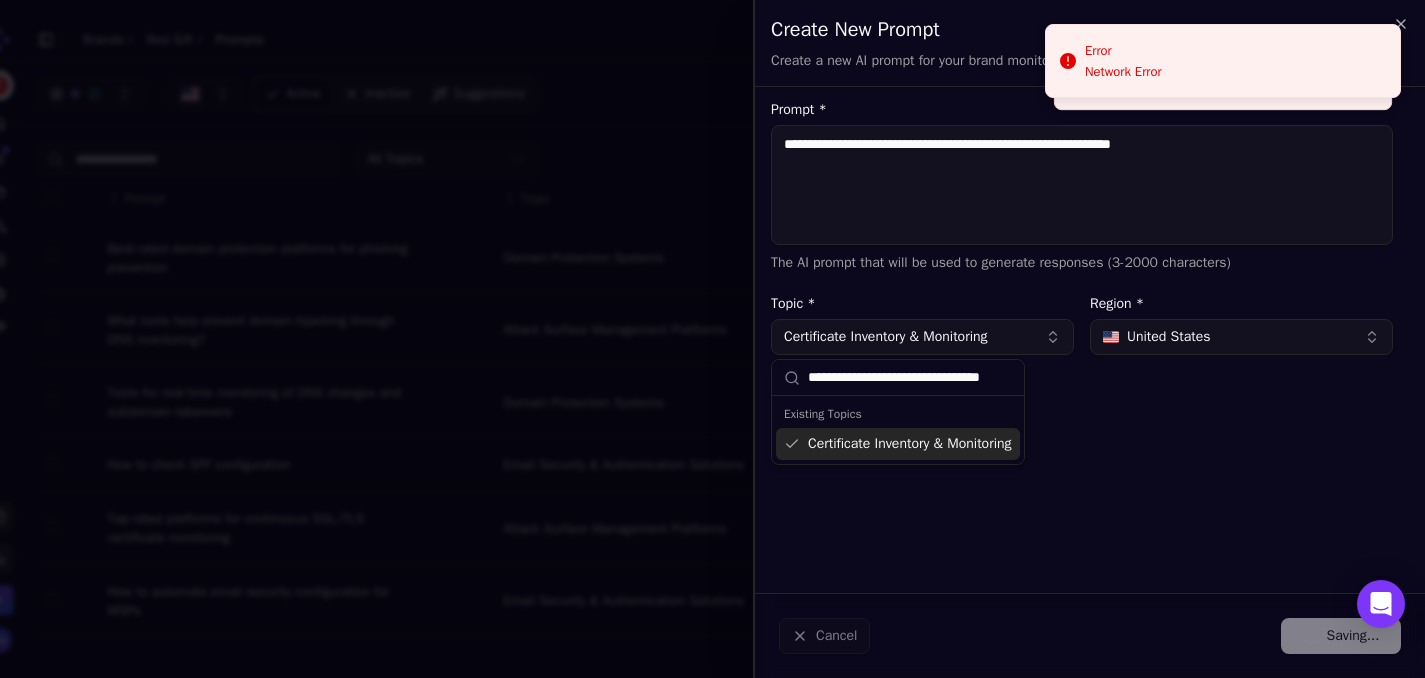 click 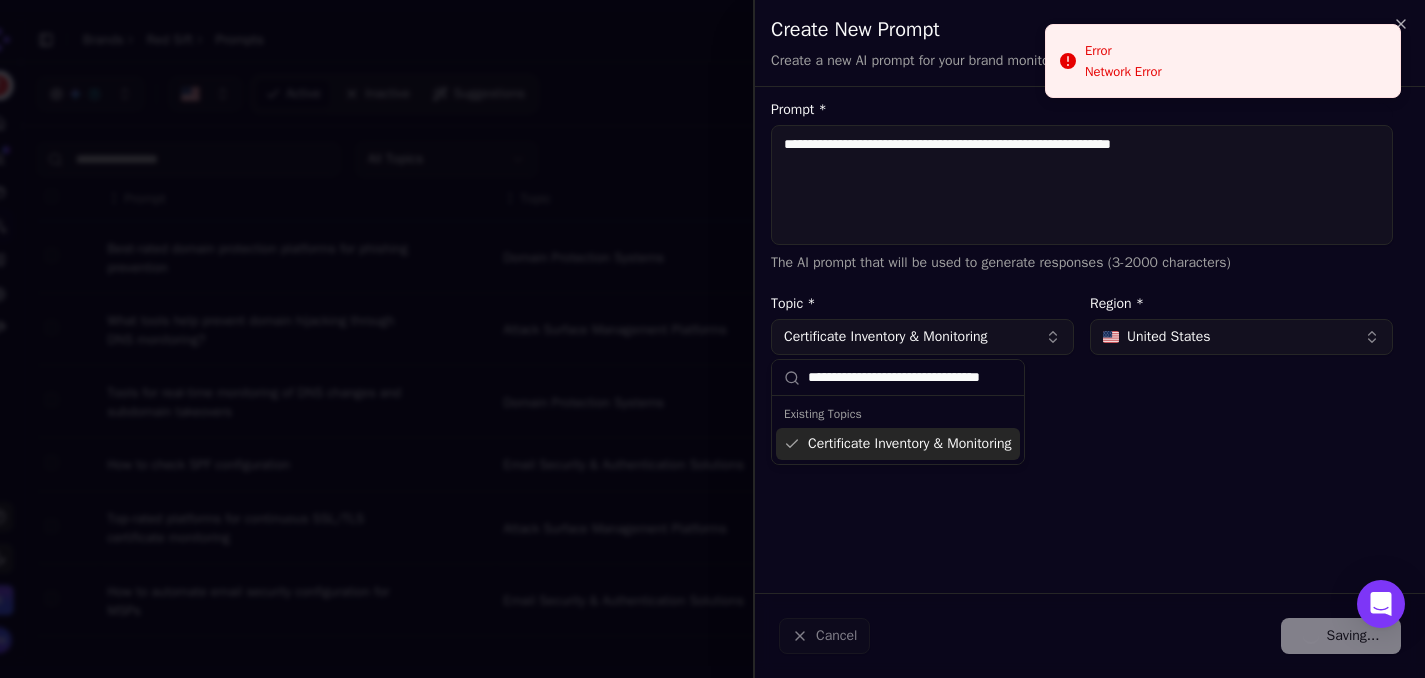 click on "Certificate Inventory & Monitoring" at bounding box center [898, 444] 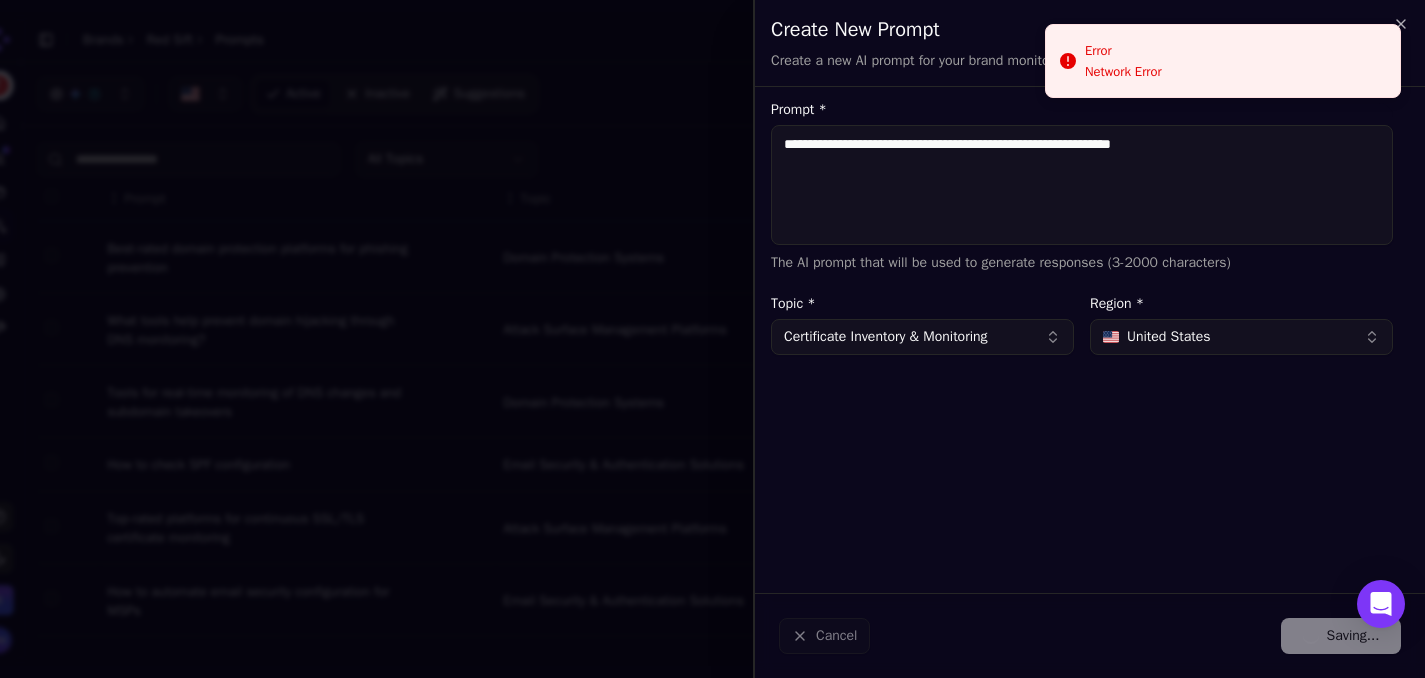 click on "Unsaved changes" at bounding box center (1339, 61) 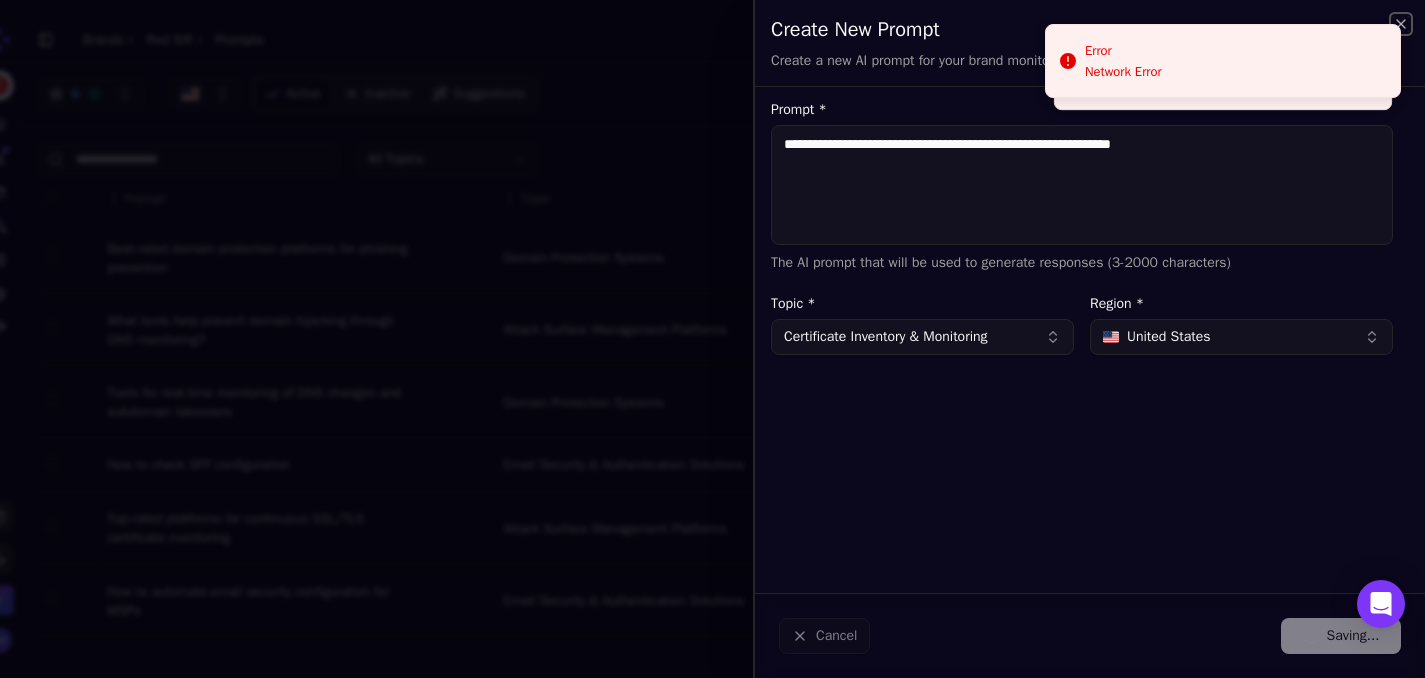 click 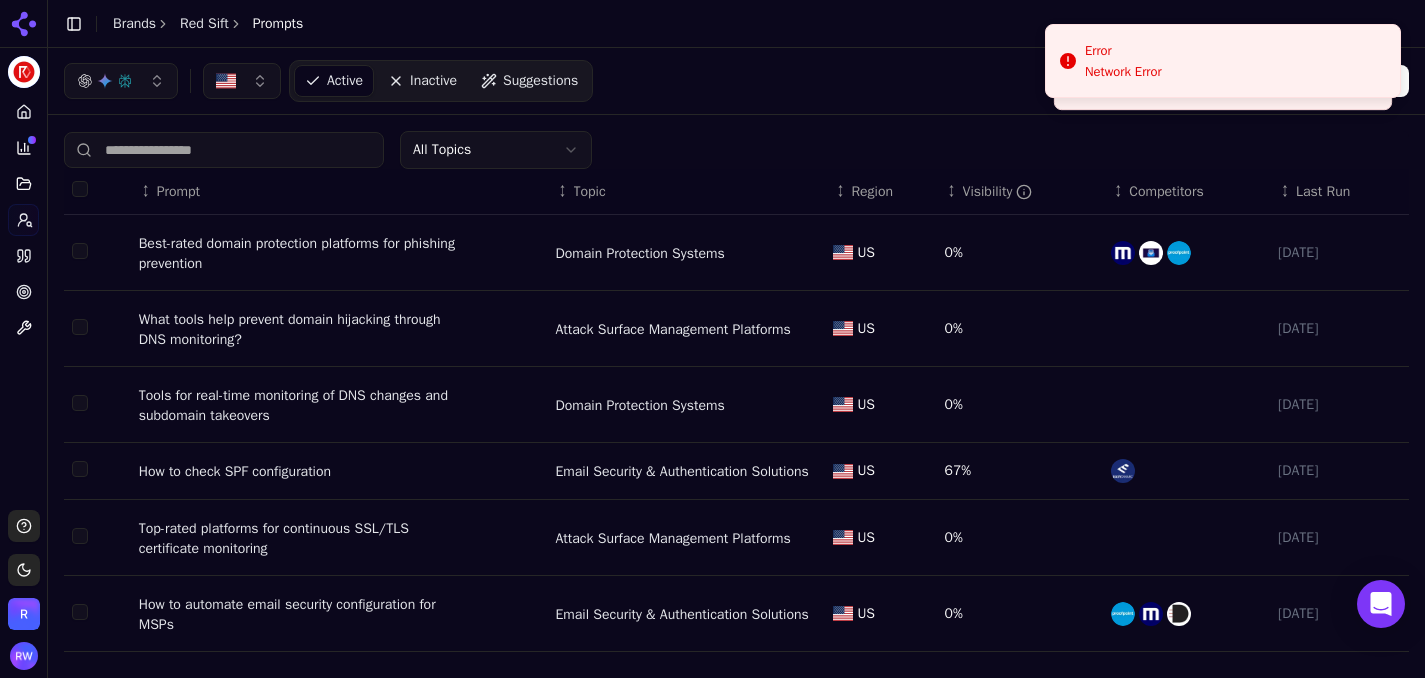 click on "All Topics" at bounding box center [736, 150] 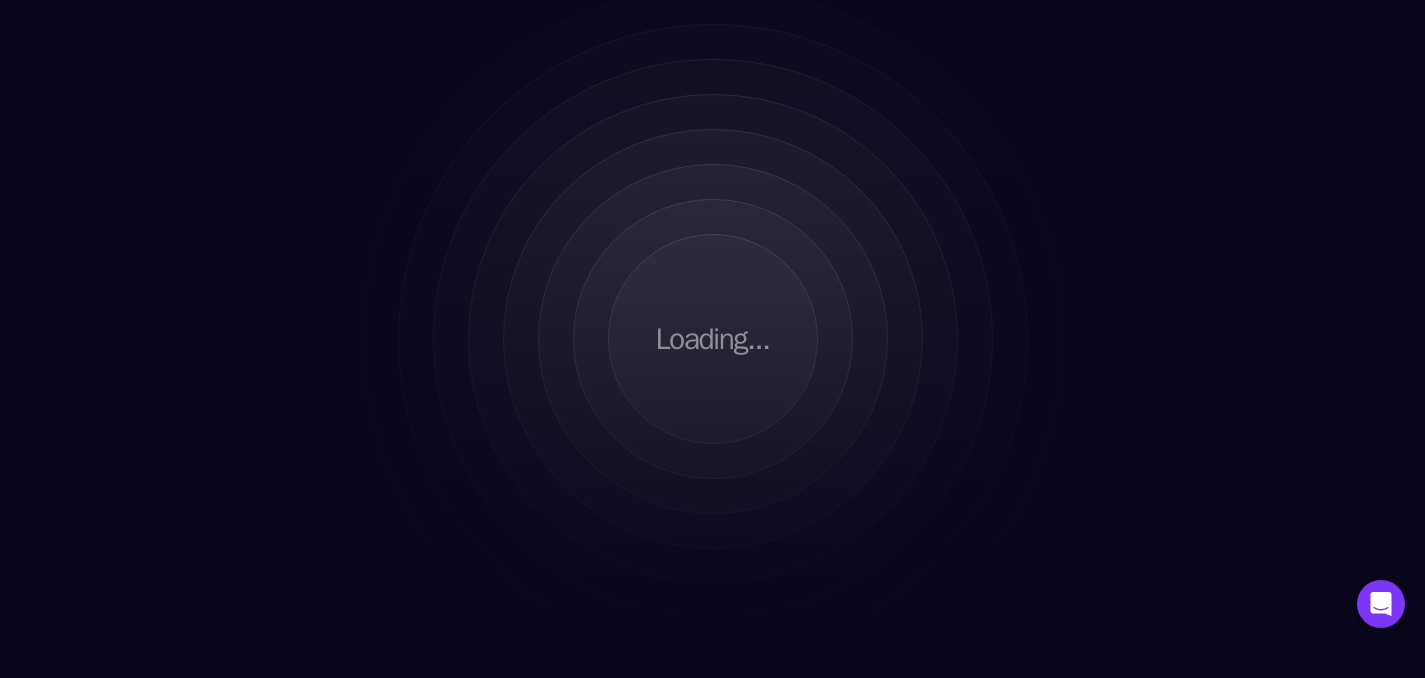 scroll, scrollTop: 0, scrollLeft: 0, axis: both 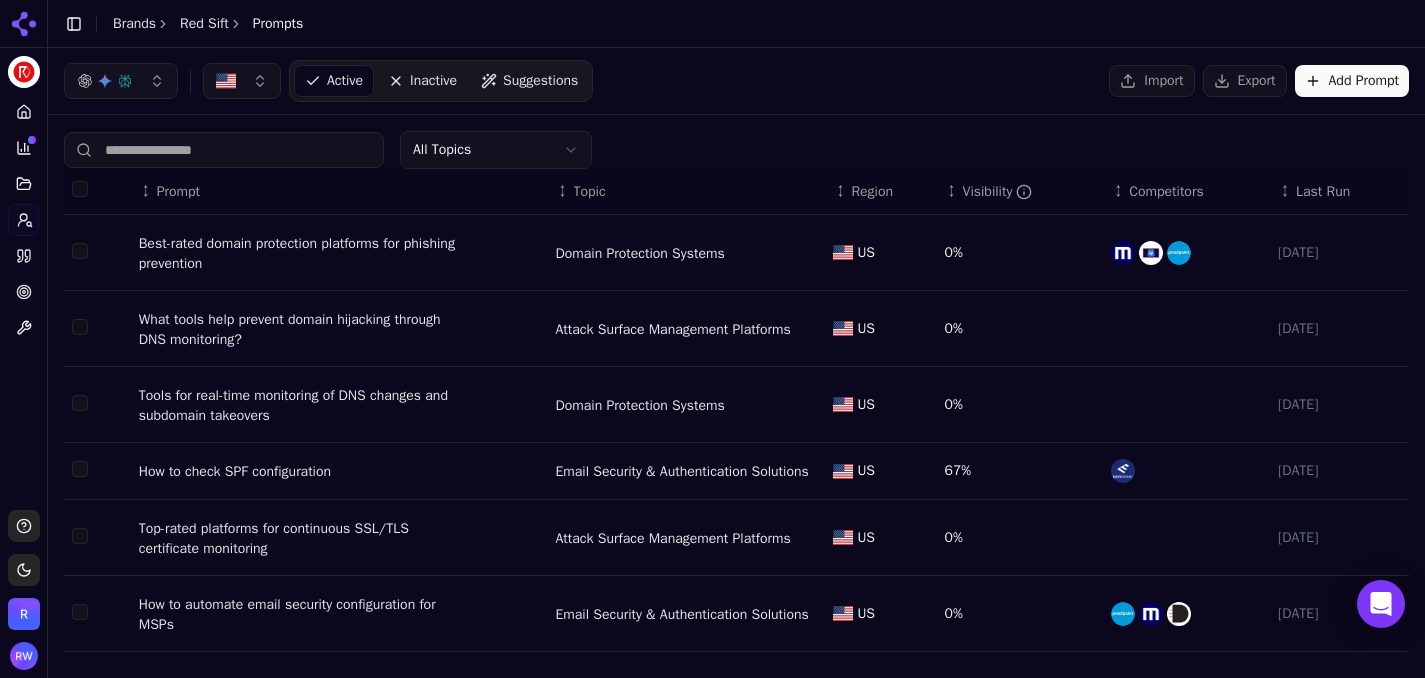 click on "Add Prompt" at bounding box center [1352, 81] 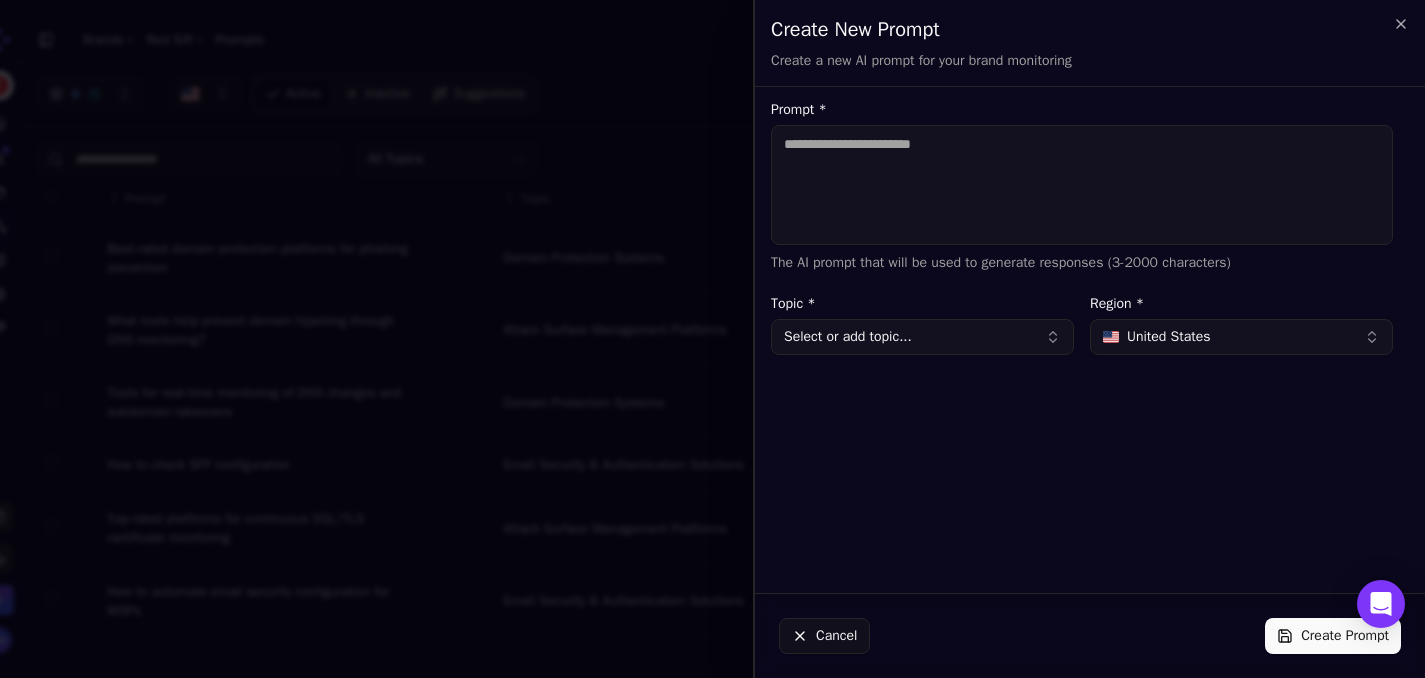 click on "Select or add topic..." at bounding box center (922, 337) 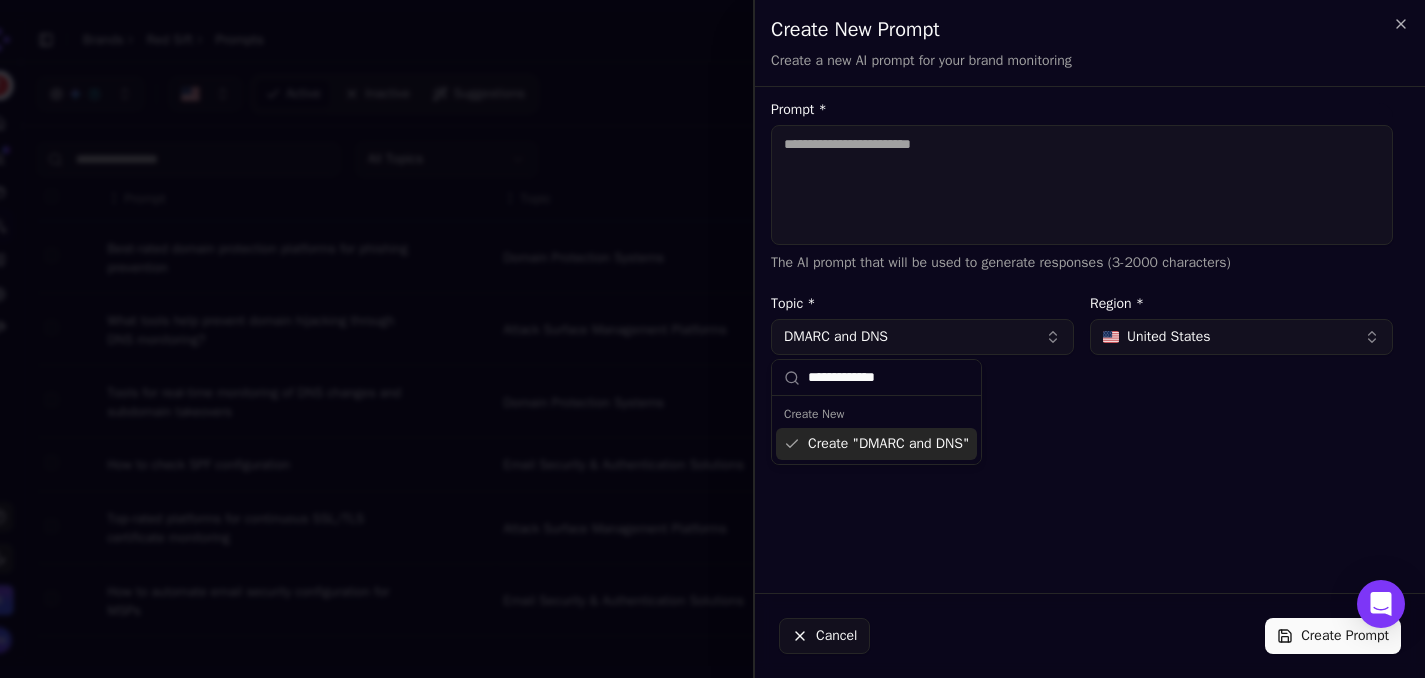 type on "**********" 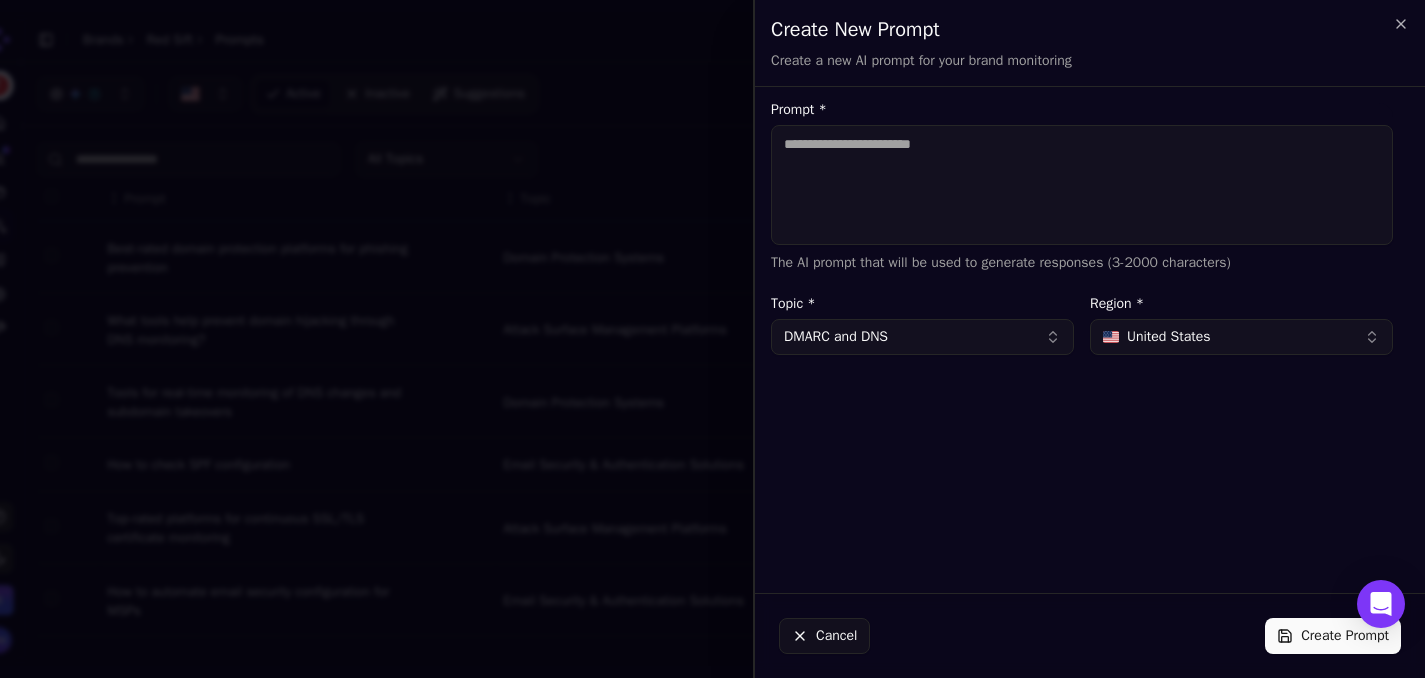 click on "Prompt * The AI prompt that will be used to generate responses (3-2000 characters) Topic * DMARC and DNS Region * United States" at bounding box center [1082, 340] 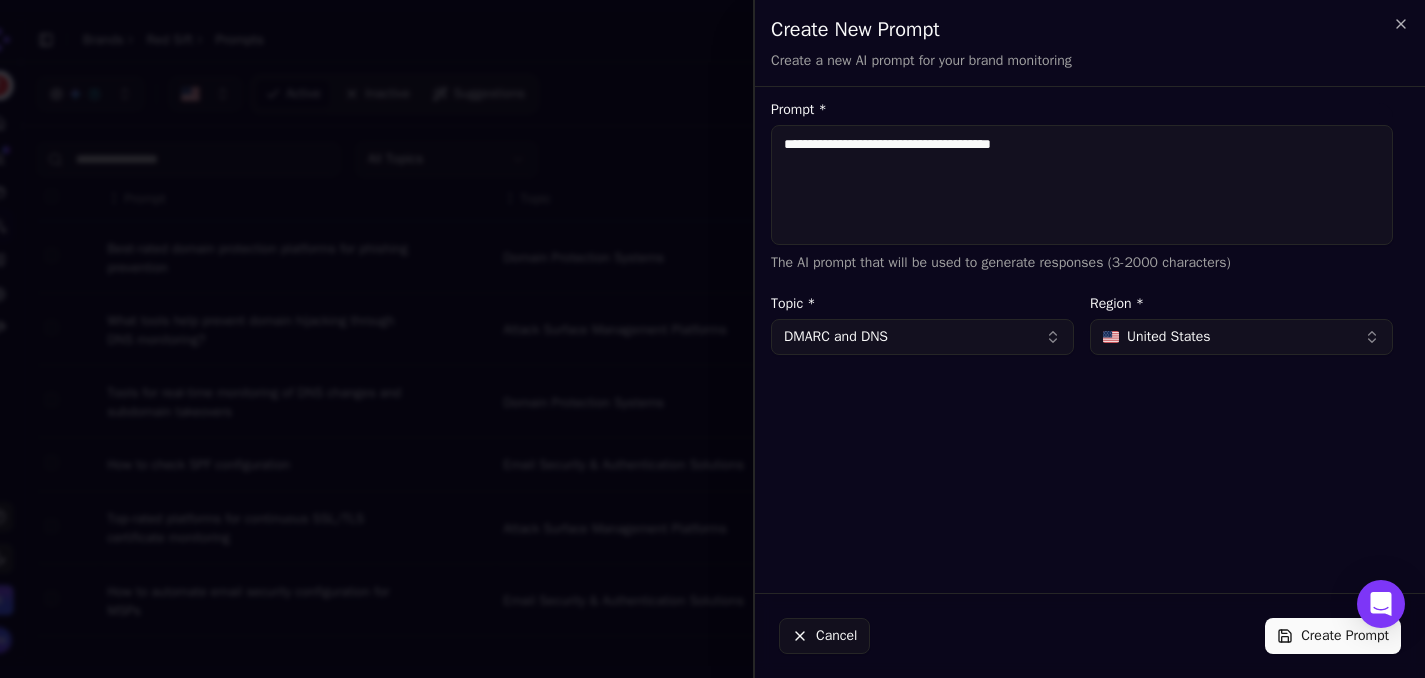 type on "**********" 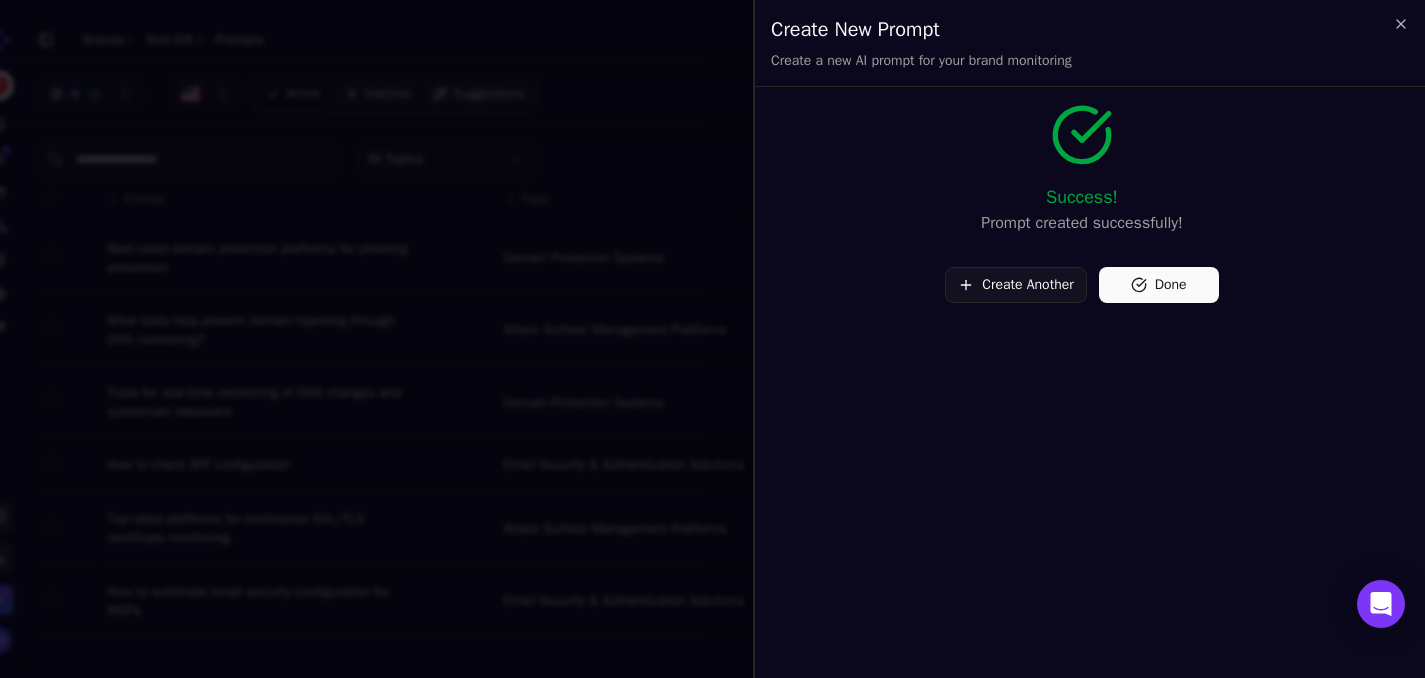 click on "Done" at bounding box center (1159, 285) 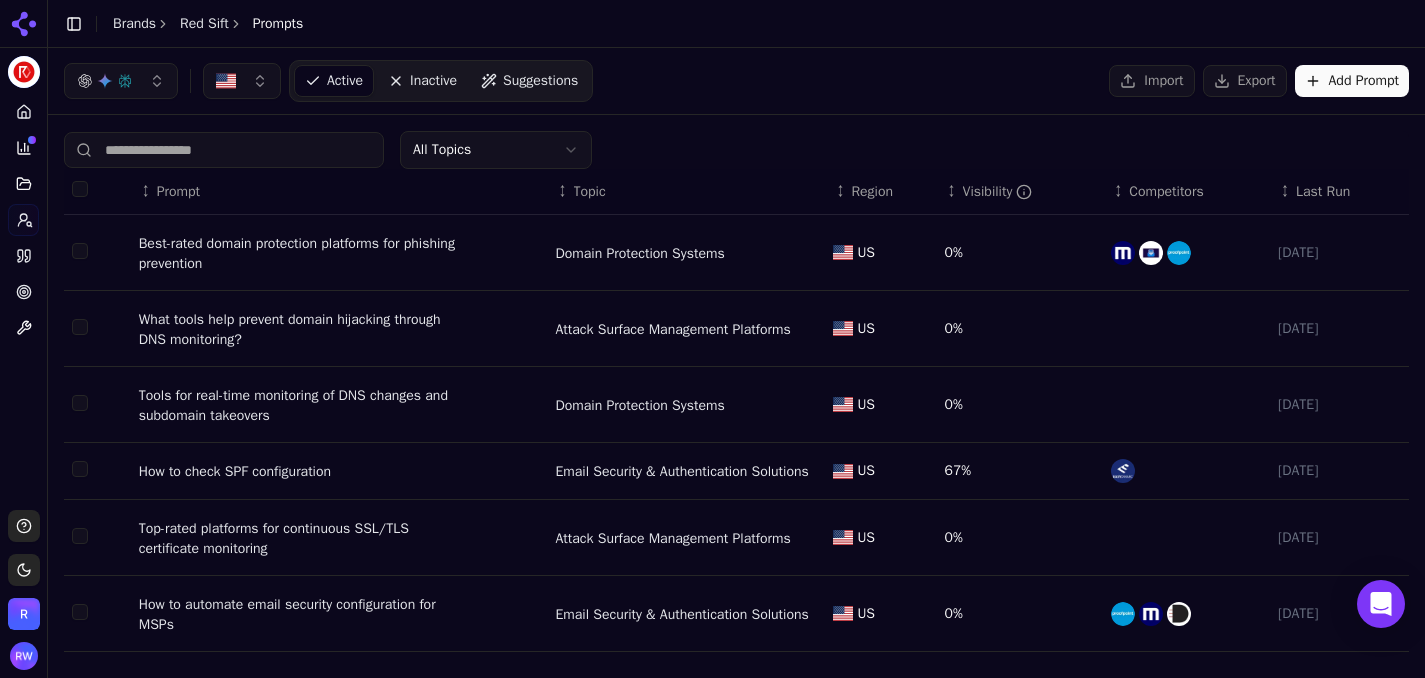 click on "Add Prompt" at bounding box center (1352, 81) 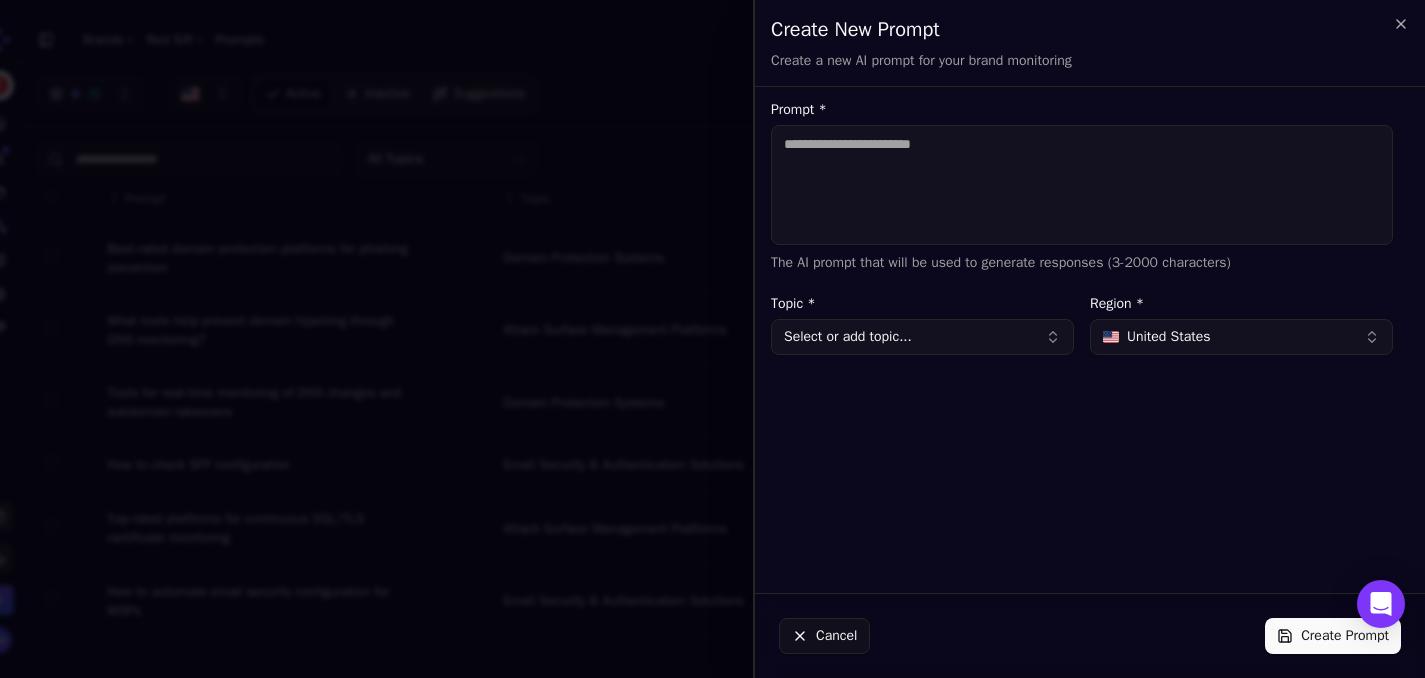 click on "Prompt *" at bounding box center (1082, 185) 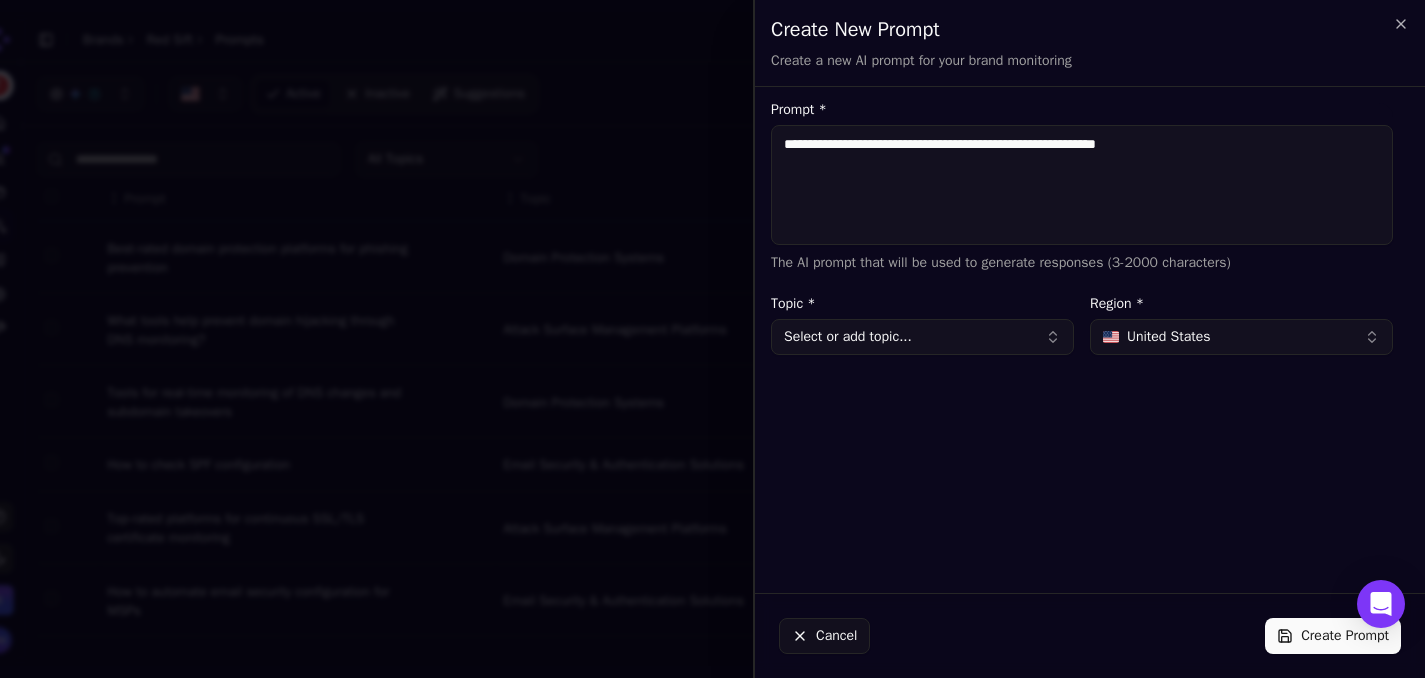 type on "**********" 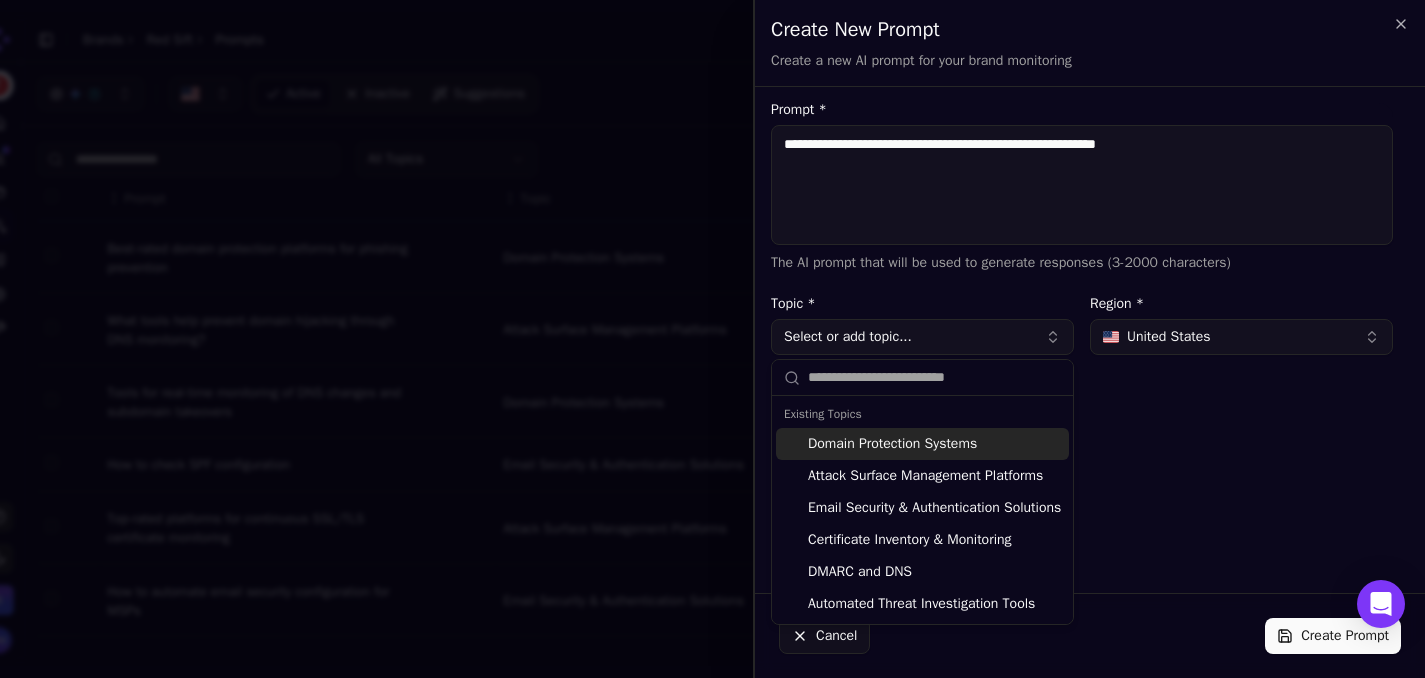 click on "Domain Protection Systems" at bounding box center [922, 444] 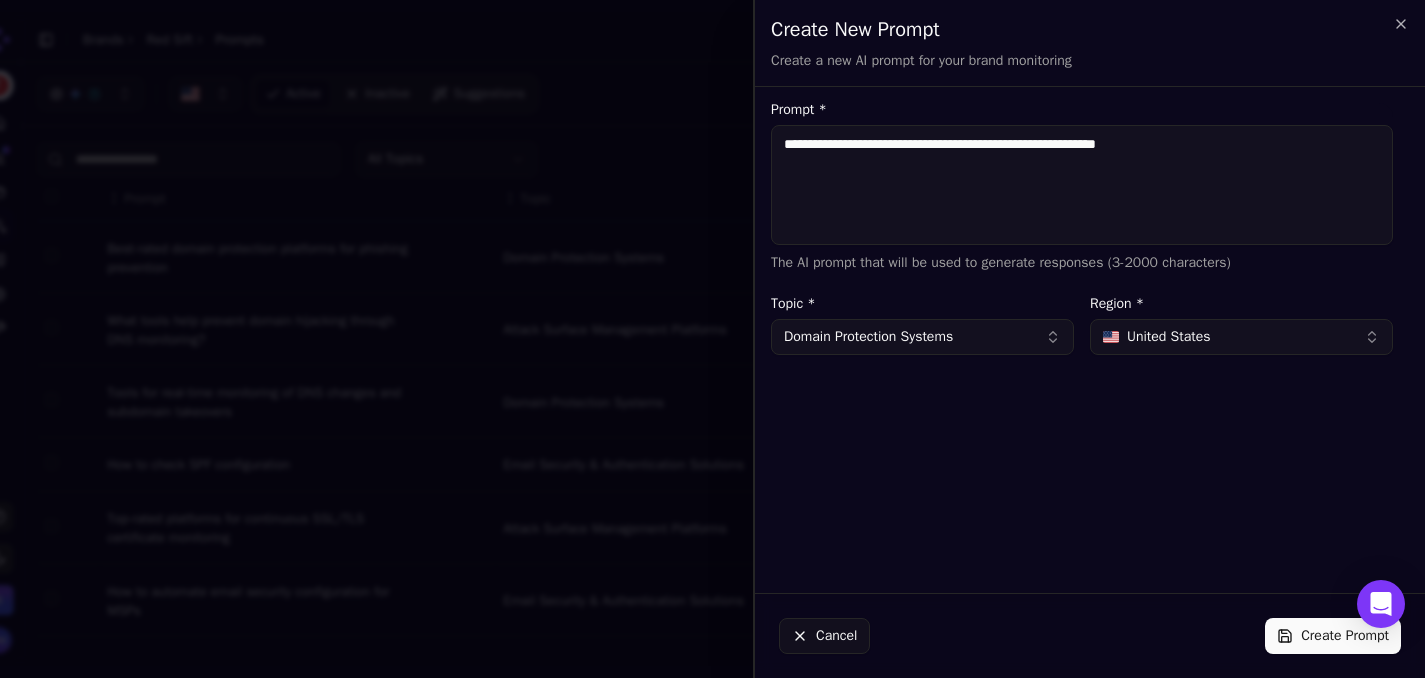 click on "Create Prompt" at bounding box center [1333, 636] 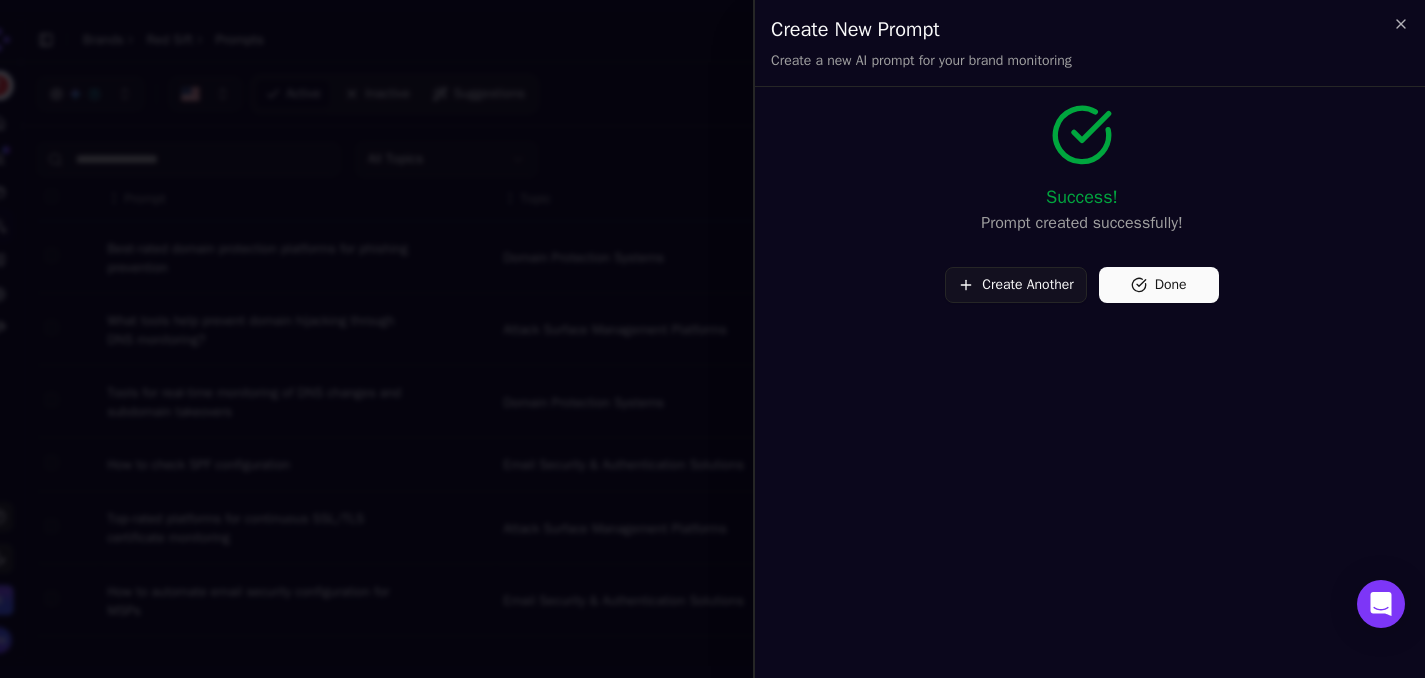 click on "Done" at bounding box center [1159, 285] 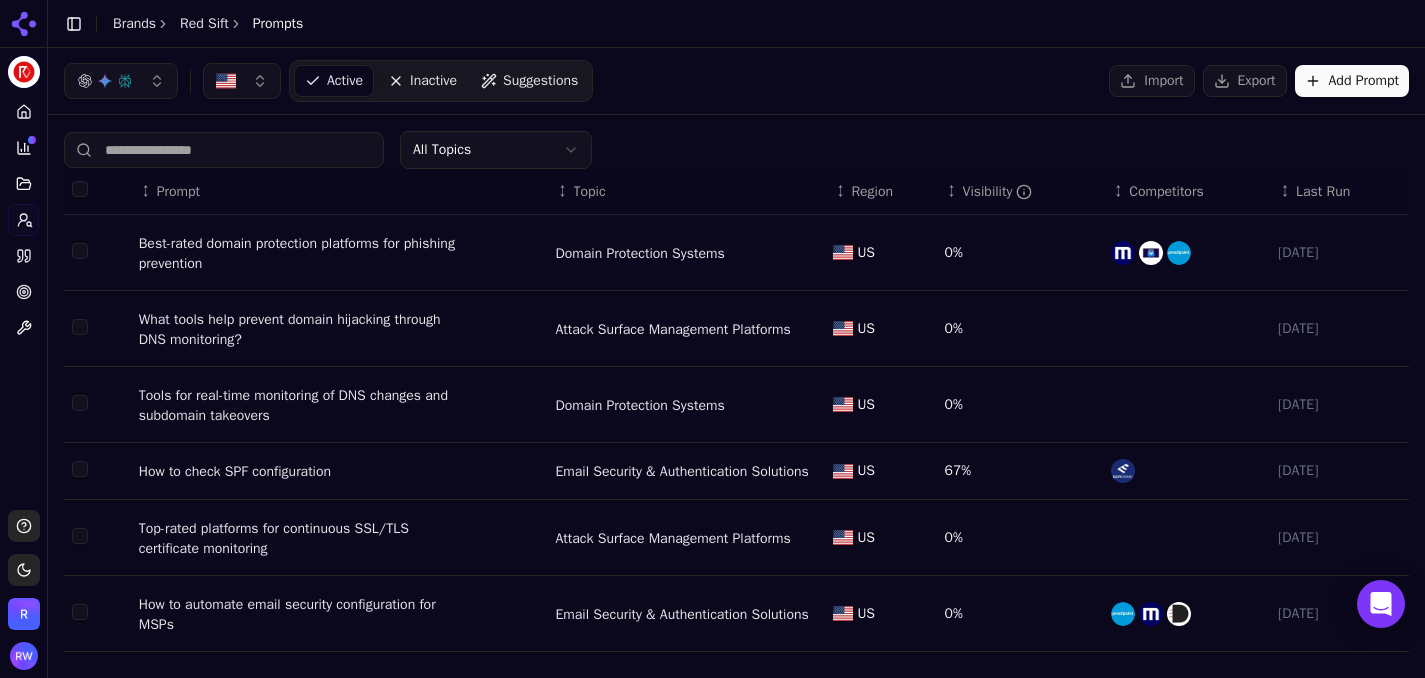 click at bounding box center [80, 251] 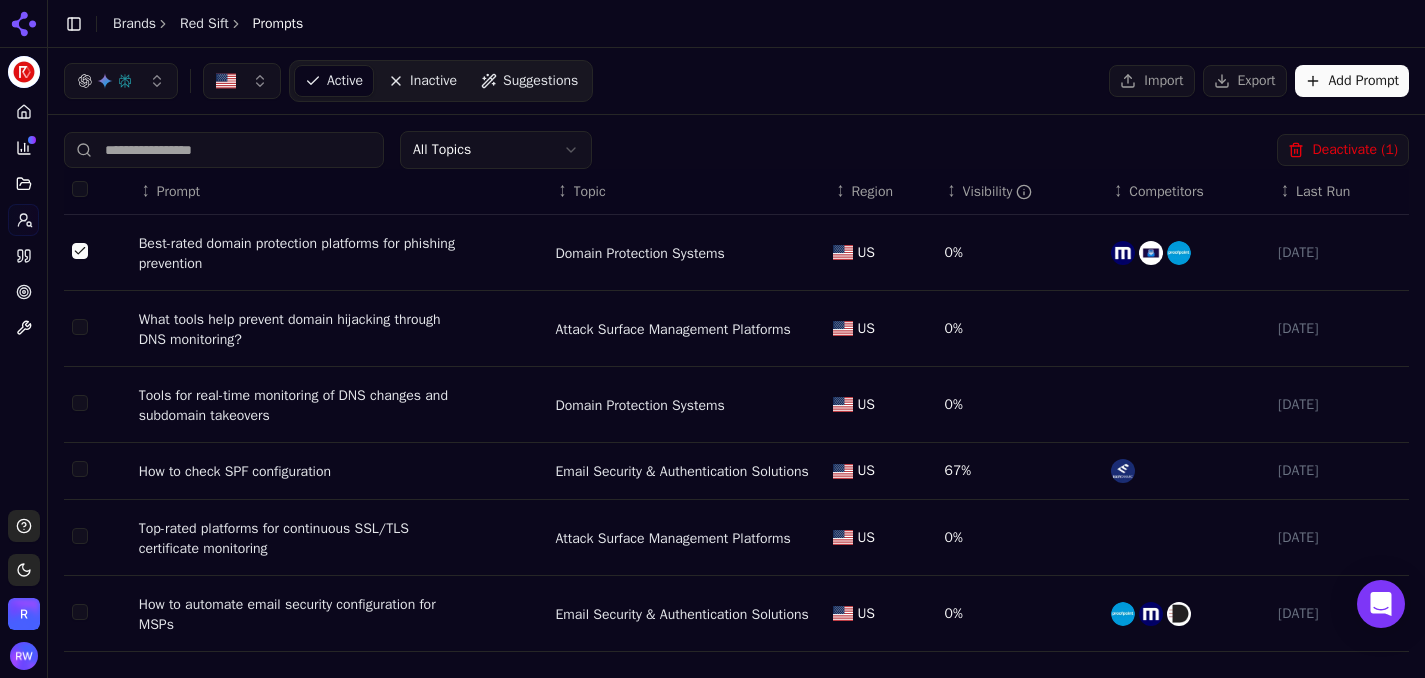 click on "Deactivate ( 1 )" at bounding box center (1343, 150) 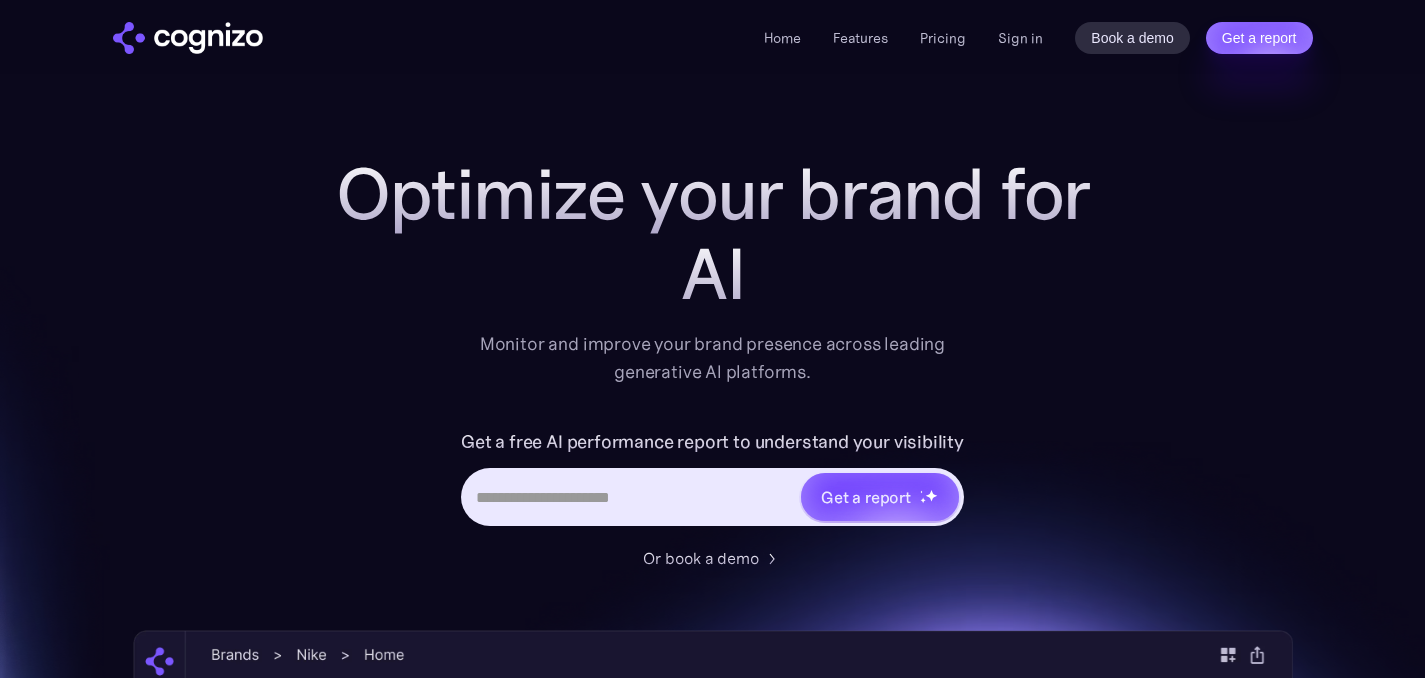 scroll, scrollTop: 0, scrollLeft: 0, axis: both 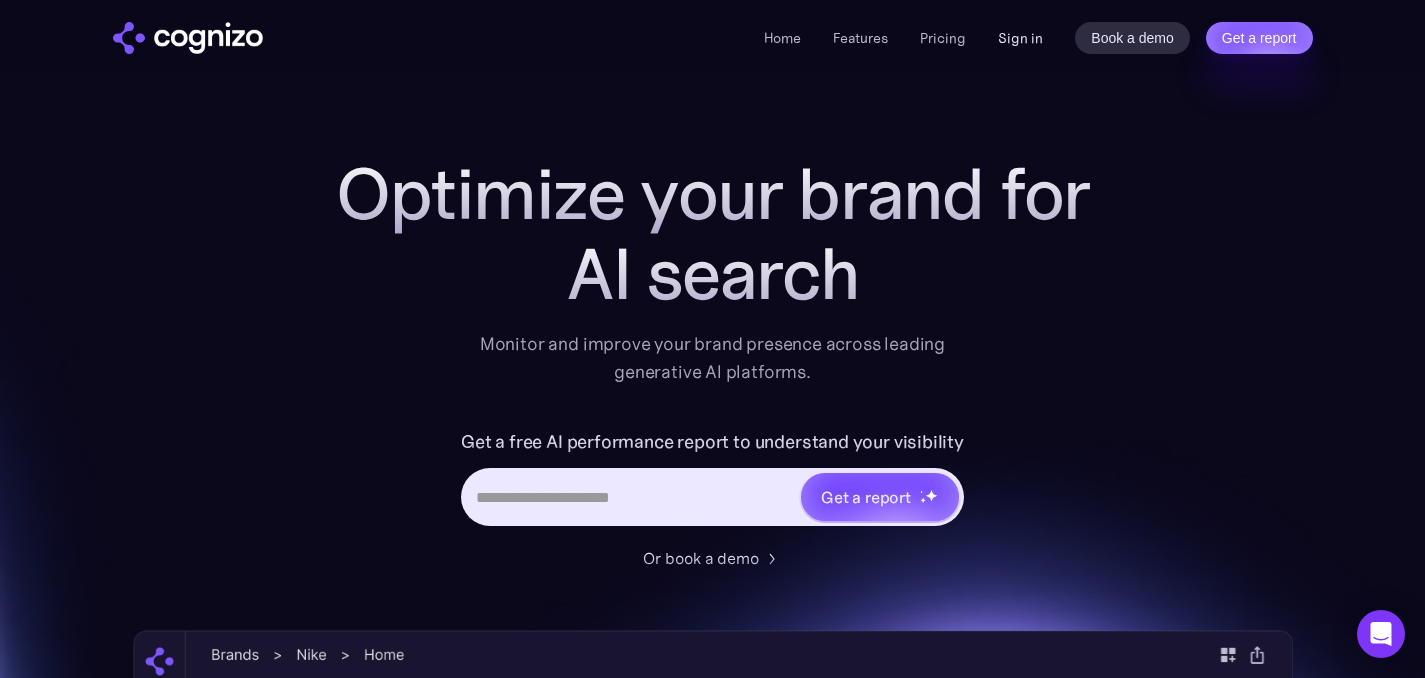 click on "Sign in" at bounding box center [1020, 38] 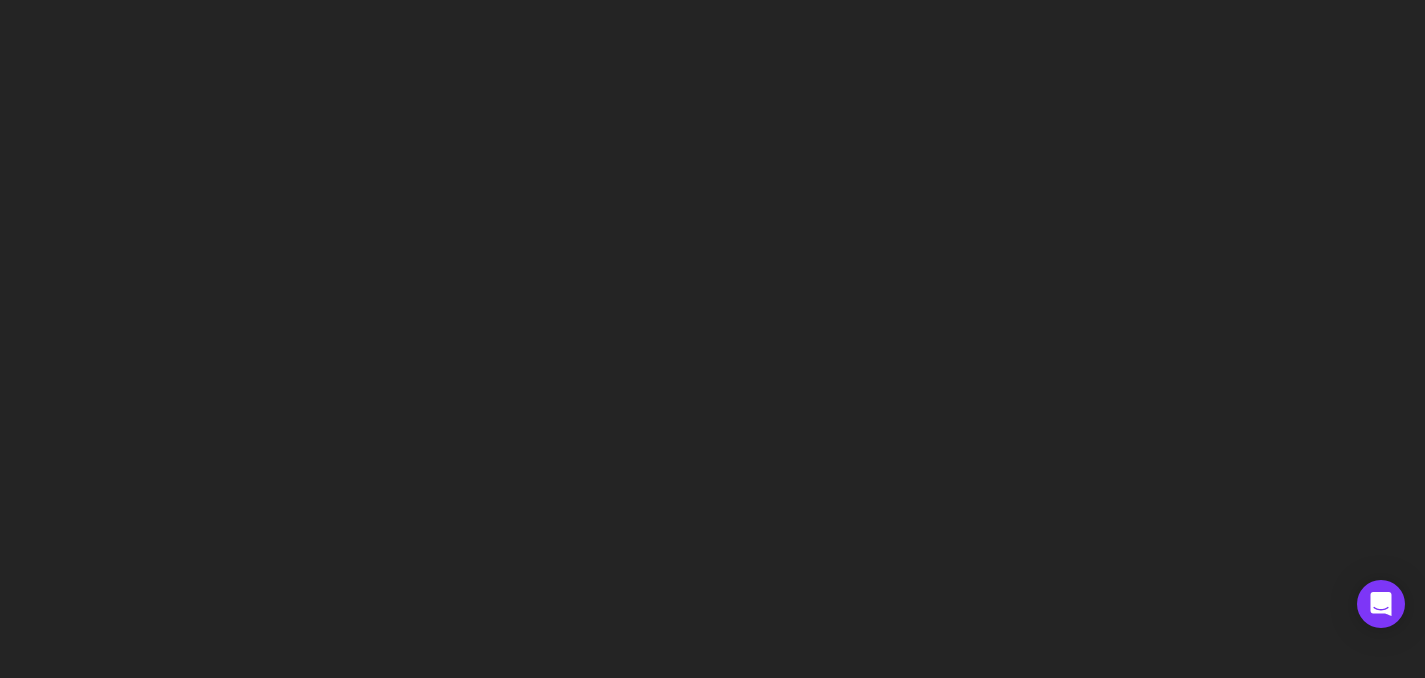scroll, scrollTop: 0, scrollLeft: 0, axis: both 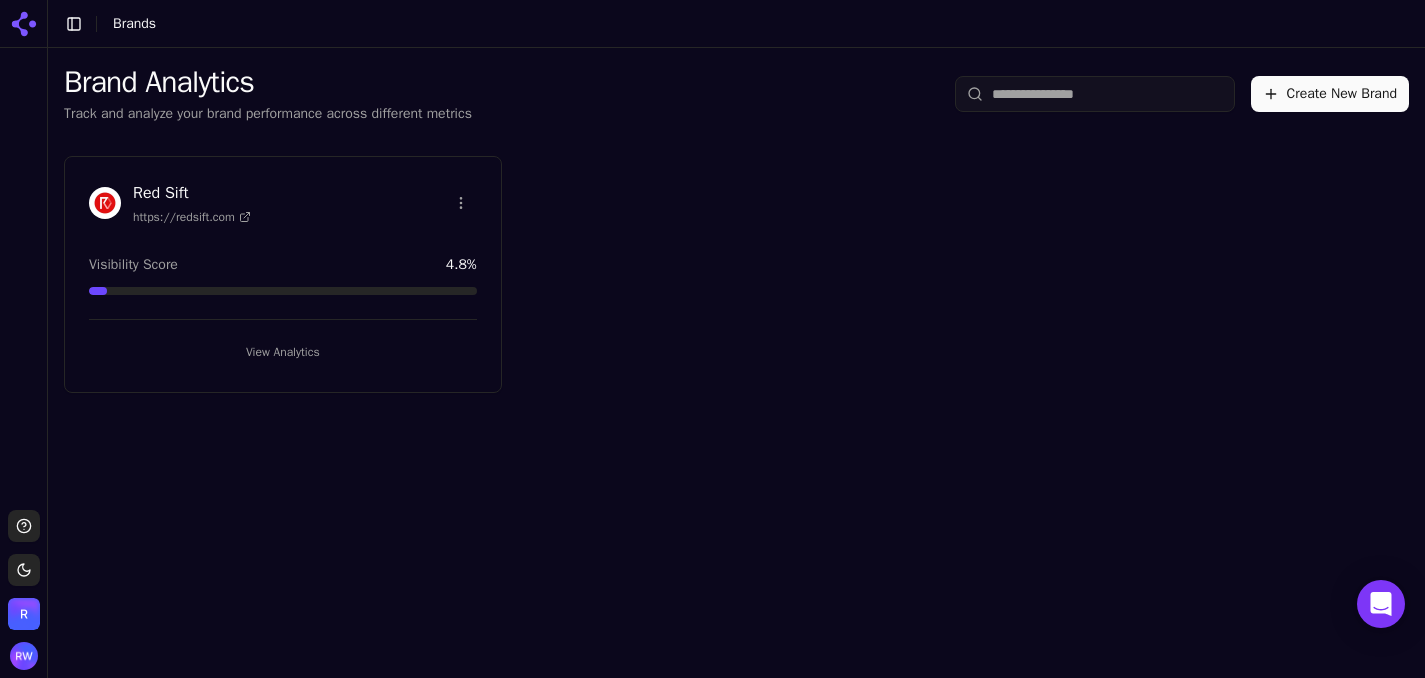click on "Red Sift https://redsift.com" at bounding box center (283, 203) 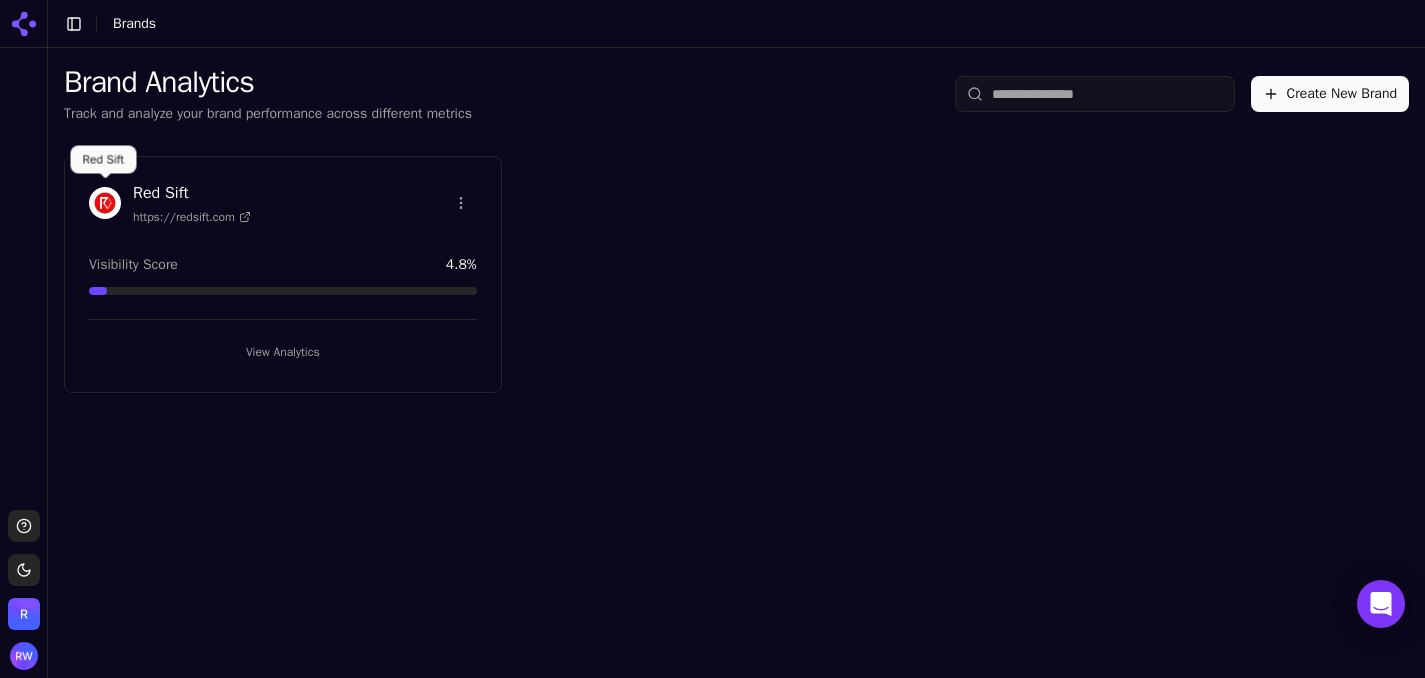click at bounding box center (105, 203) 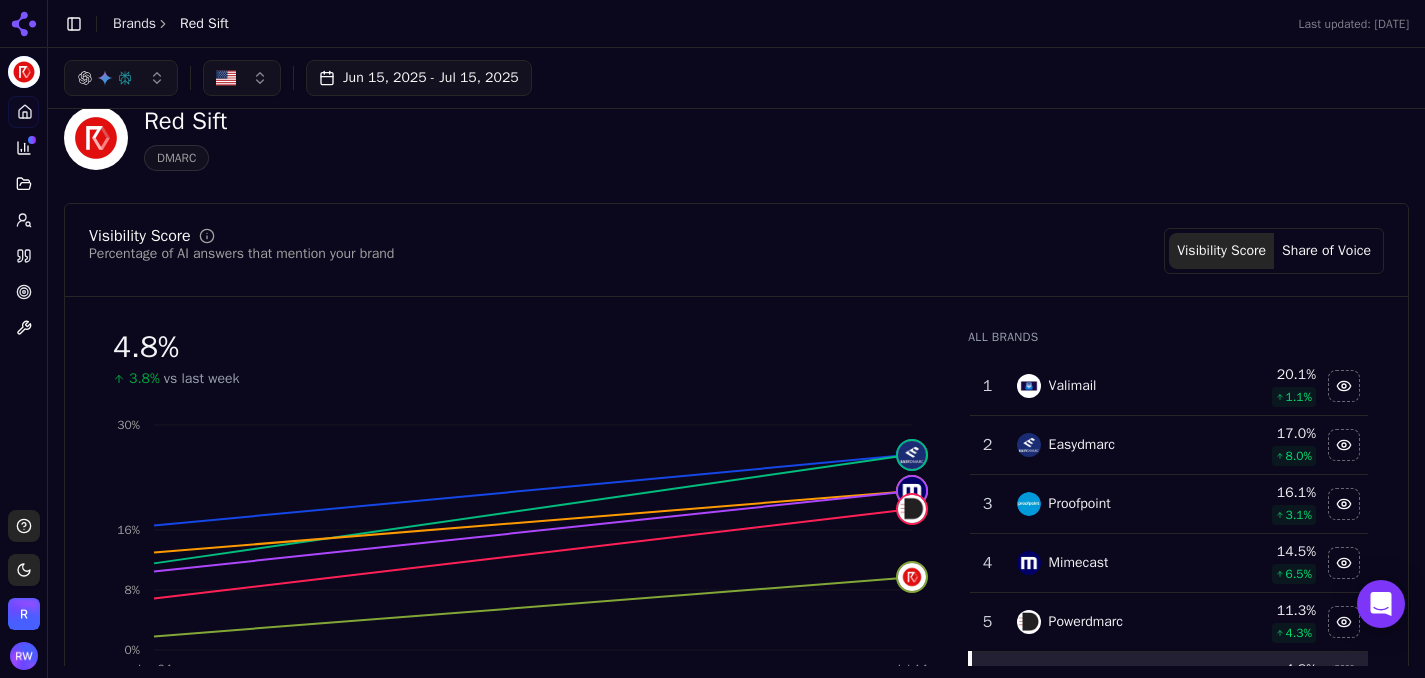 scroll, scrollTop: 69, scrollLeft: 0, axis: vertical 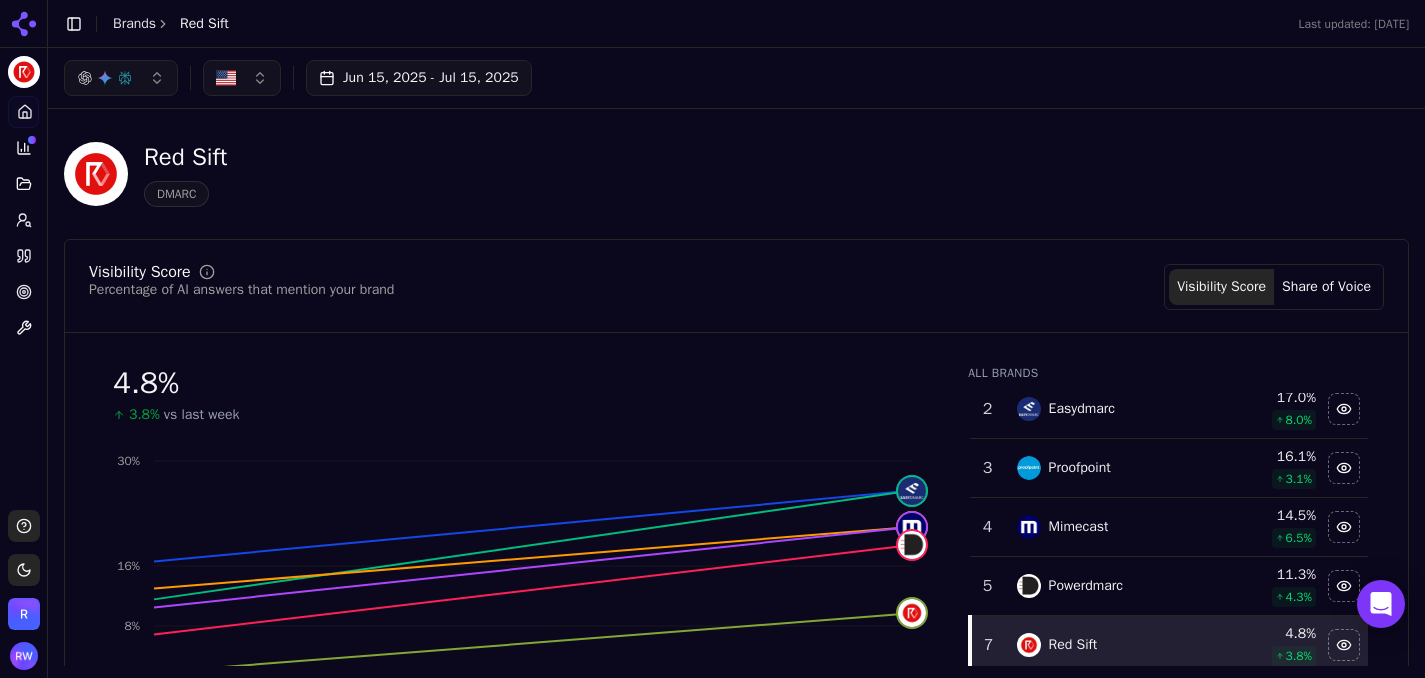 click on "Prompts" at bounding box center [23, 220] 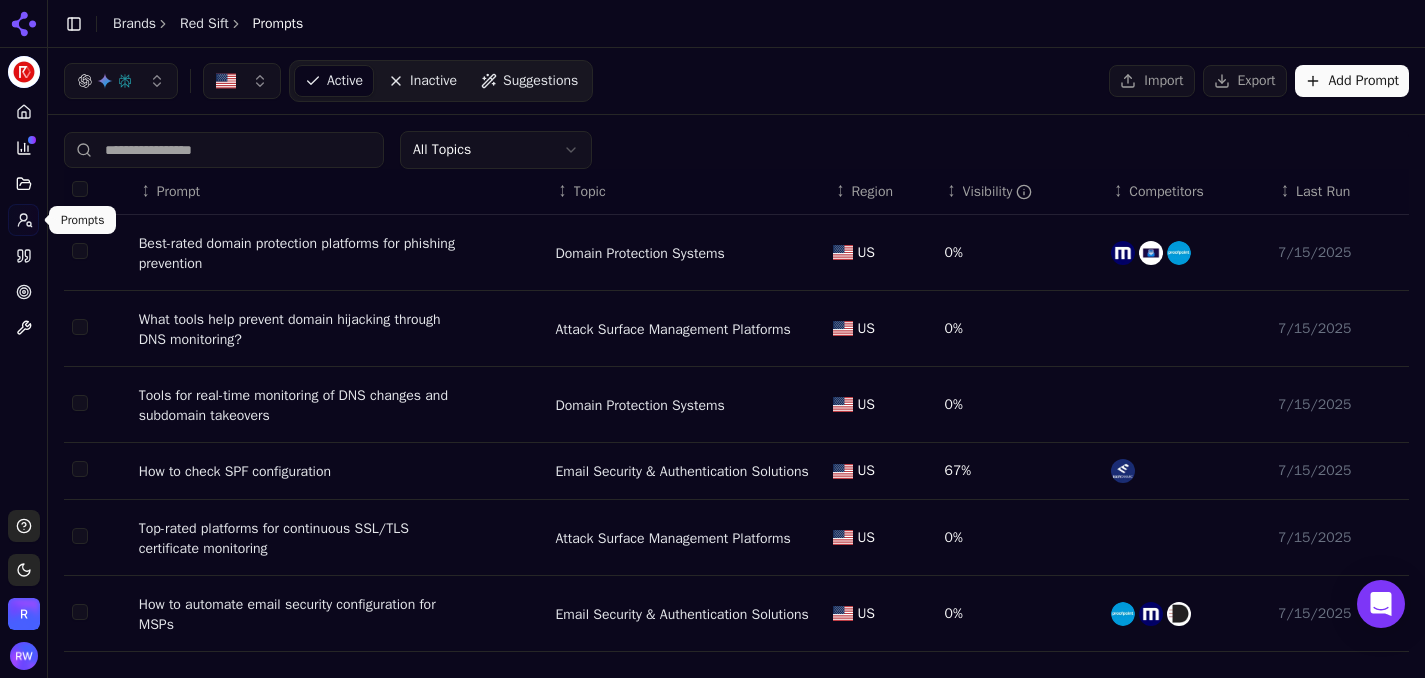 click on "Add Prompt" at bounding box center [1352, 81] 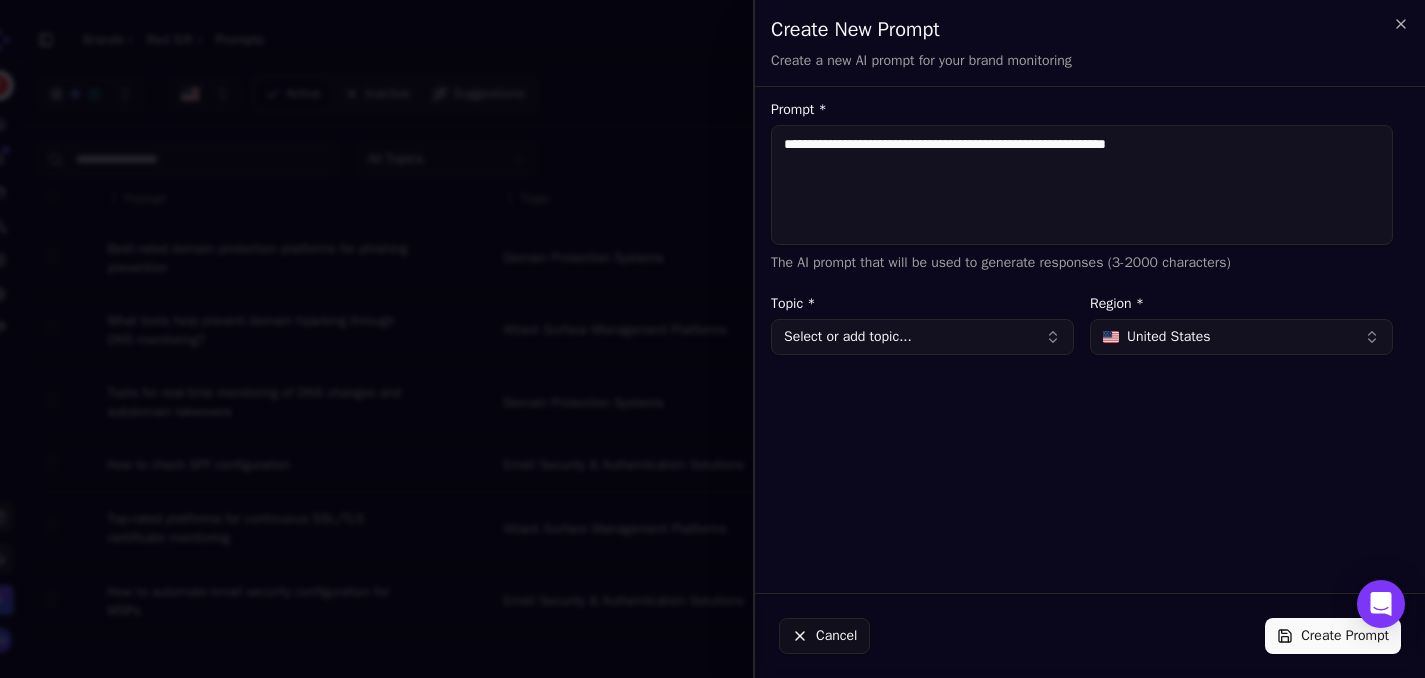 type on "**********" 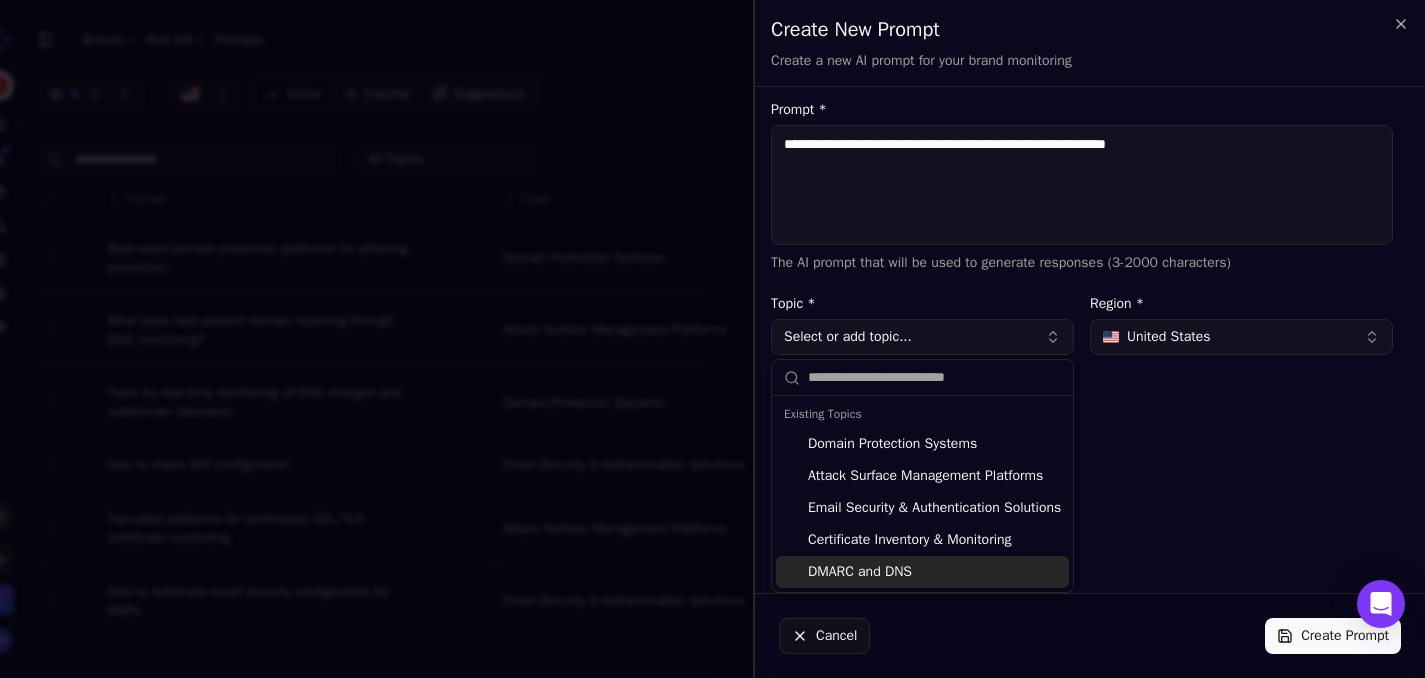 click on "DMARC and DNS" at bounding box center [922, 572] 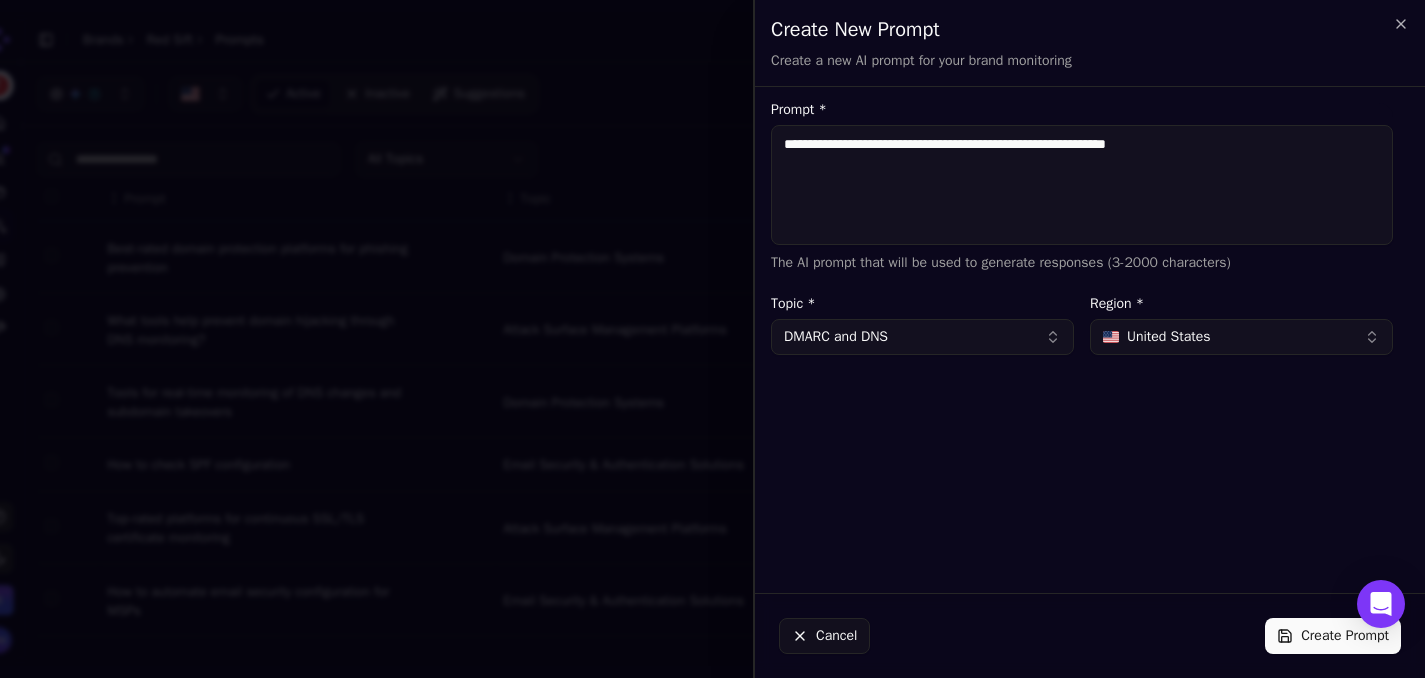 click on "Create Prompt" at bounding box center (1333, 636) 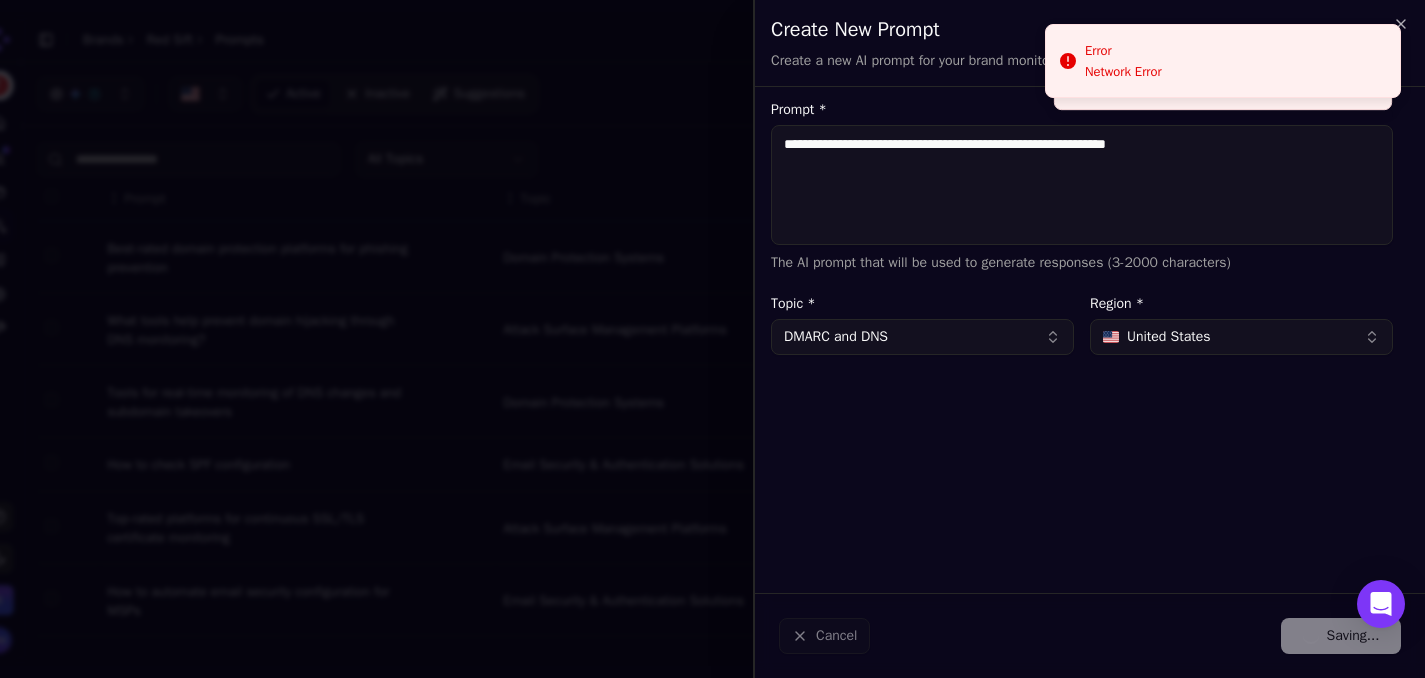 click on "**********" at bounding box center (1082, 185) 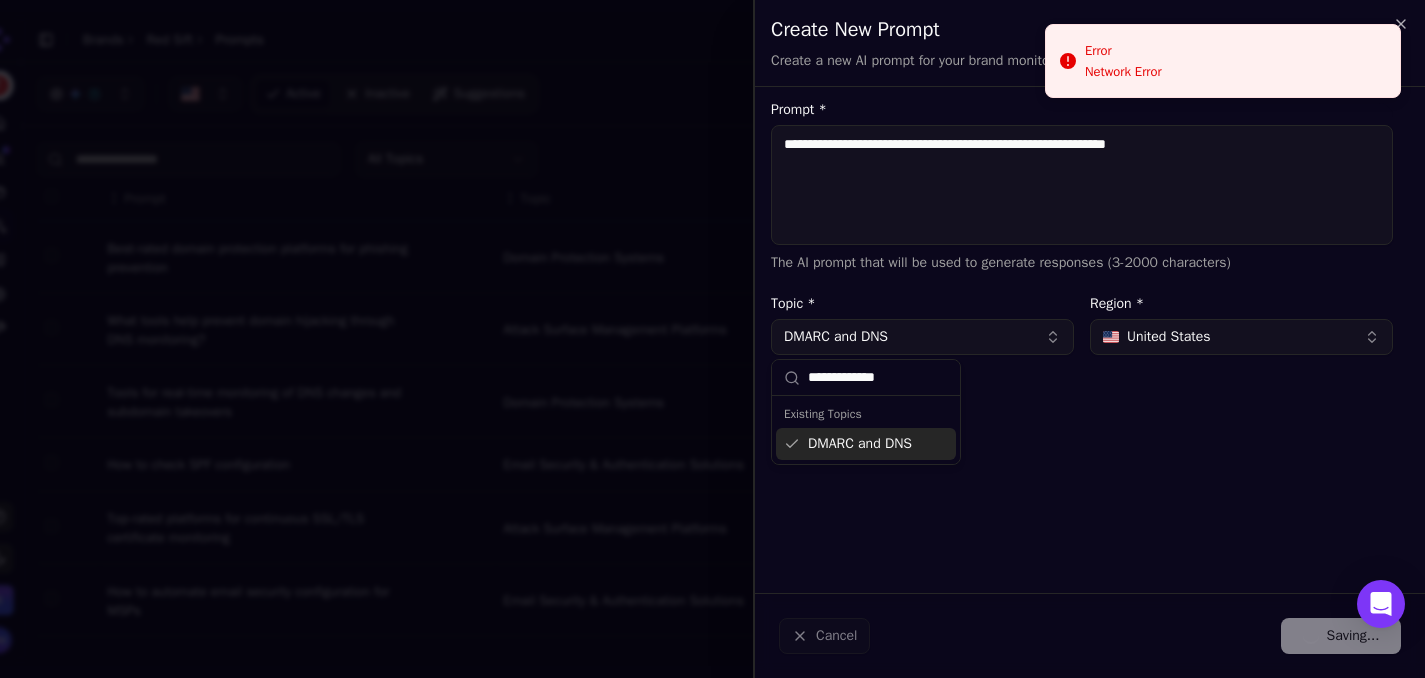 click on "Existing Topics" at bounding box center (866, 414) 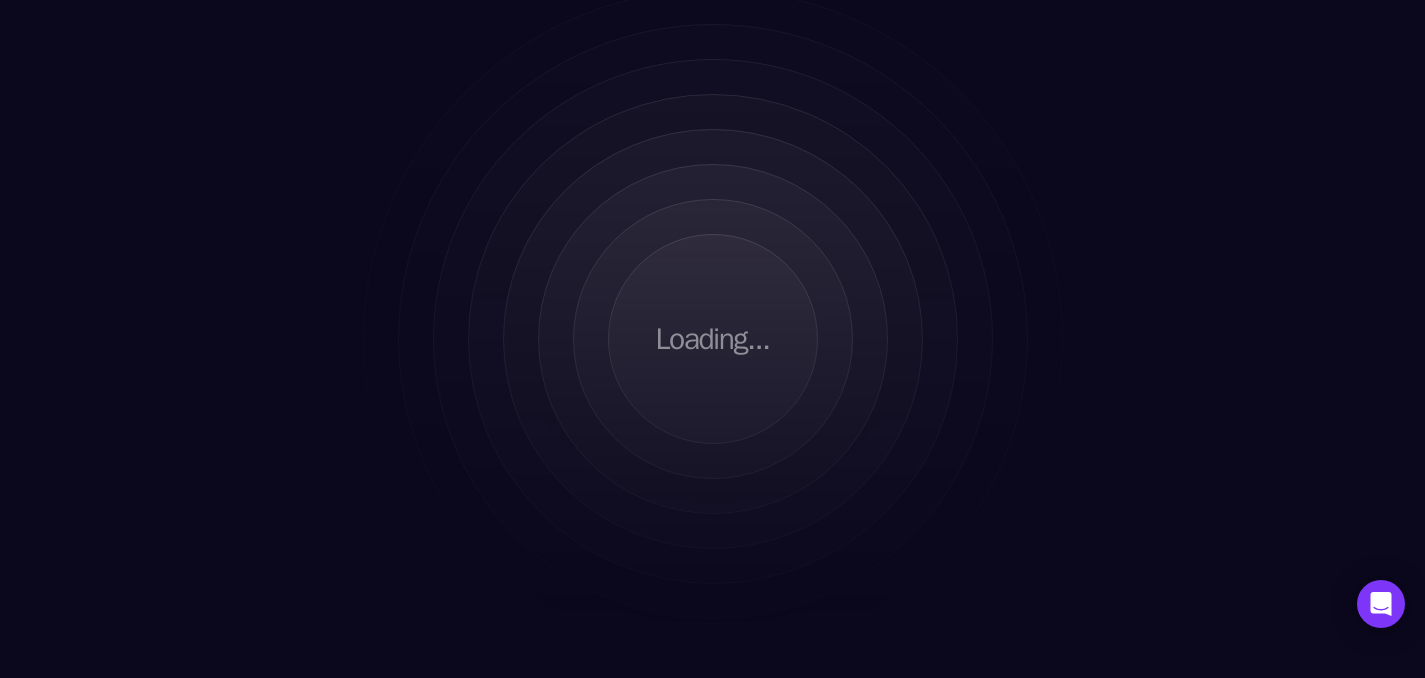scroll, scrollTop: 0, scrollLeft: 0, axis: both 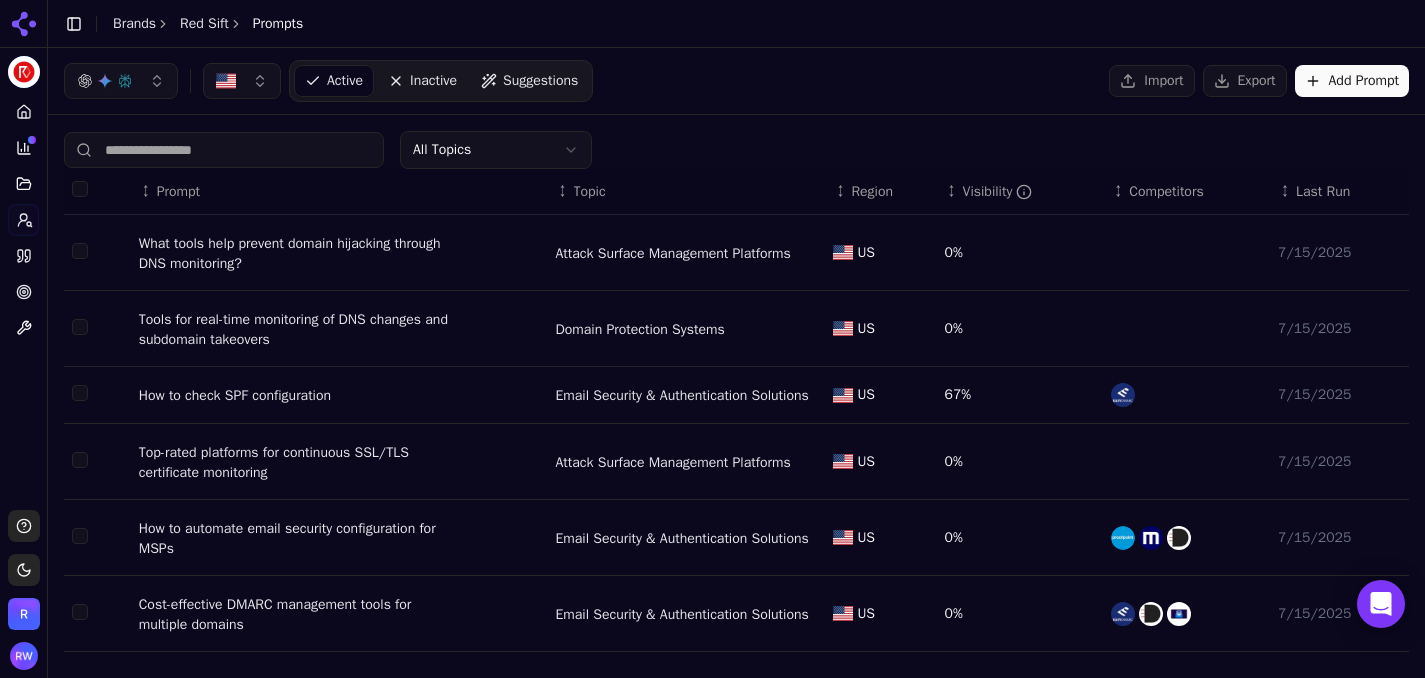 click on "Add Prompt" at bounding box center (1352, 81) 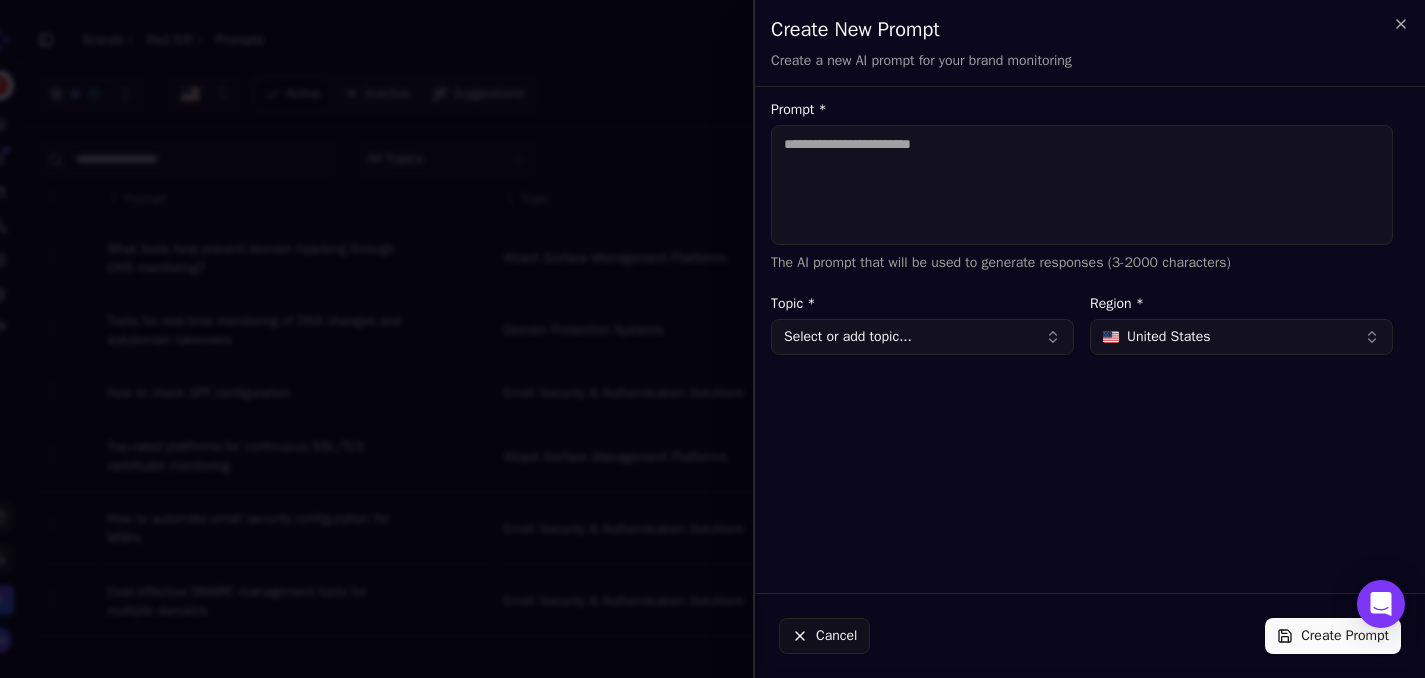 click on "Prompt *" at bounding box center [1082, 185] 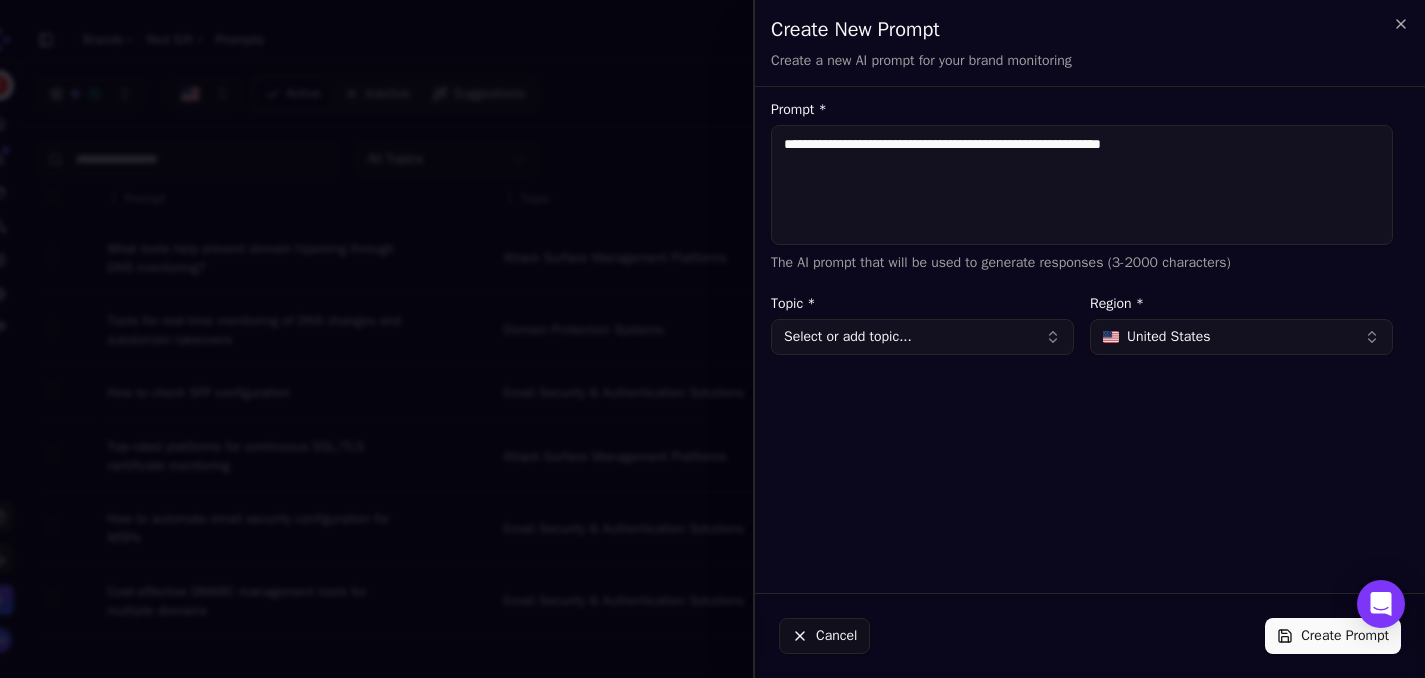 type on "**********" 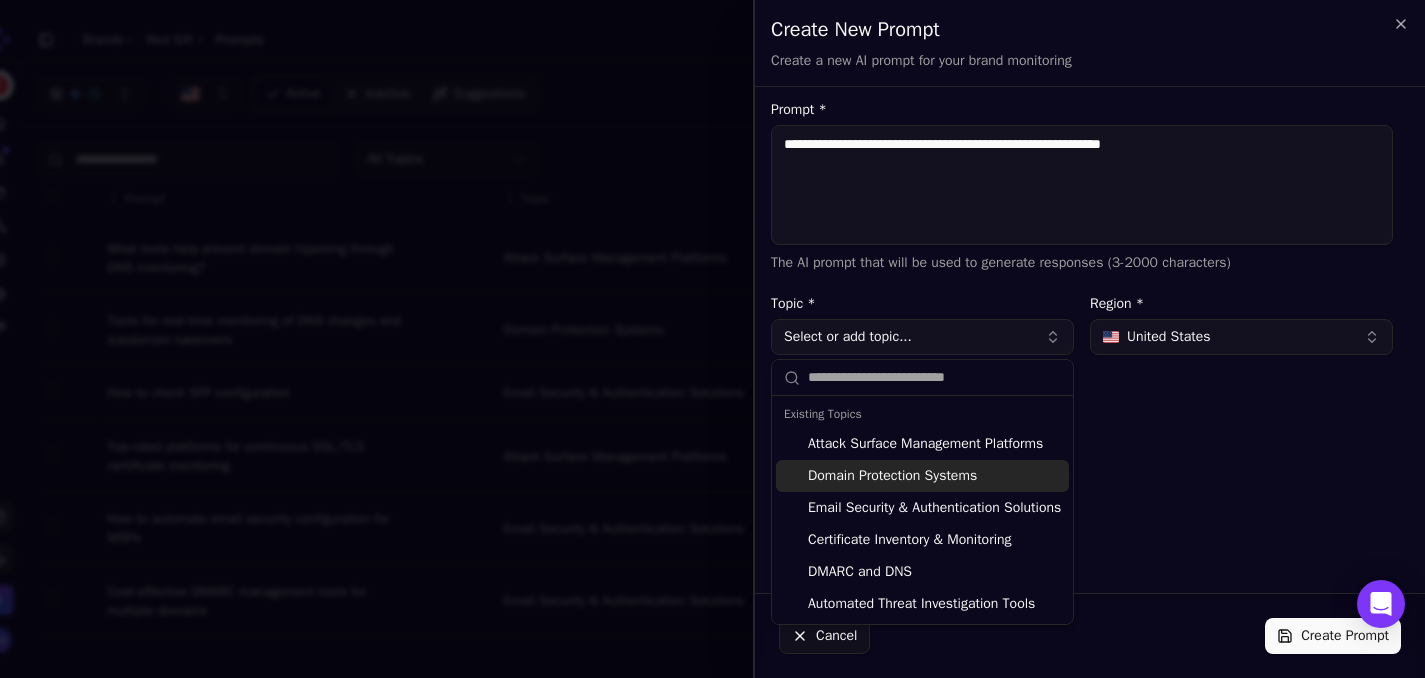 click on "Domain Protection Systems" at bounding box center (922, 476) 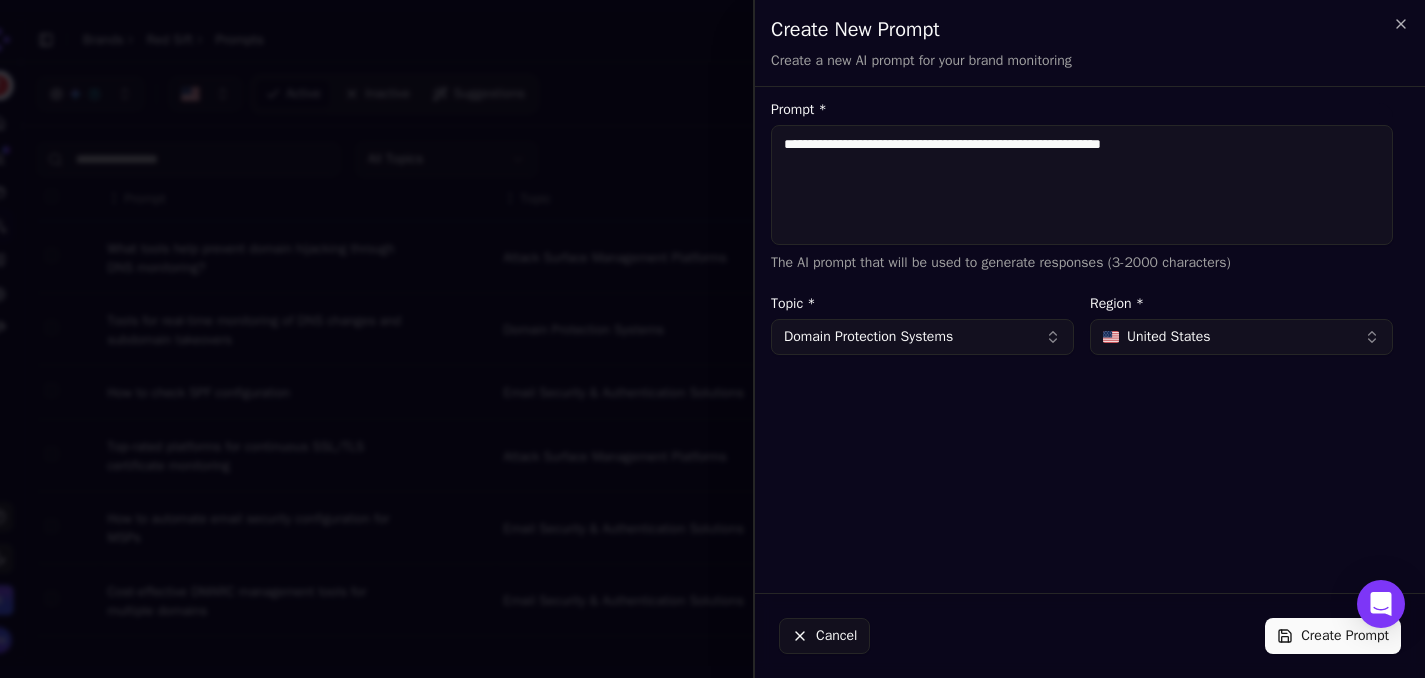 click on "Create Prompt" at bounding box center (1333, 636) 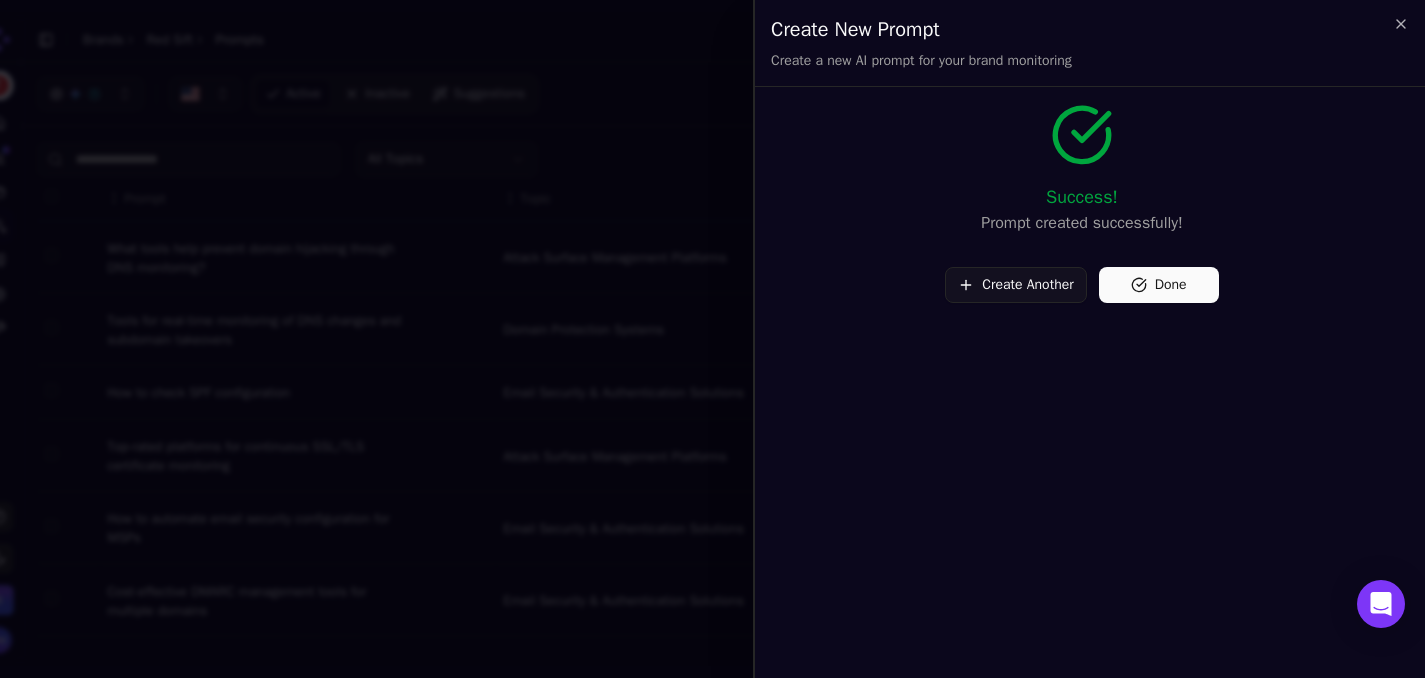 click on "Done" at bounding box center [1159, 285] 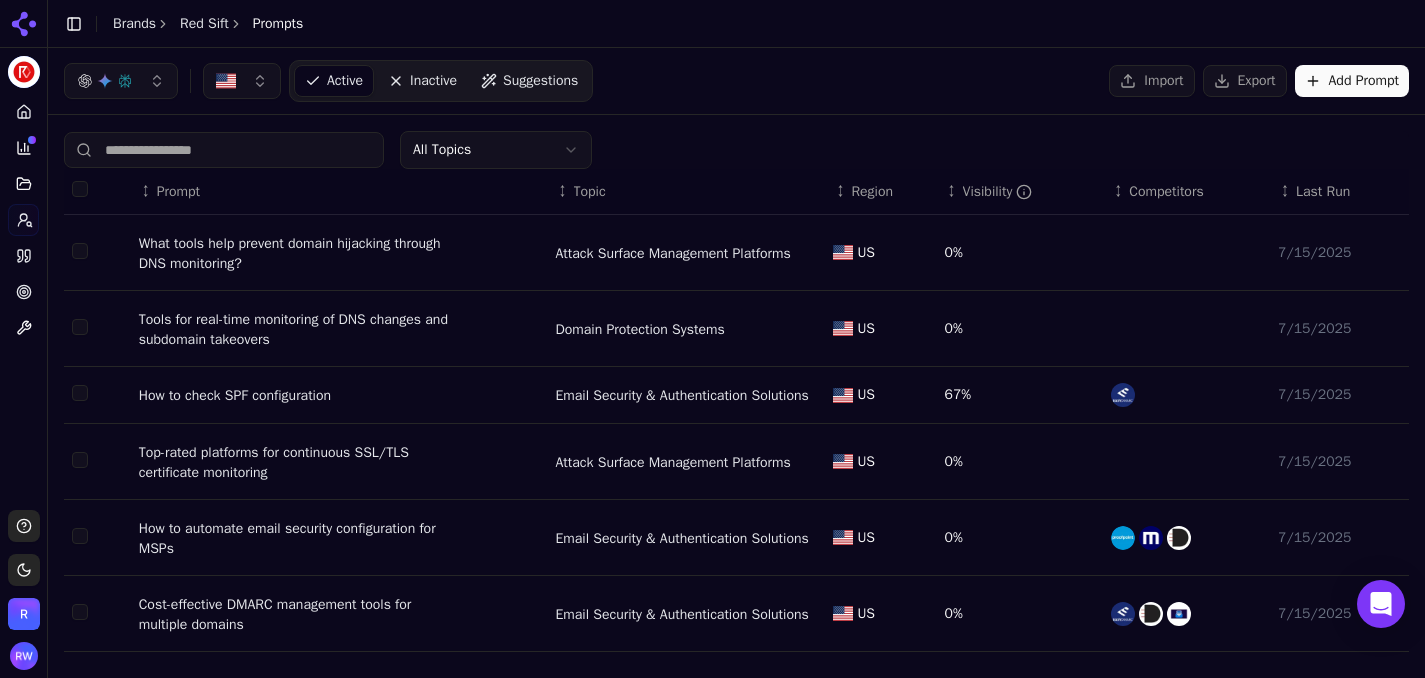click at bounding box center [80, 251] 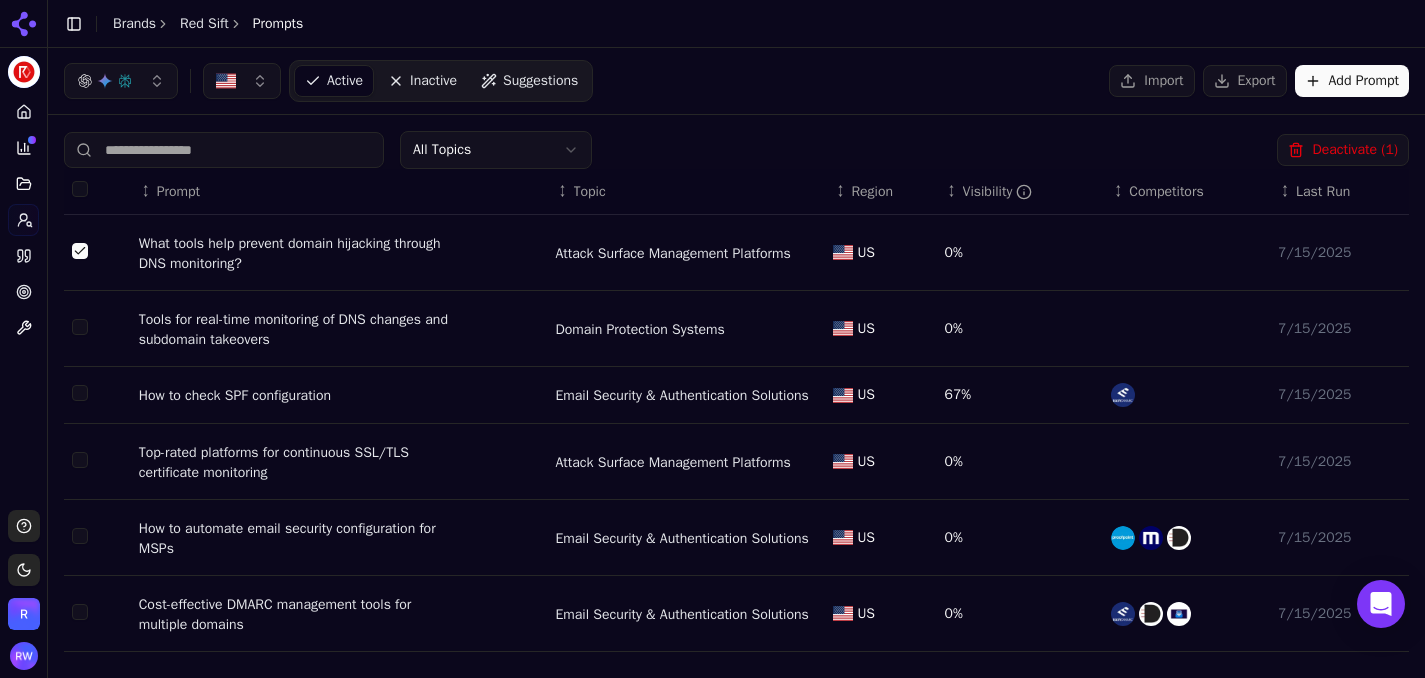 click on "Deactivate ( 1 )" at bounding box center [1343, 150] 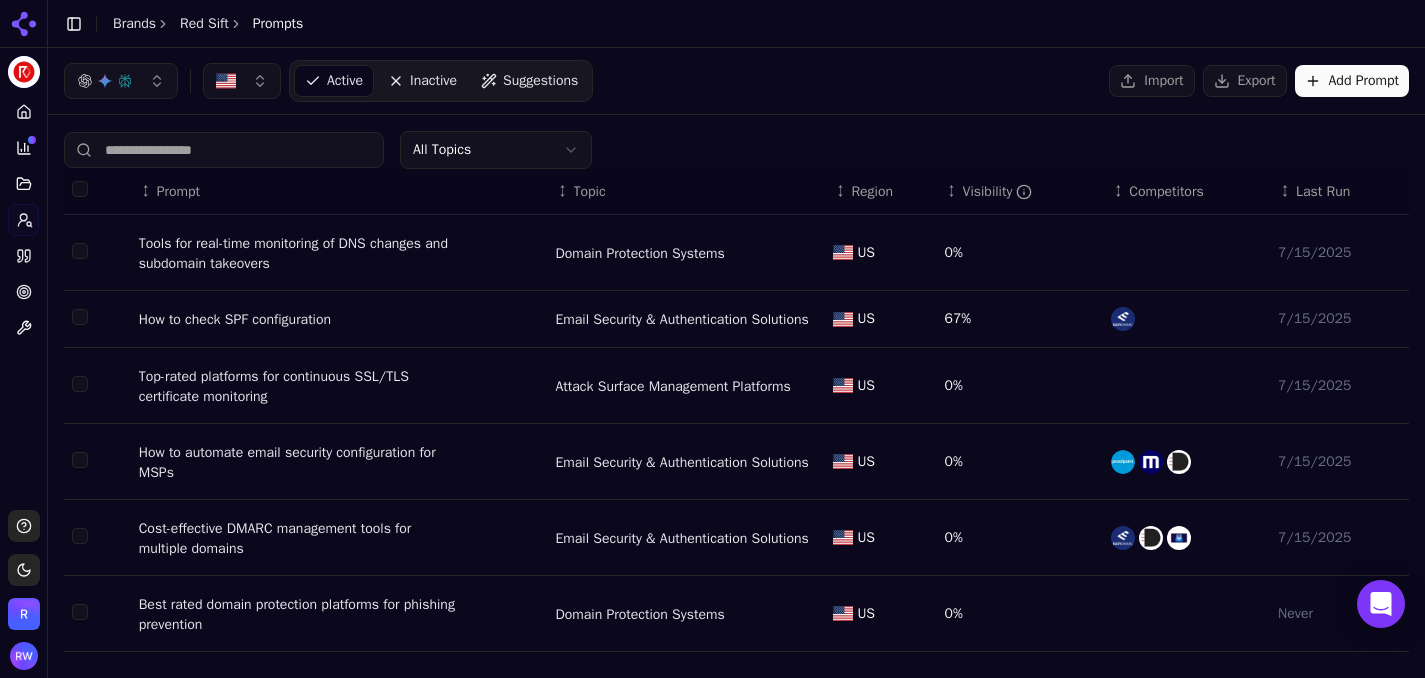 click on "Add Prompt" at bounding box center [1352, 81] 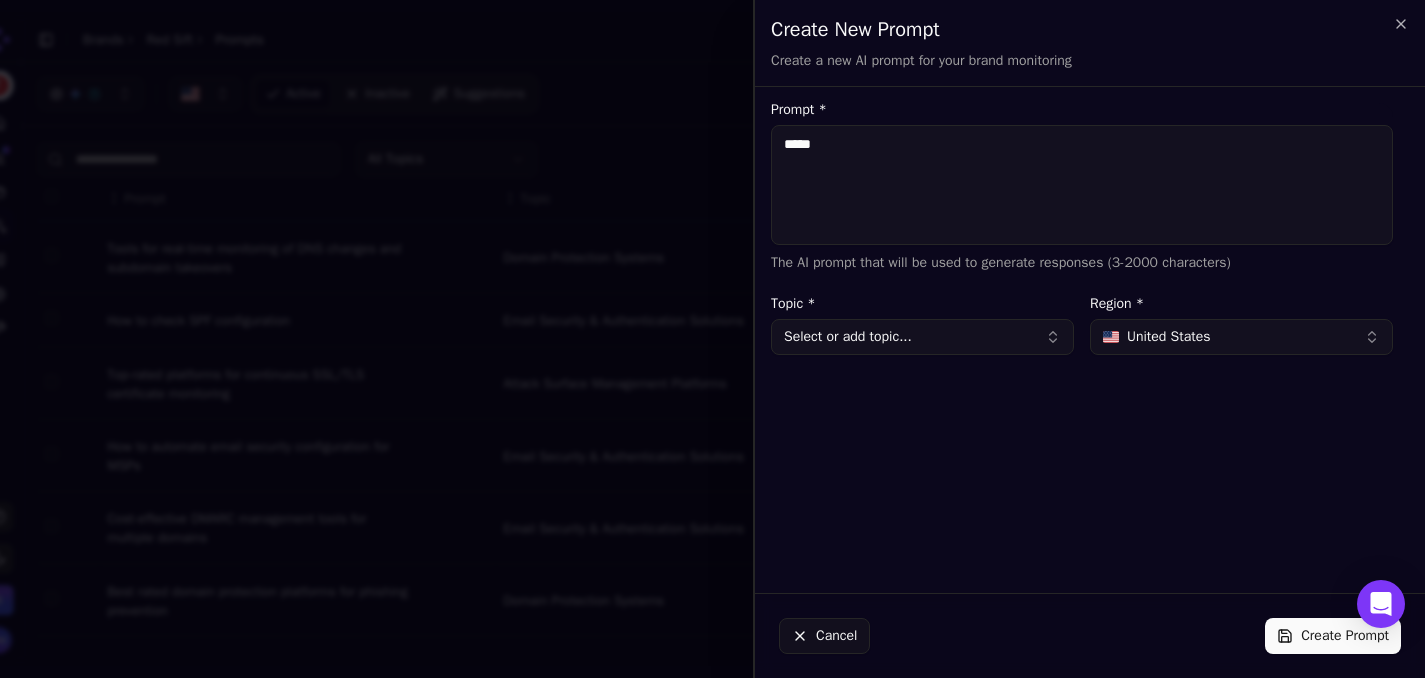 type on "******" 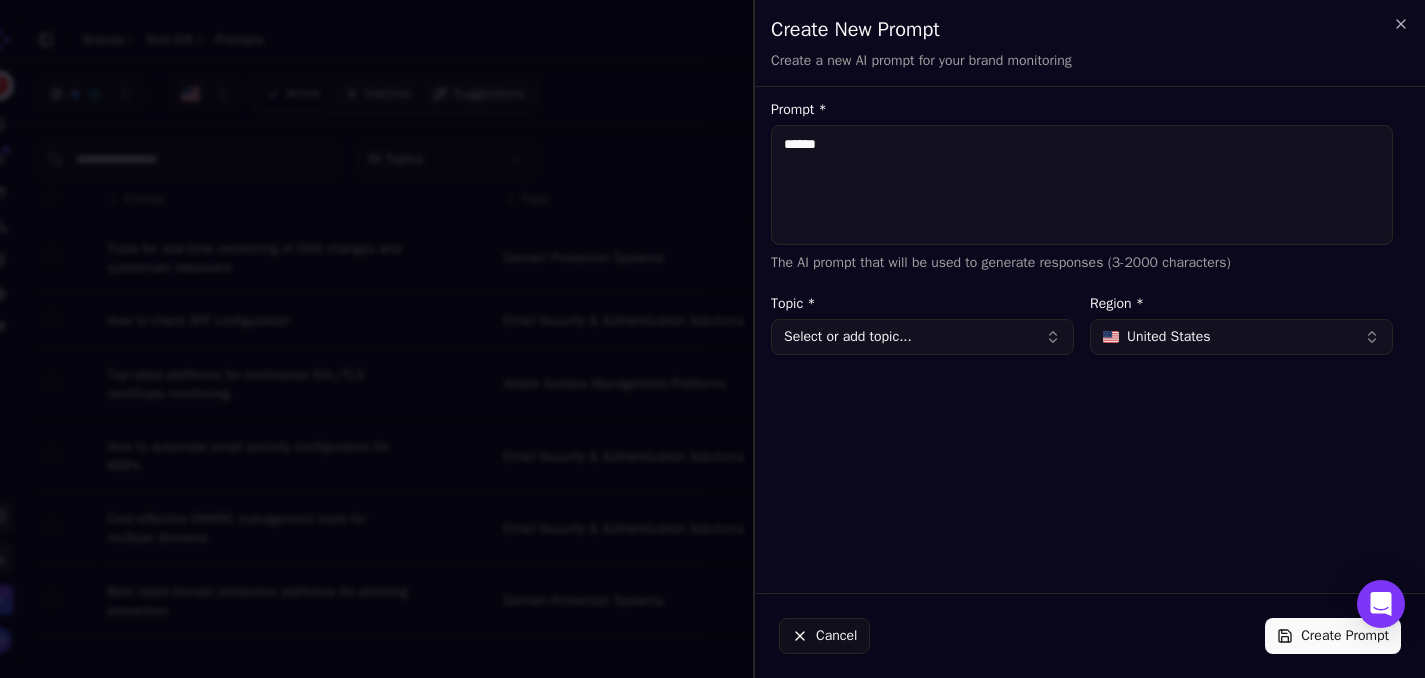 type 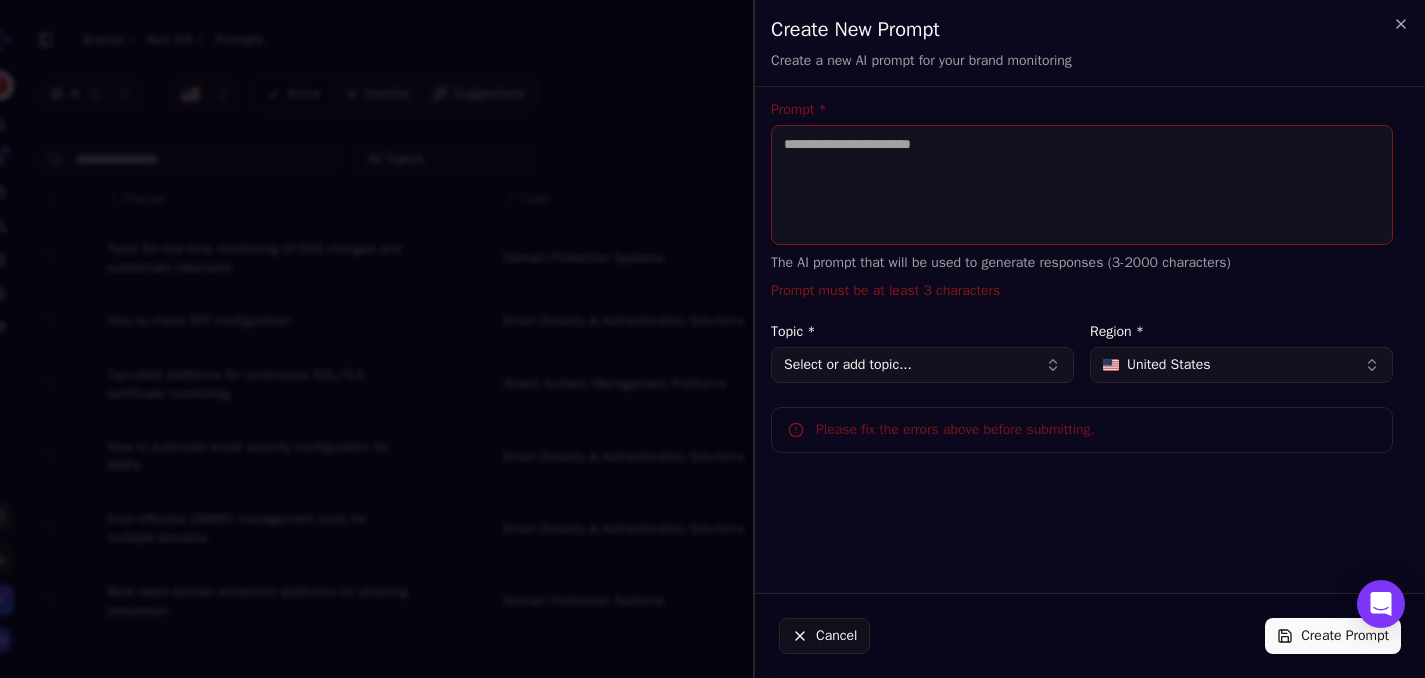 click on "Create New Prompt Create a new AI prompt for your brand monitoring Unsaved changes" at bounding box center (1090, 43) 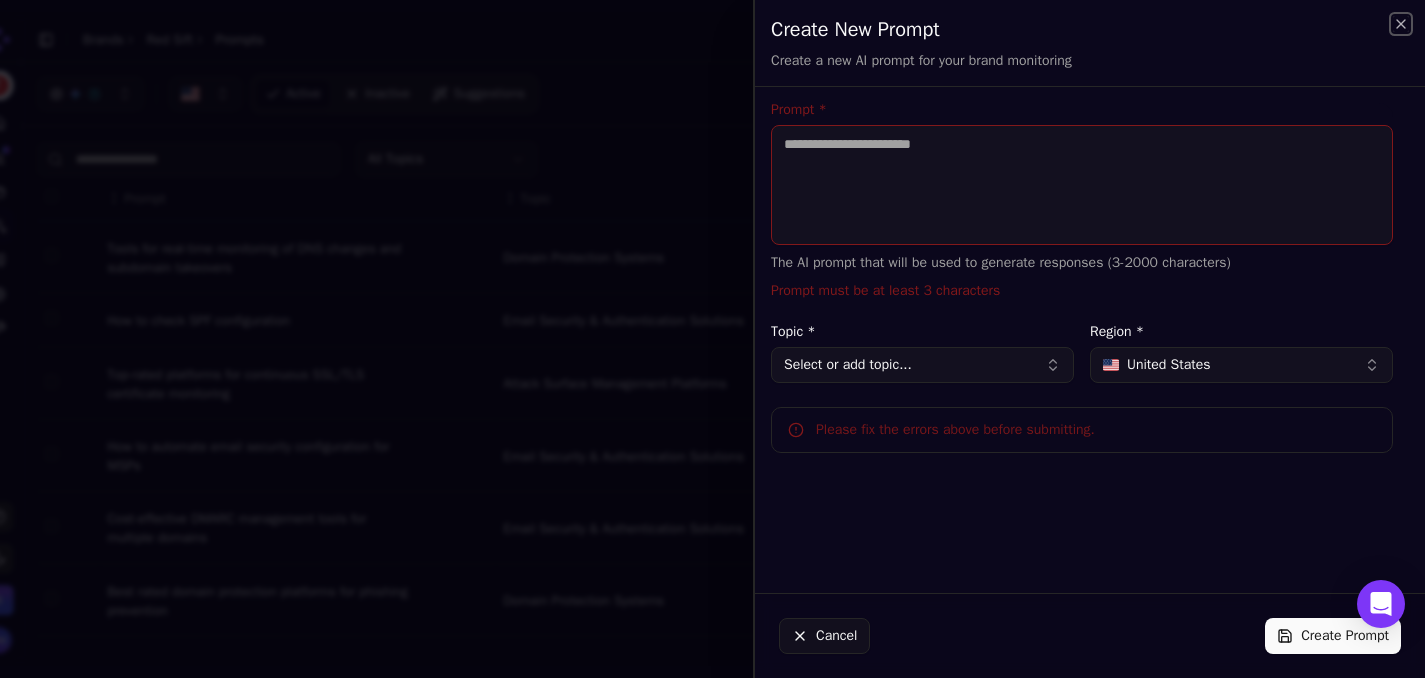 click 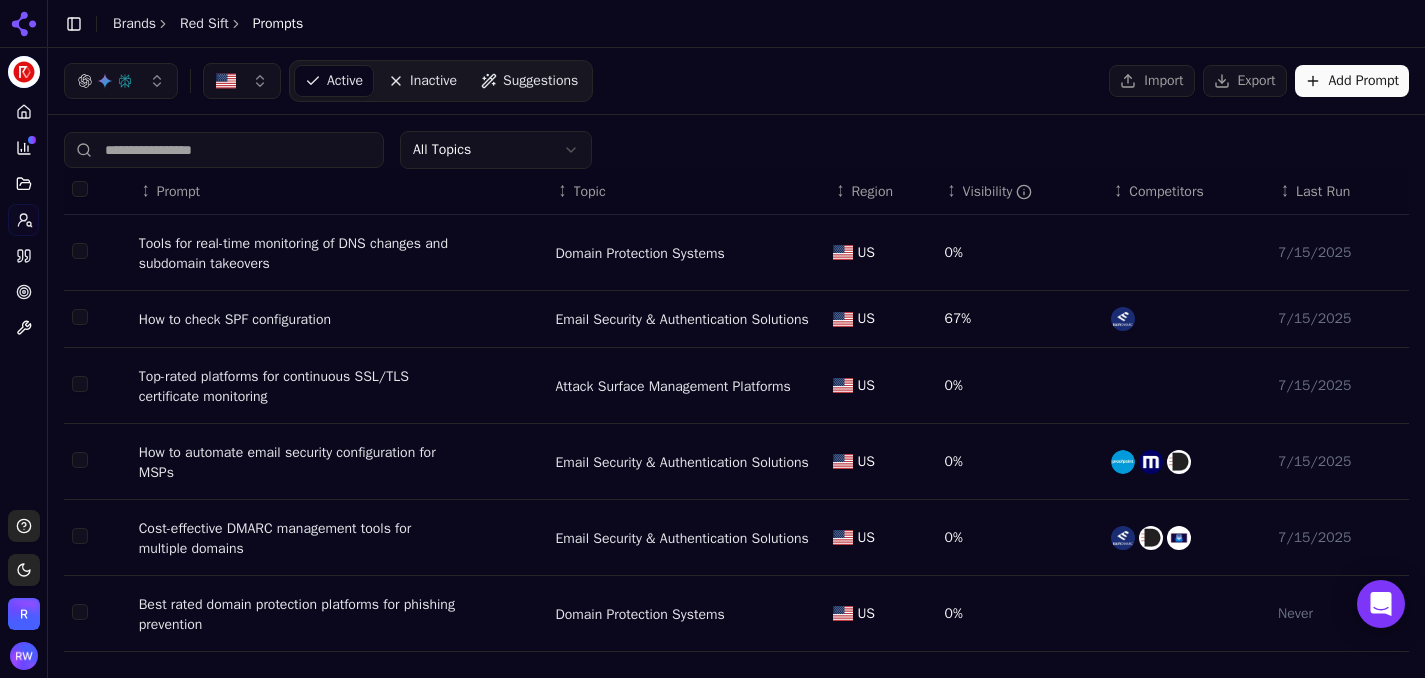 click on "Export" at bounding box center [1245, 81] 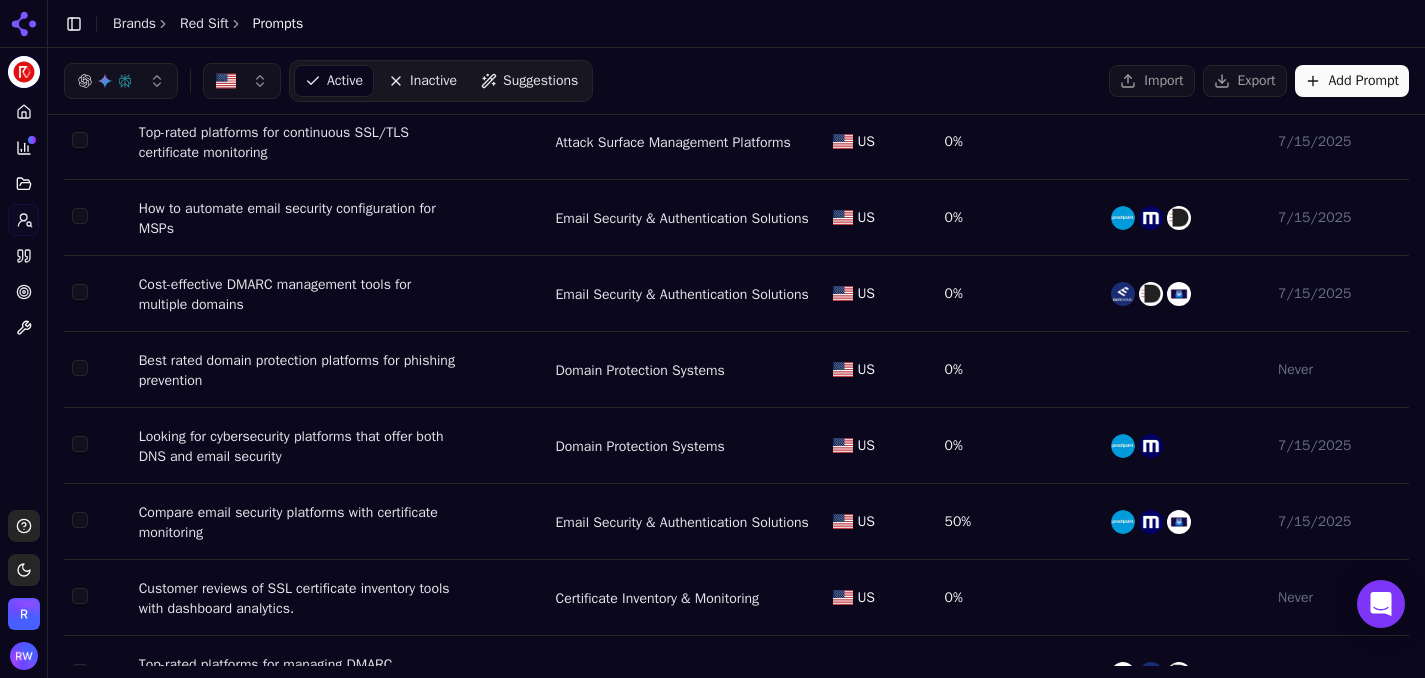 scroll, scrollTop: 372, scrollLeft: 0, axis: vertical 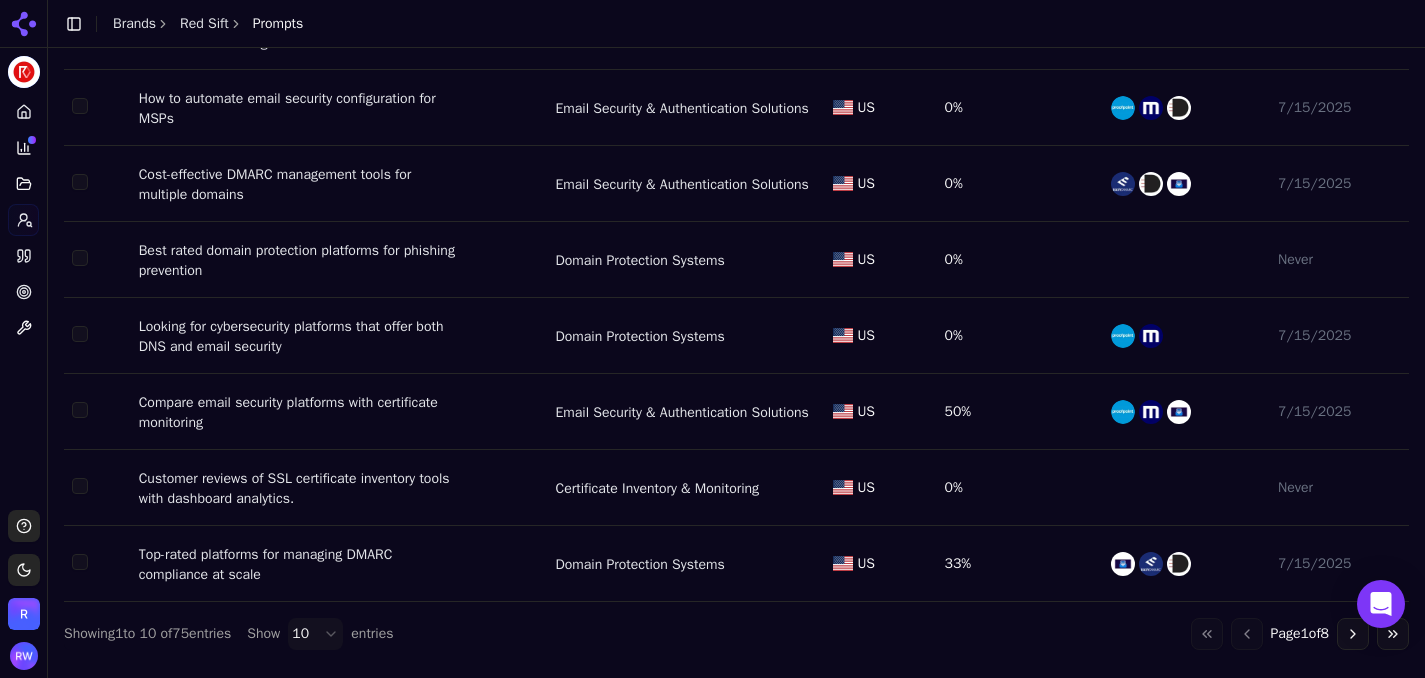 click on "Red Sift Platform Home Competition Topics Prompts Citations Optimize Toolbox Support Toggle theme Red Sift   Toggle Sidebar Brands Red Sift Prompts Active Inactive Suggestions Import Export Add Prompt All Topics  ↕ Prompt  ↕ Topic  ↕ Region  ↕ Visibility  ↕ Competitors  ↕ Last Run Tools for real-time monitoring of DNS changes and subdomain takeovers Domain Protection Systems US 0% 7/15/2025 How to check SPF configuration Email Security & Authentication Solutions US 67% 7/15/2025 Top-rated platforms for continuous SSL/TLS certificate monitoring Attack Surface Management Platforms US 0% 7/15/2025 How to automate email security configuration for MSPs Email Security & Authentication Solutions US 0% 7/15/2025 Cost-effective DMARC management tools for multiple domains Email Security & Authentication Solutions US 0% 7/15/2025 Best rated domain protection platforms for phishing prevention Domain Protection Systems US 0% Never Domain Protection Systems US 0% 7/15/2025 US 50% 7/15/2025 US 0% Never" at bounding box center [712, 339] 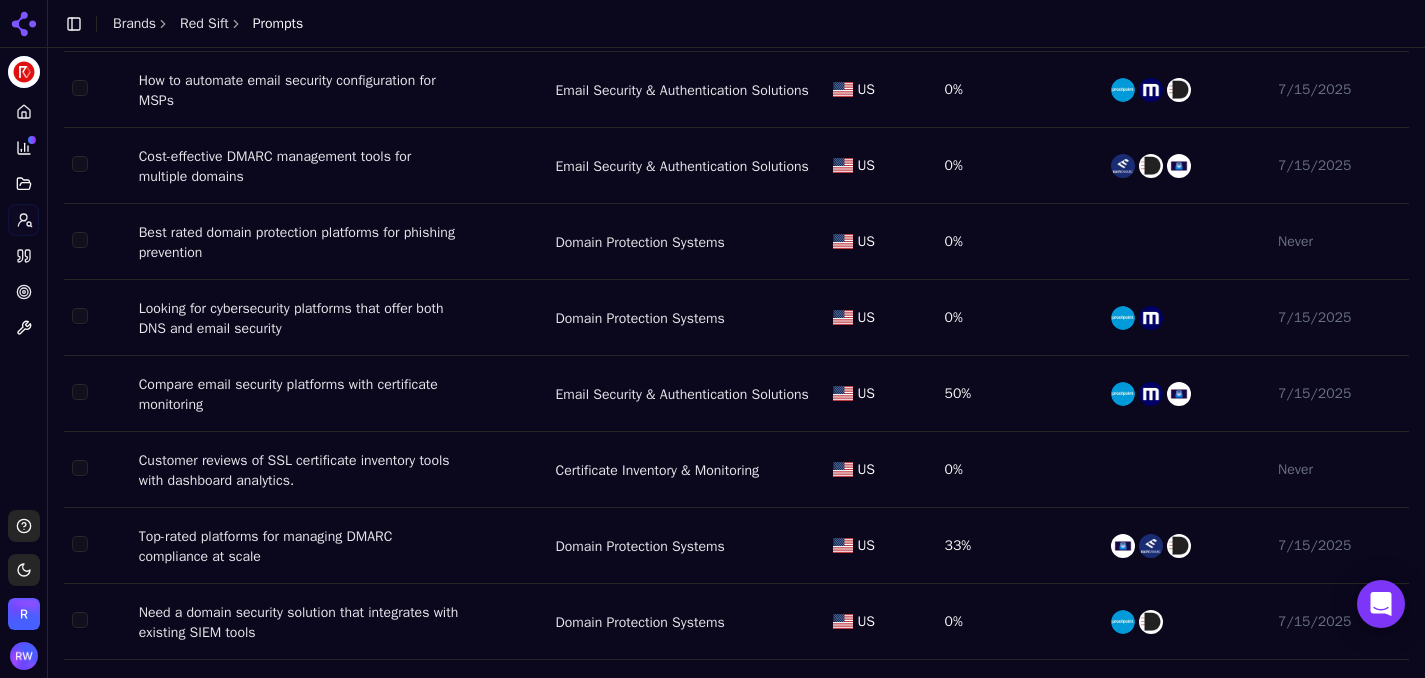 scroll, scrollTop: 0, scrollLeft: 0, axis: both 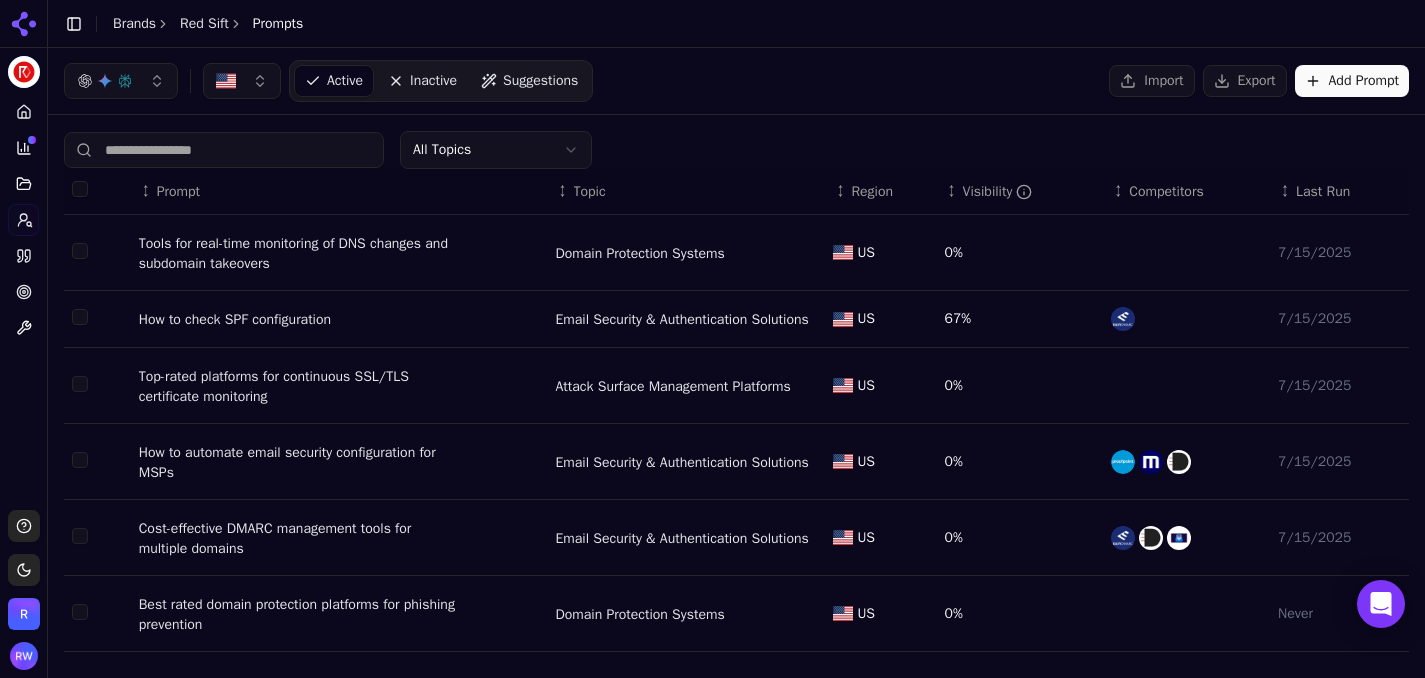 click at bounding box center (80, 189) 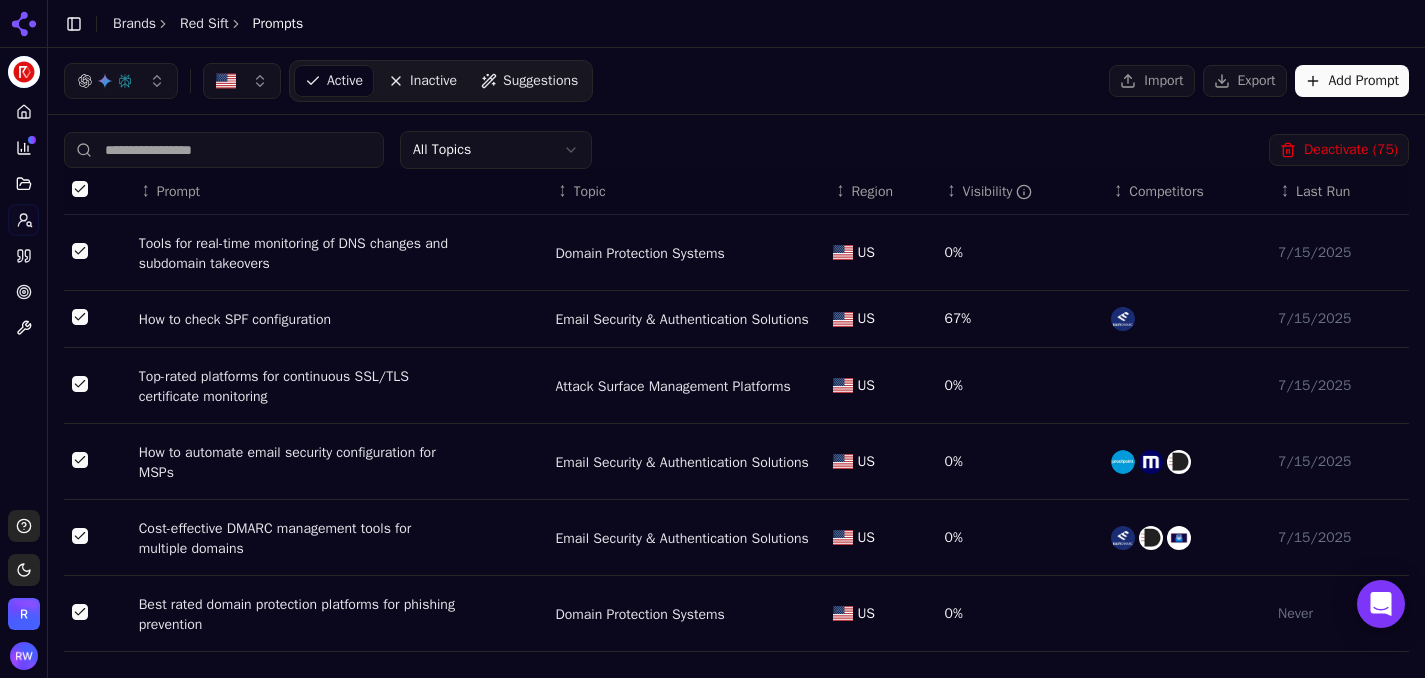 click on "Deactivate ( 75 )" at bounding box center [1339, 150] 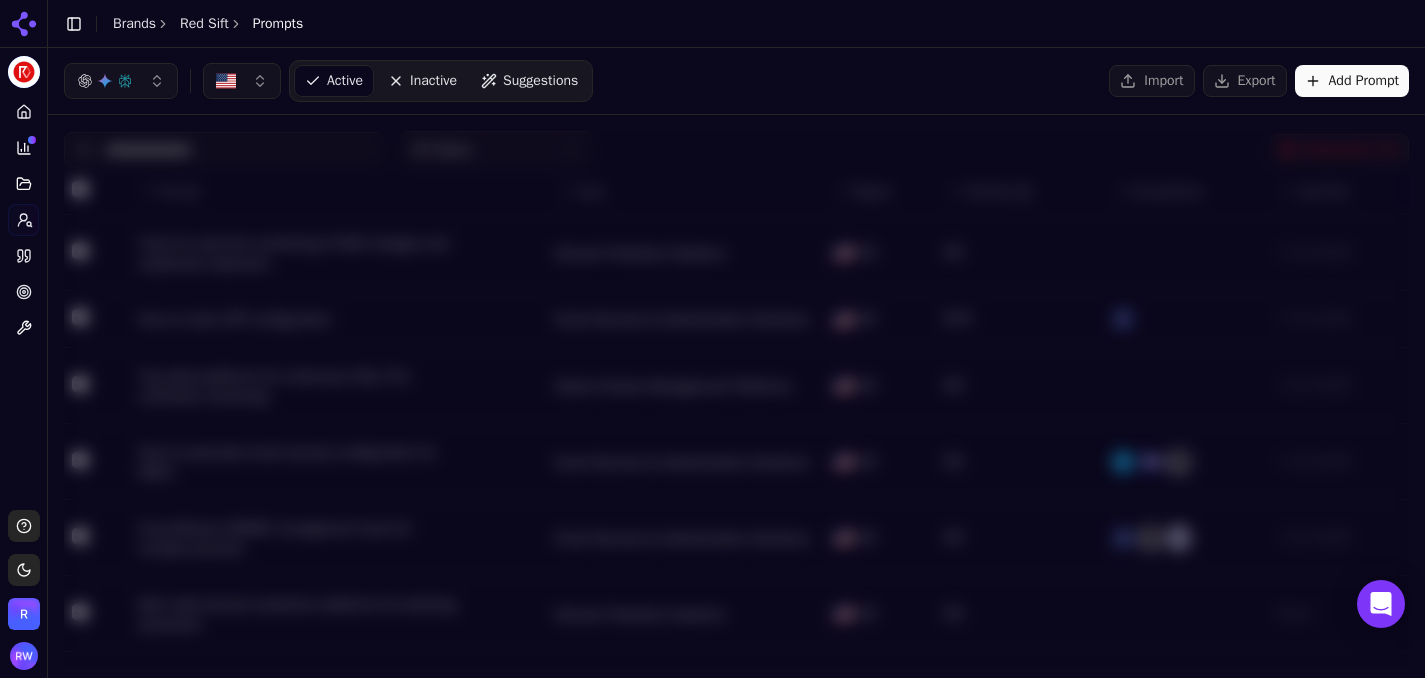click on "Active Inactive Suggestions Import Export Add Prompt" at bounding box center [736, 81] 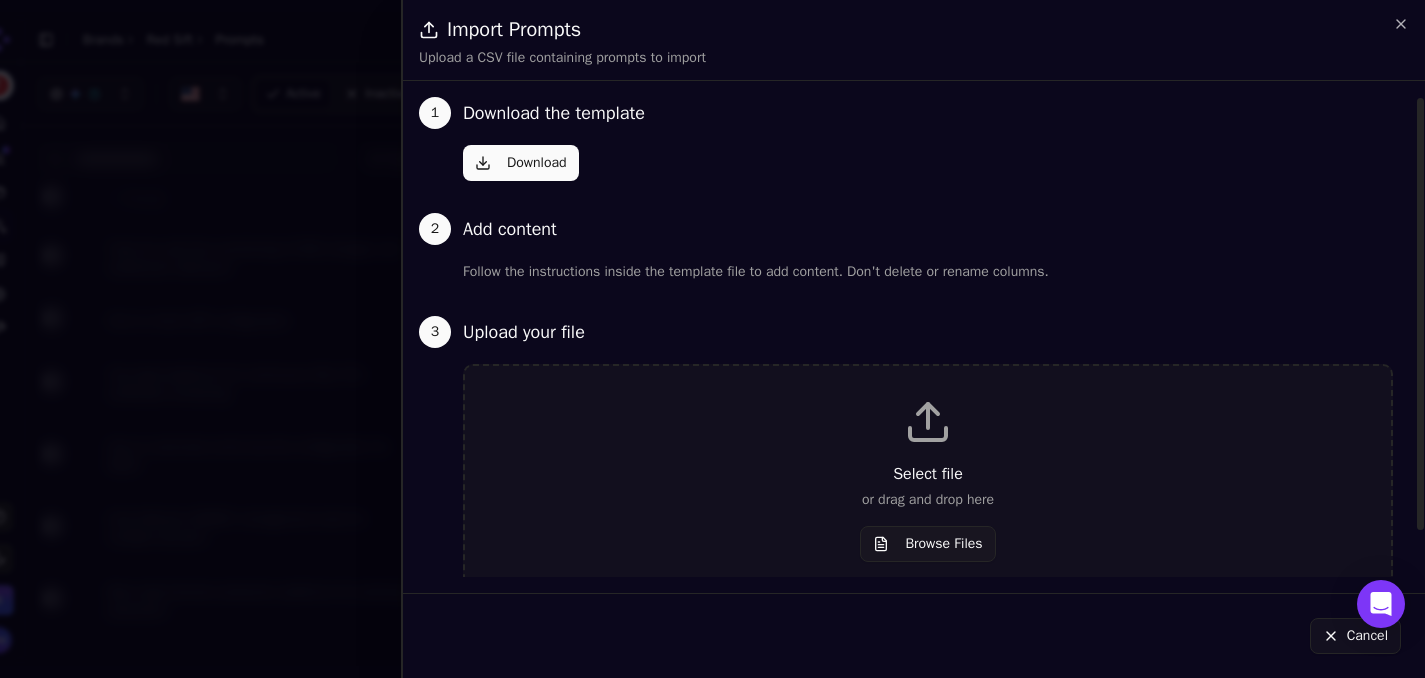 click on "Download" at bounding box center [521, 163] 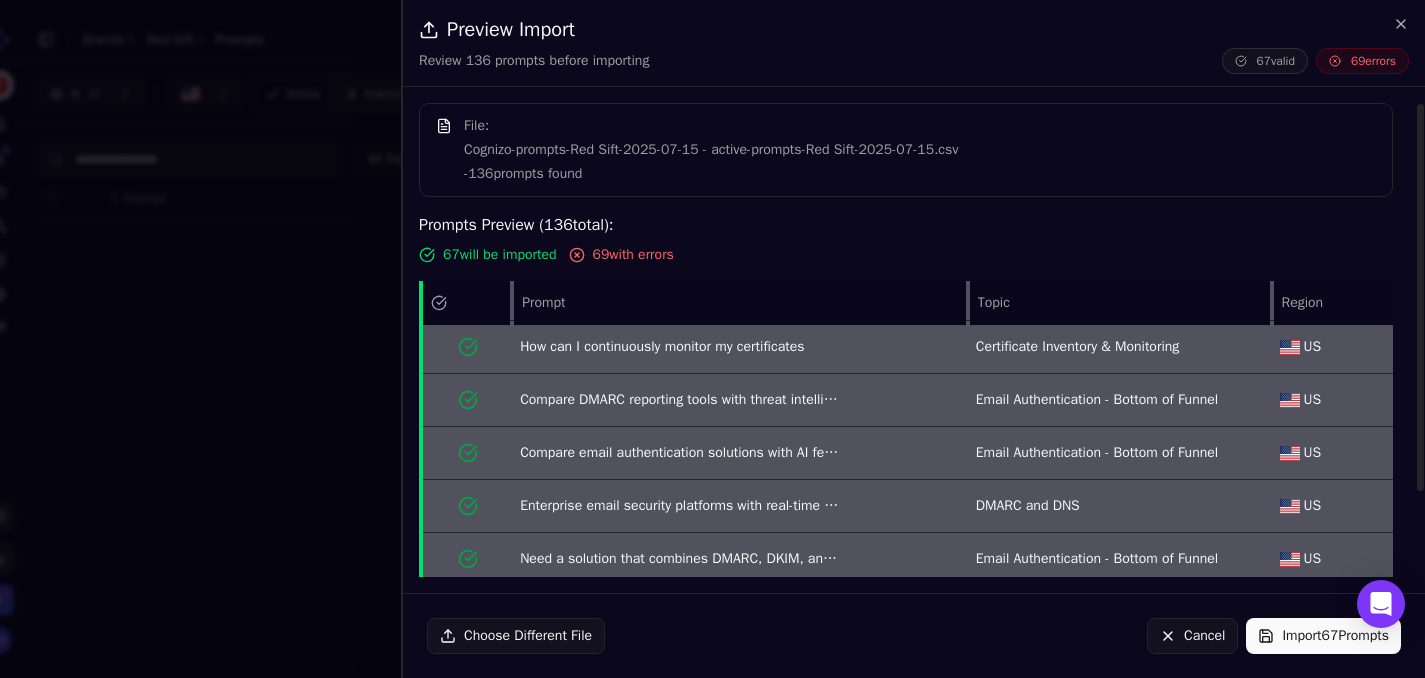 scroll, scrollTop: 2295, scrollLeft: 0, axis: vertical 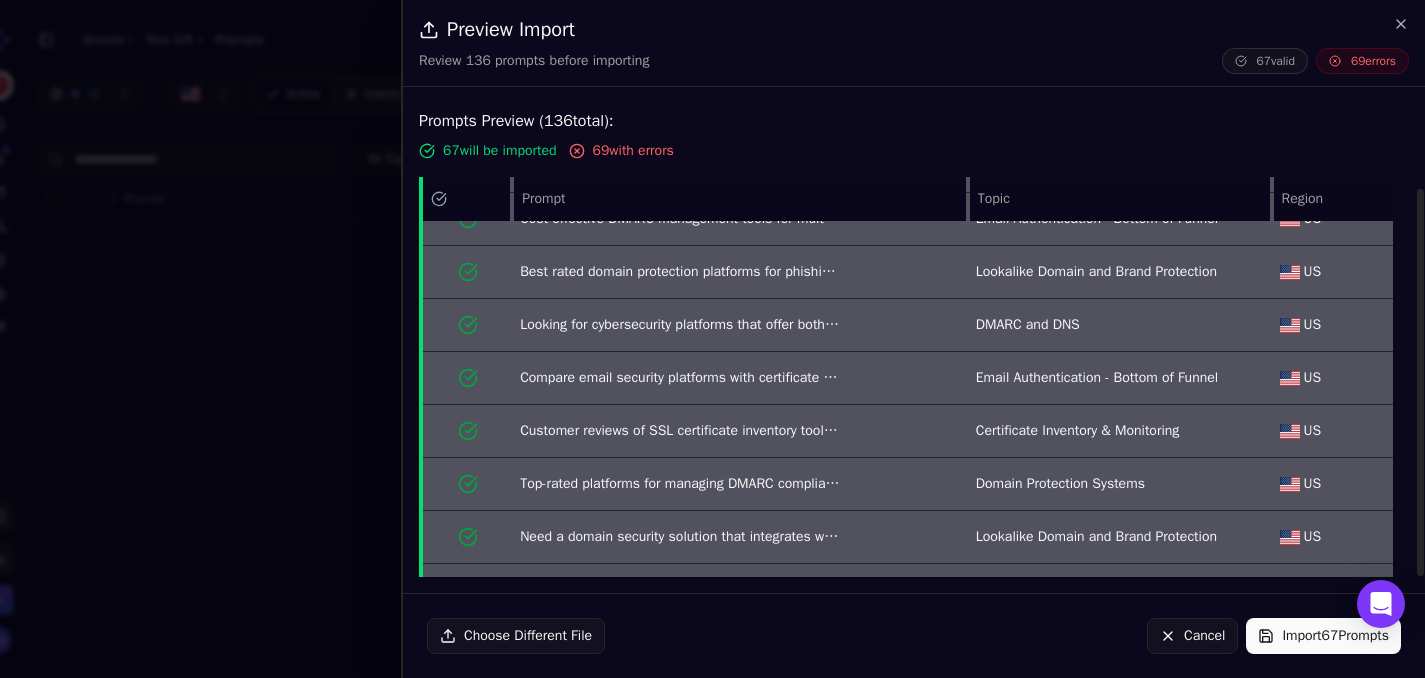 click on "69  with errors" at bounding box center (633, 151) 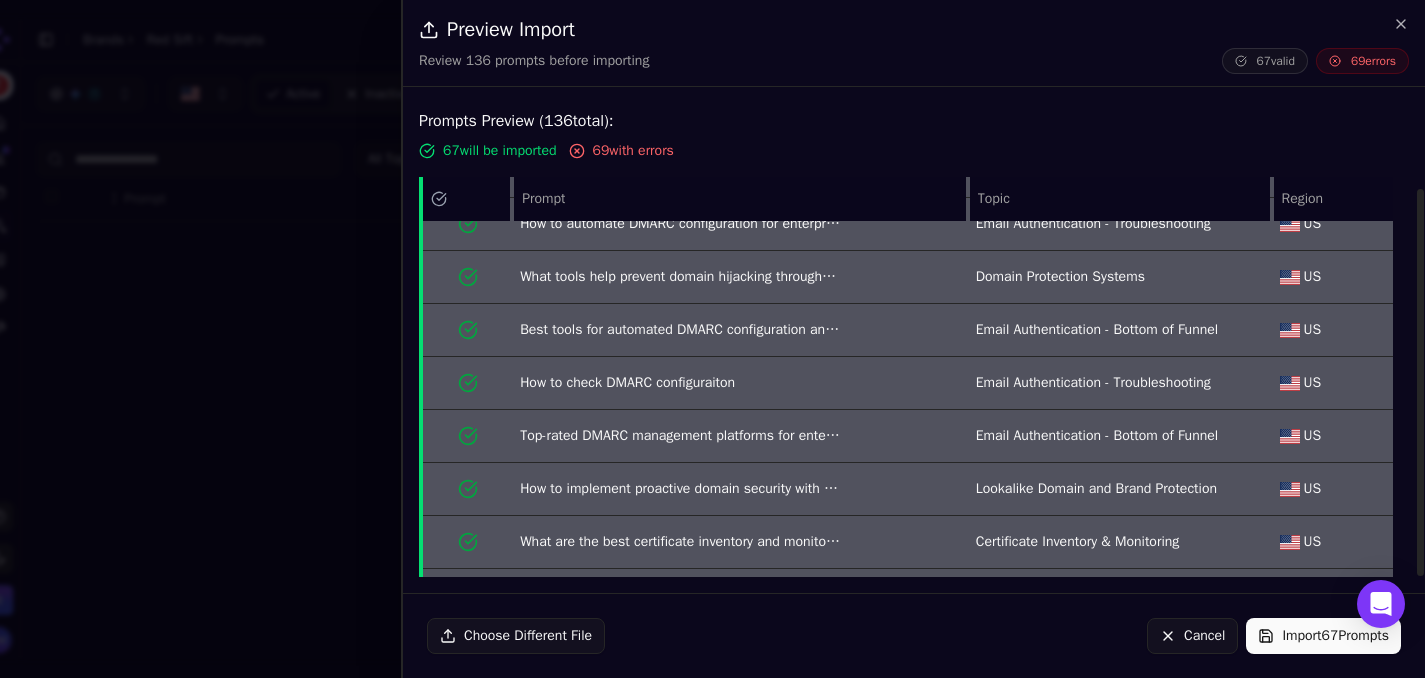 scroll, scrollTop: 2295, scrollLeft: 0, axis: vertical 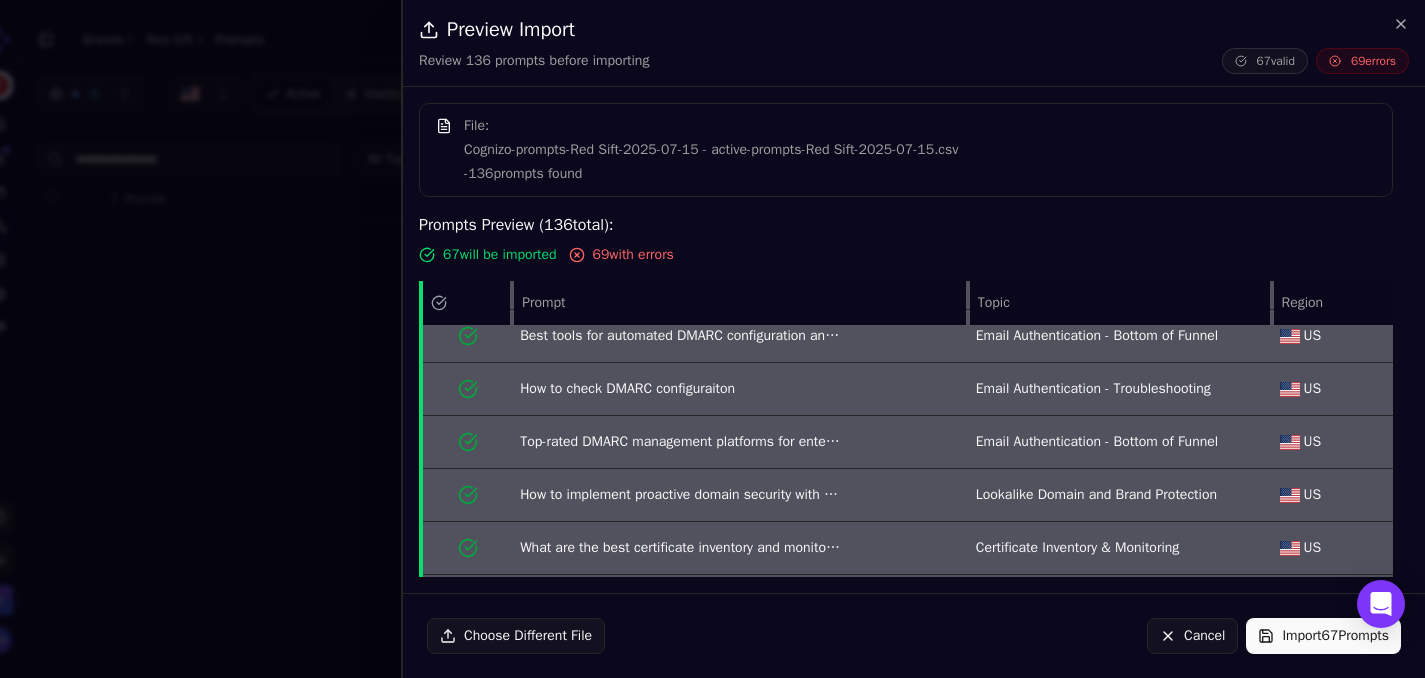click on "69  errors" at bounding box center [1362, 61] 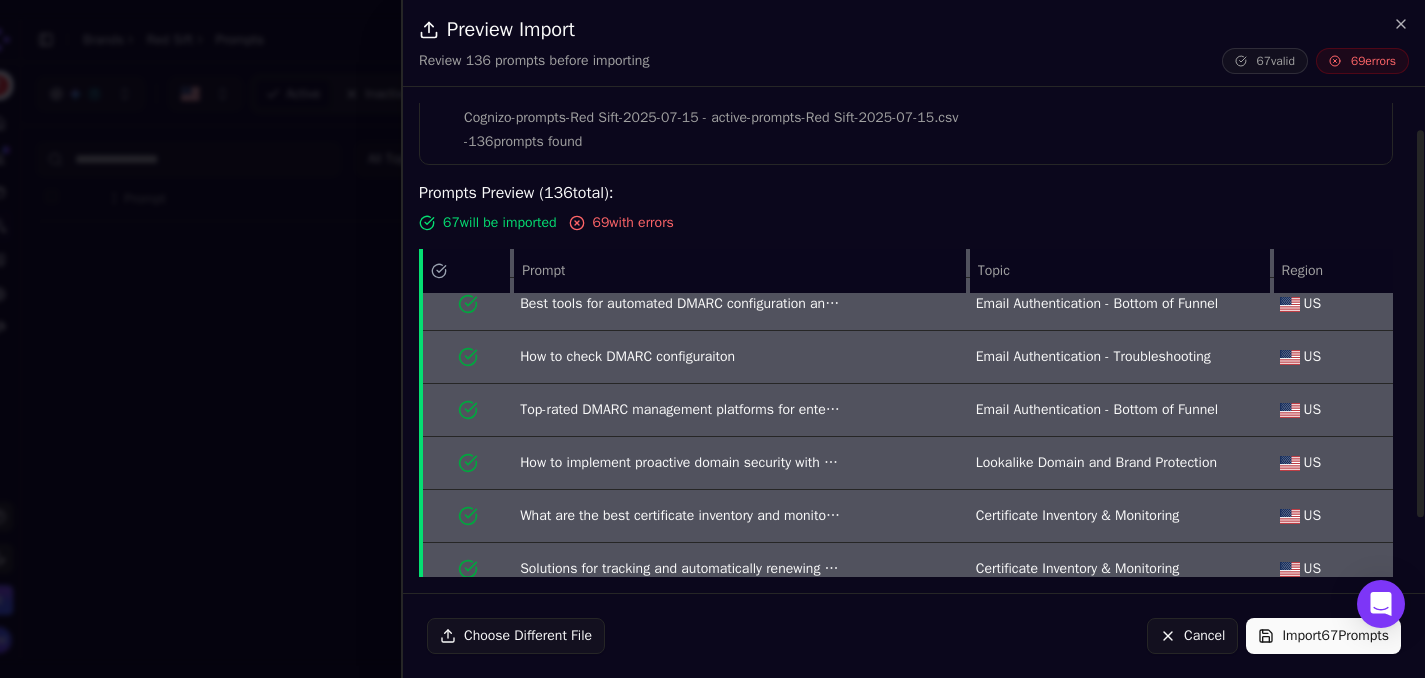 scroll, scrollTop: 104, scrollLeft: 0, axis: vertical 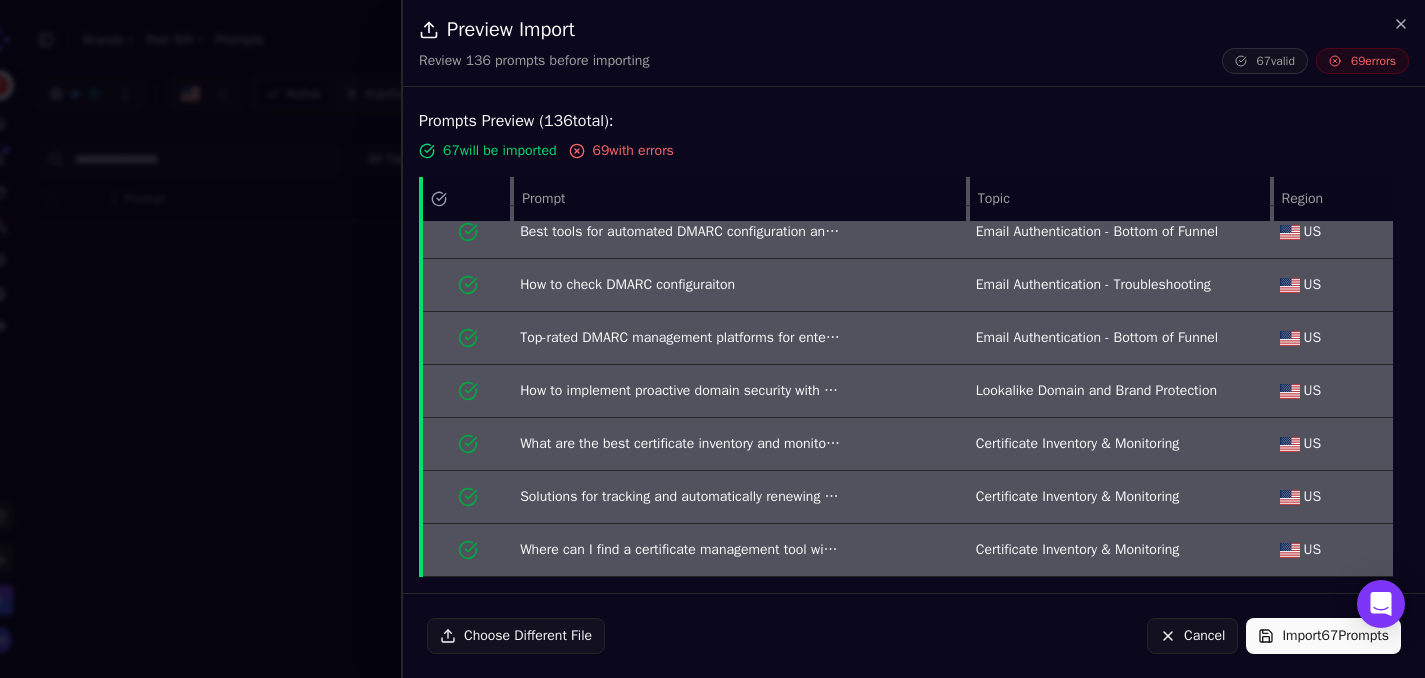 click on "Cancel" at bounding box center (1192, 636) 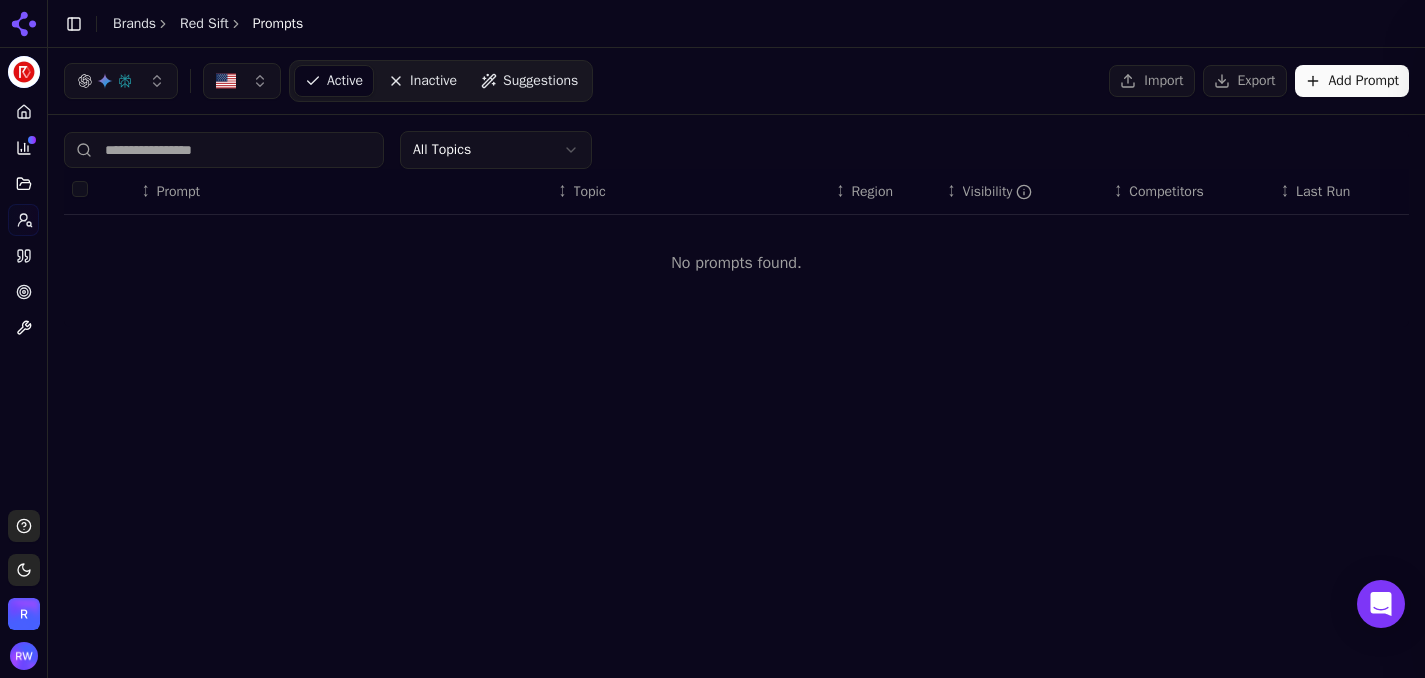 scroll, scrollTop: 51, scrollLeft: 0, axis: vertical 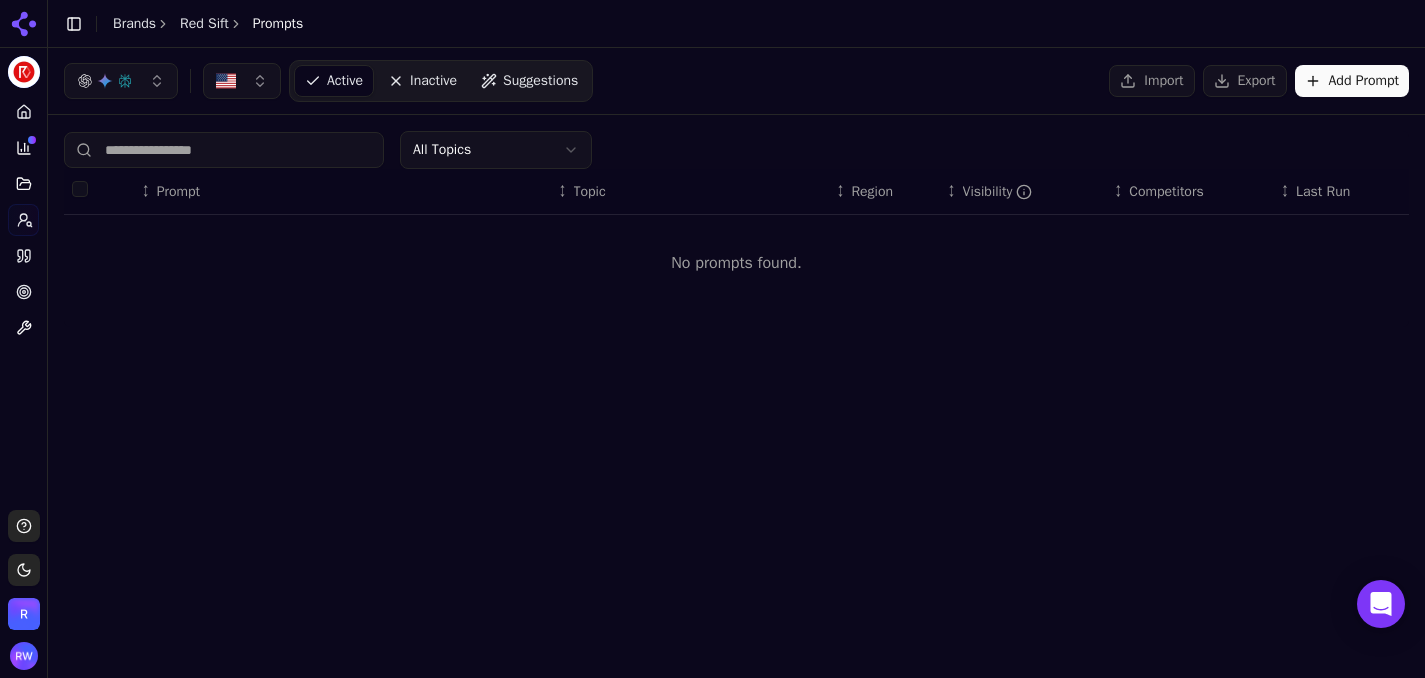 click on "Add Prompt" at bounding box center [1352, 81] 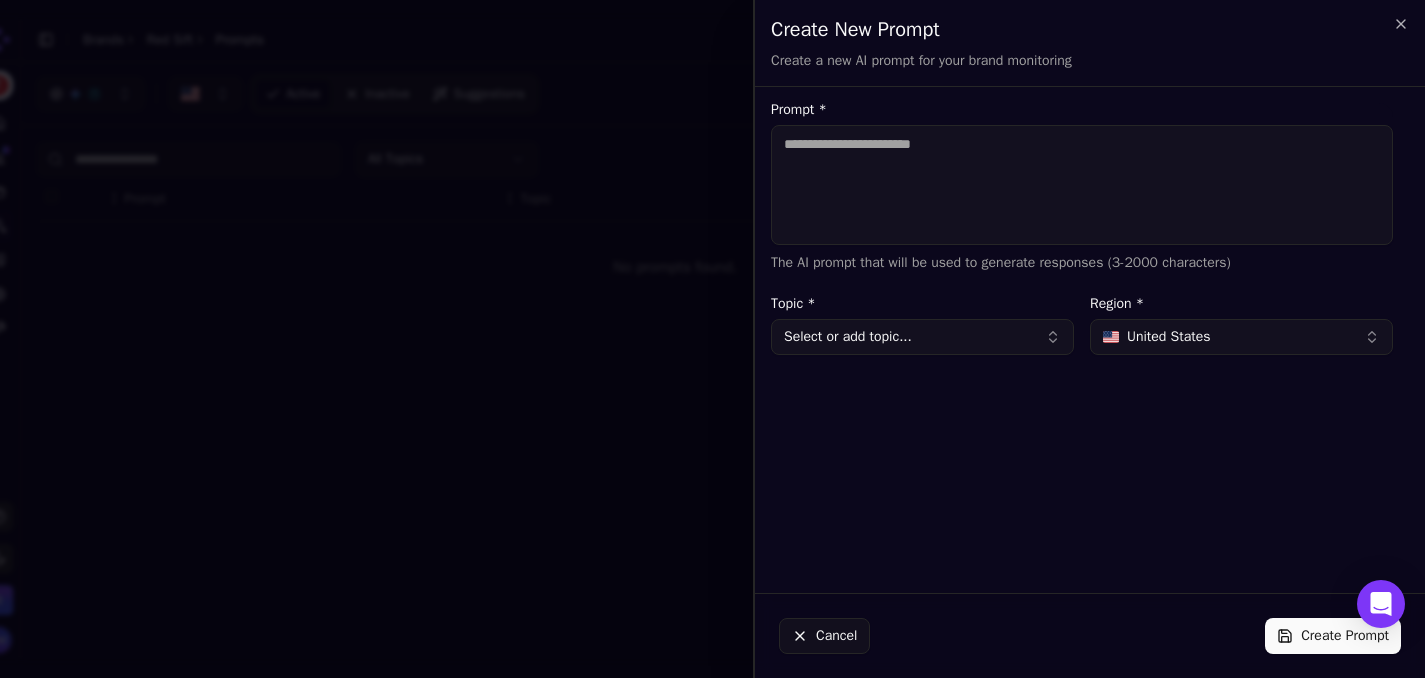 click on "United States" at bounding box center [1241, 337] 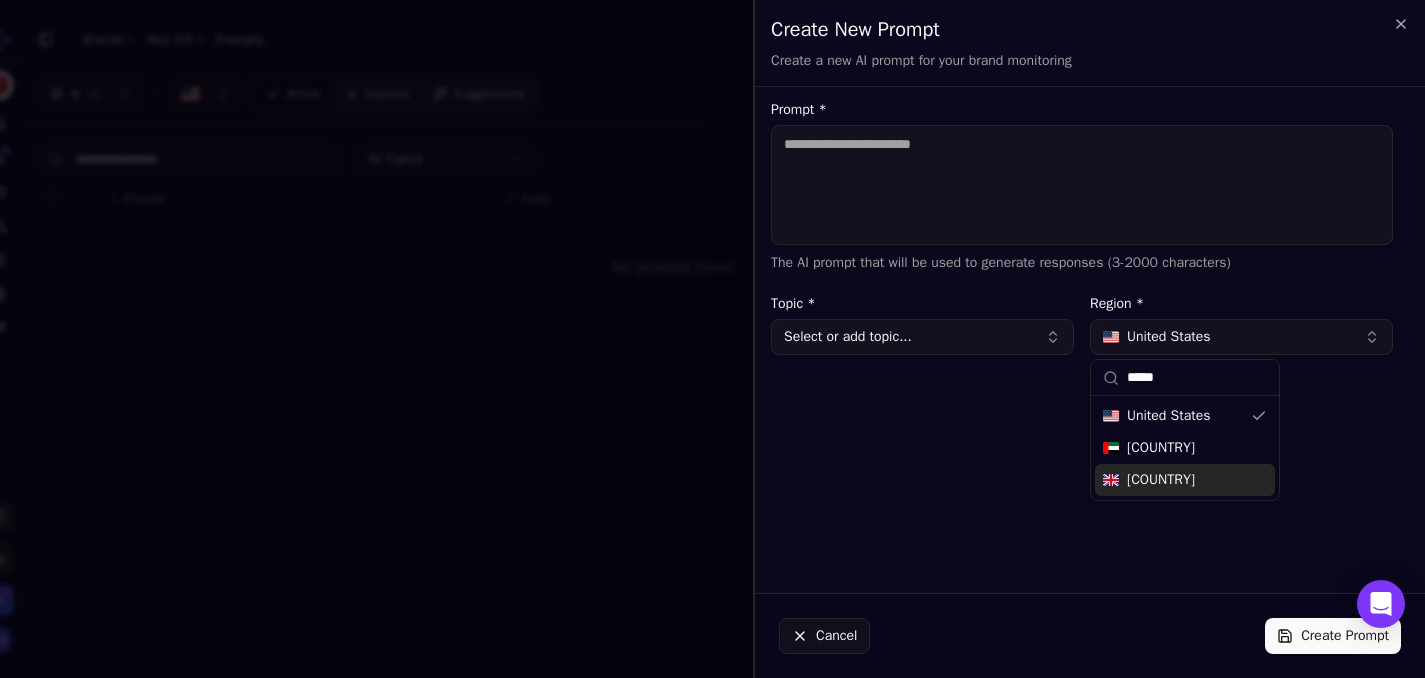 type on "*****" 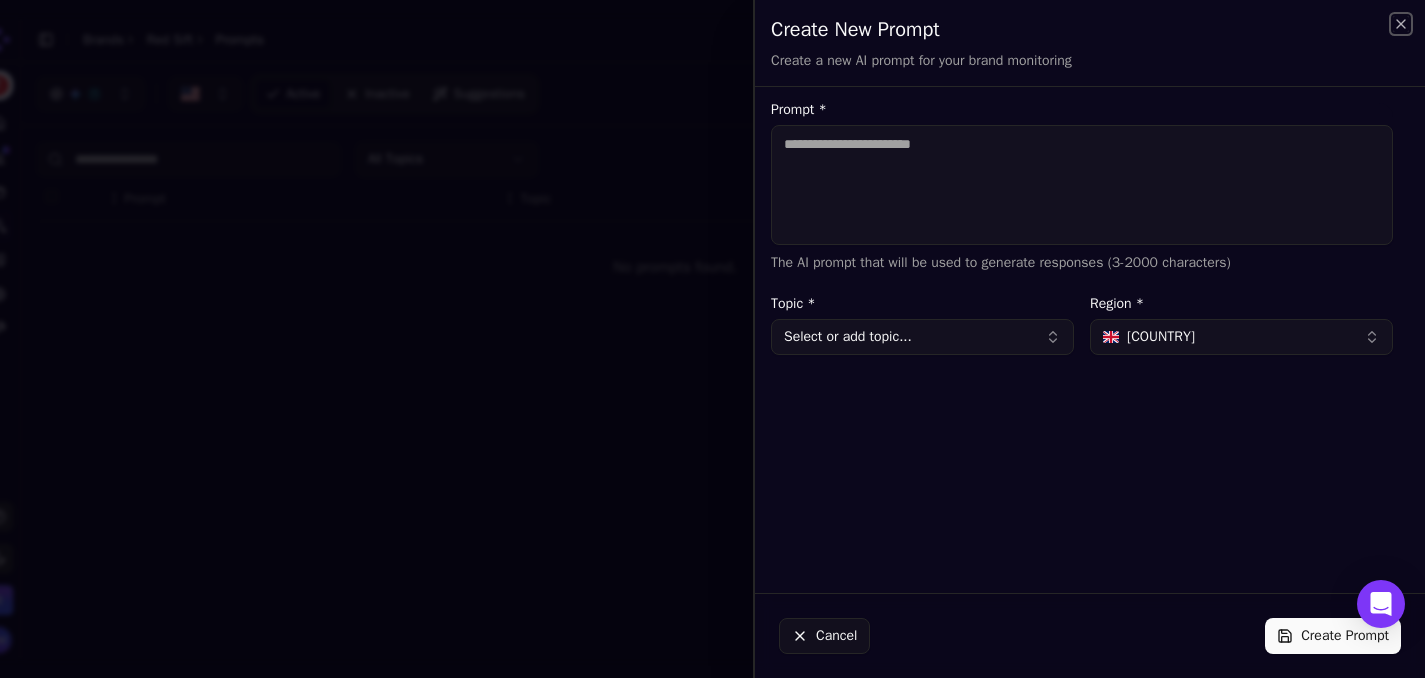 click 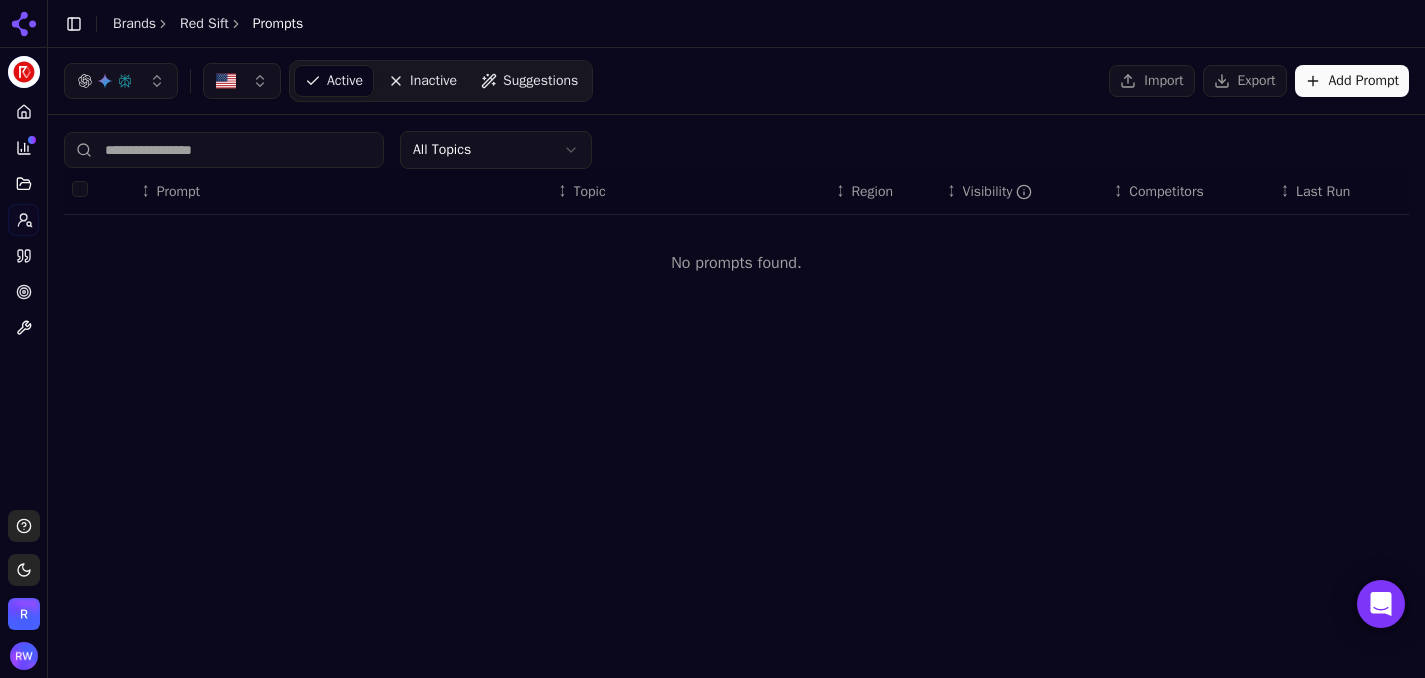 click on "Import" at bounding box center [1151, 81] 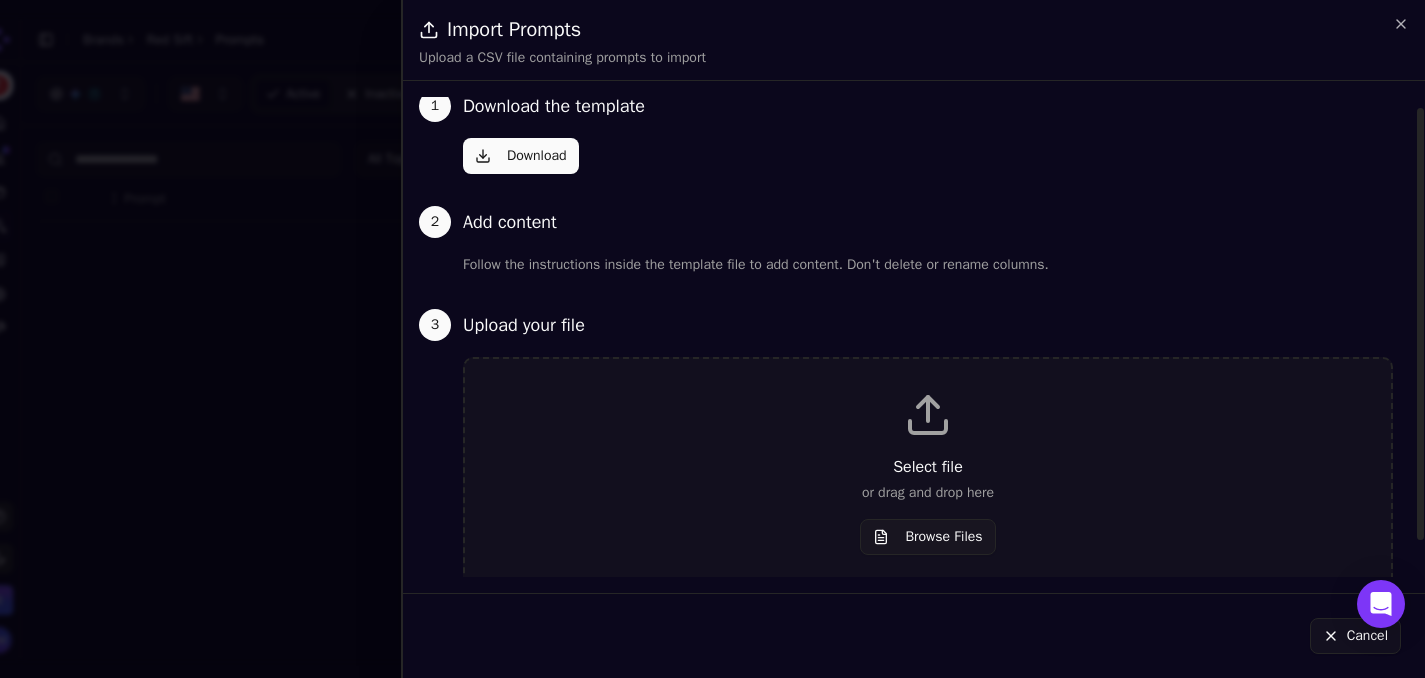 scroll, scrollTop: 51, scrollLeft: 0, axis: vertical 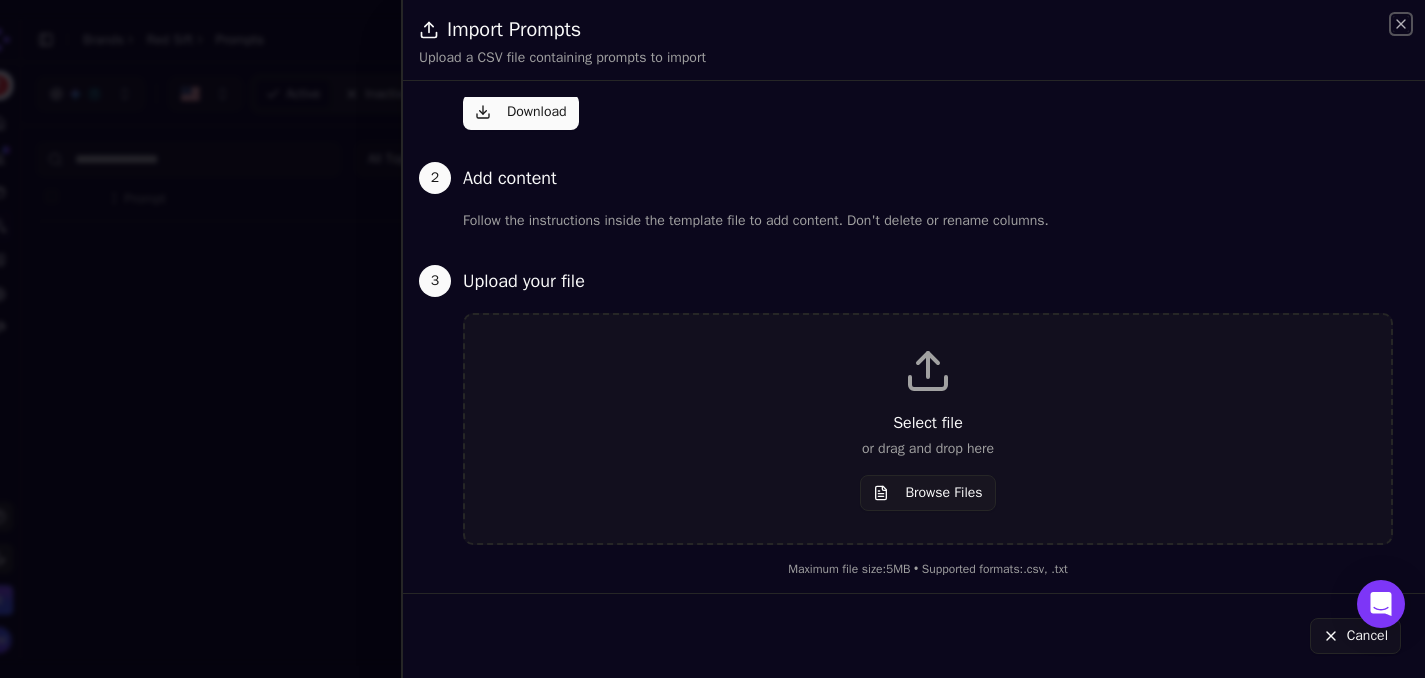 click 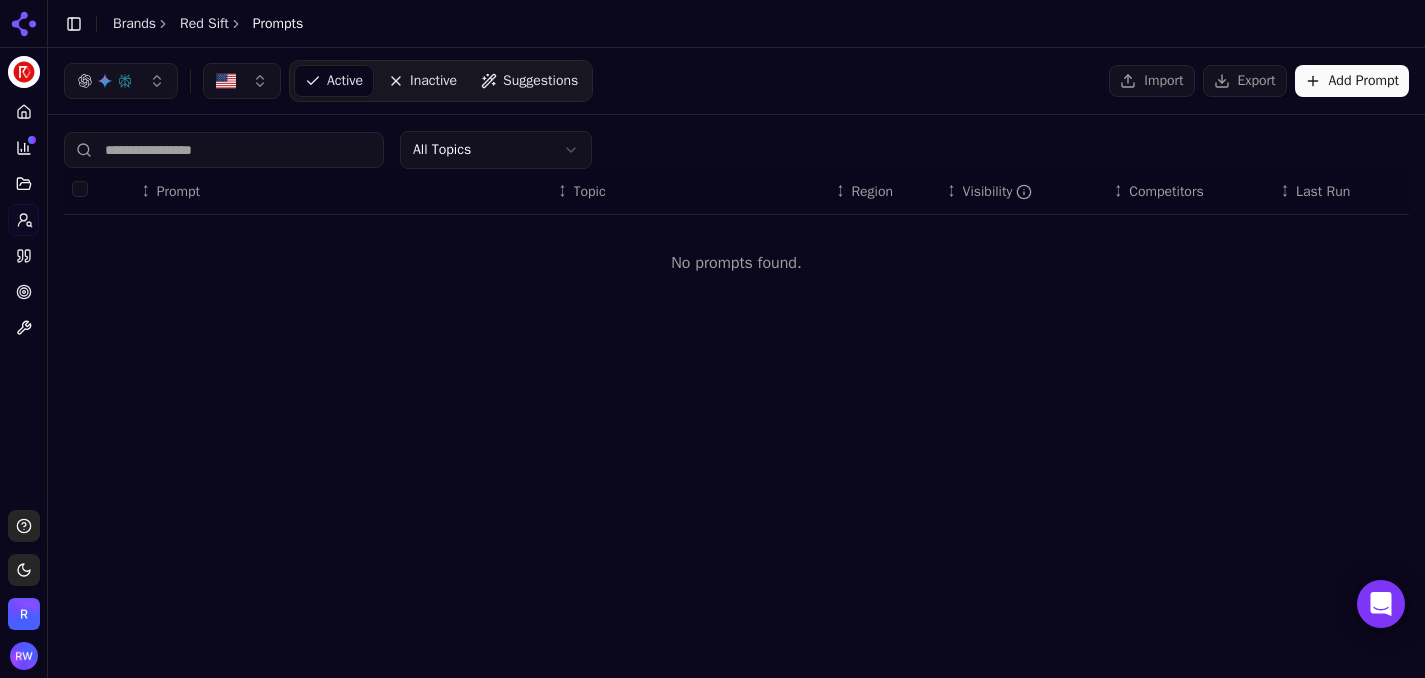 click on "Add Prompt" at bounding box center (1352, 81) 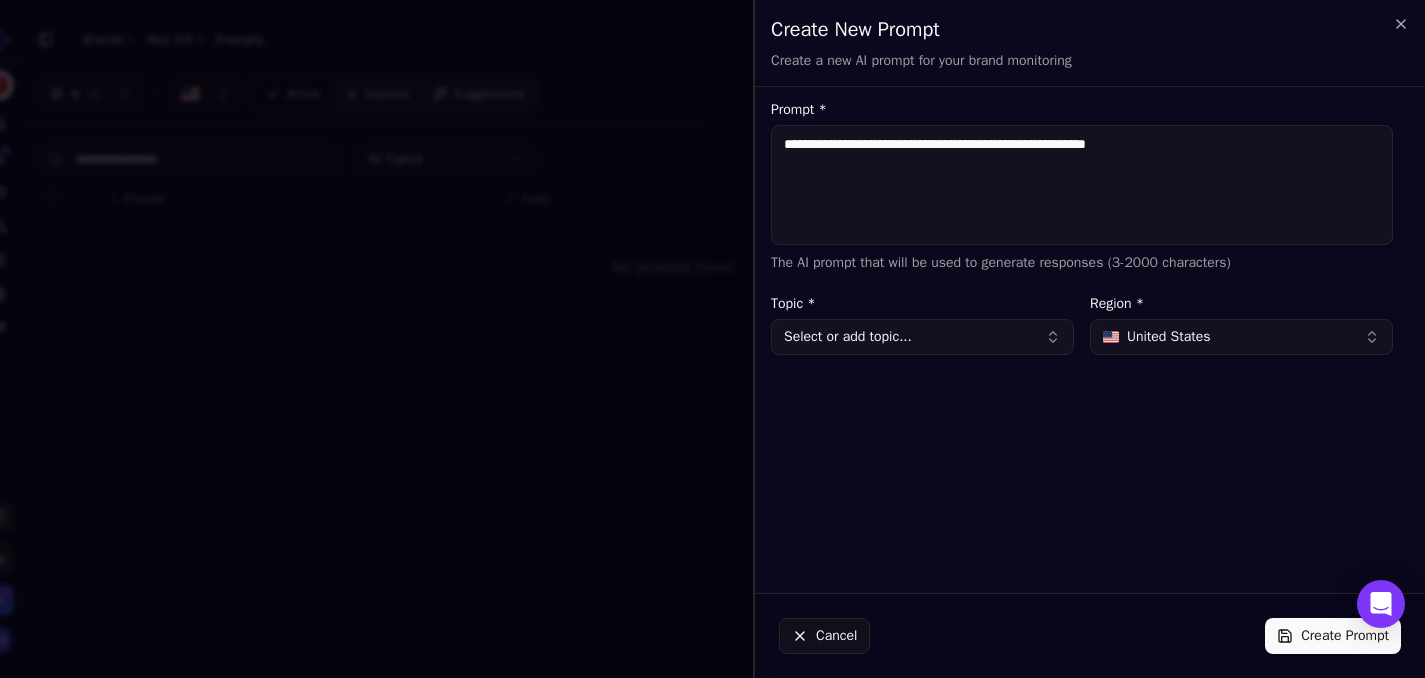 type on "**********" 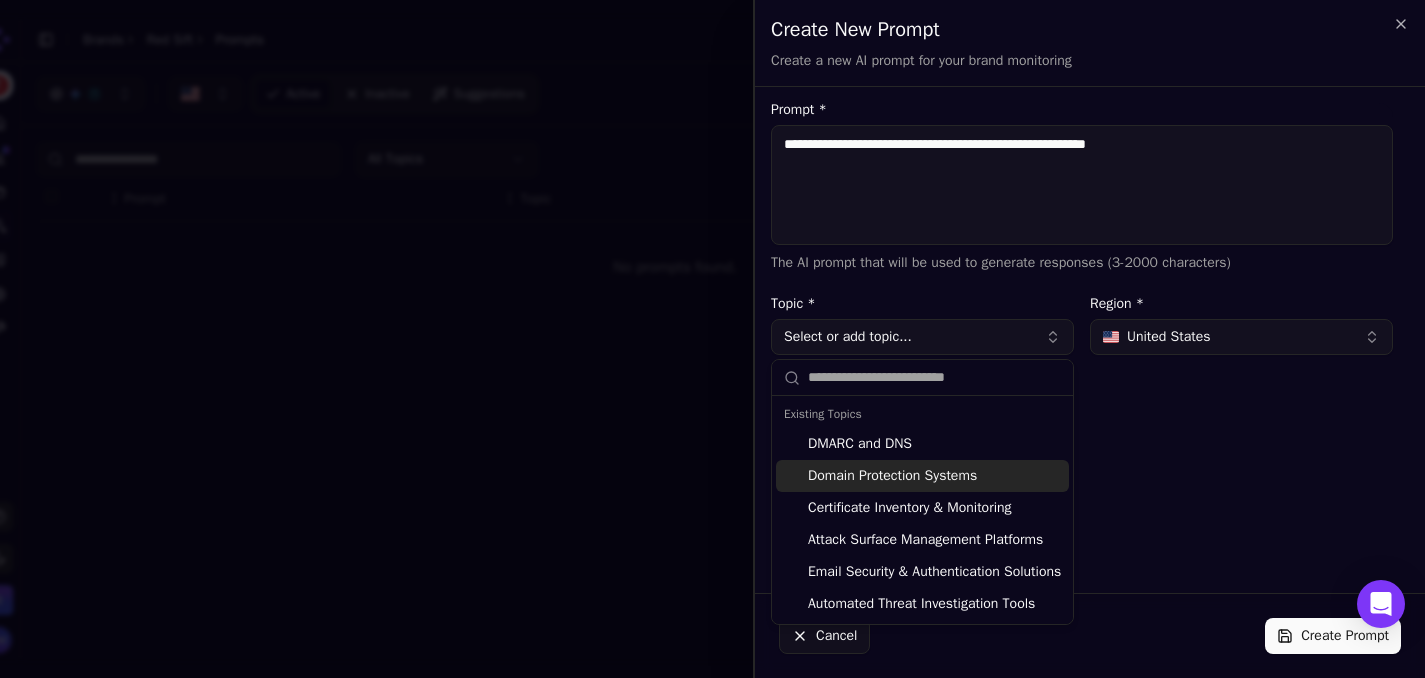 paste on "**********" 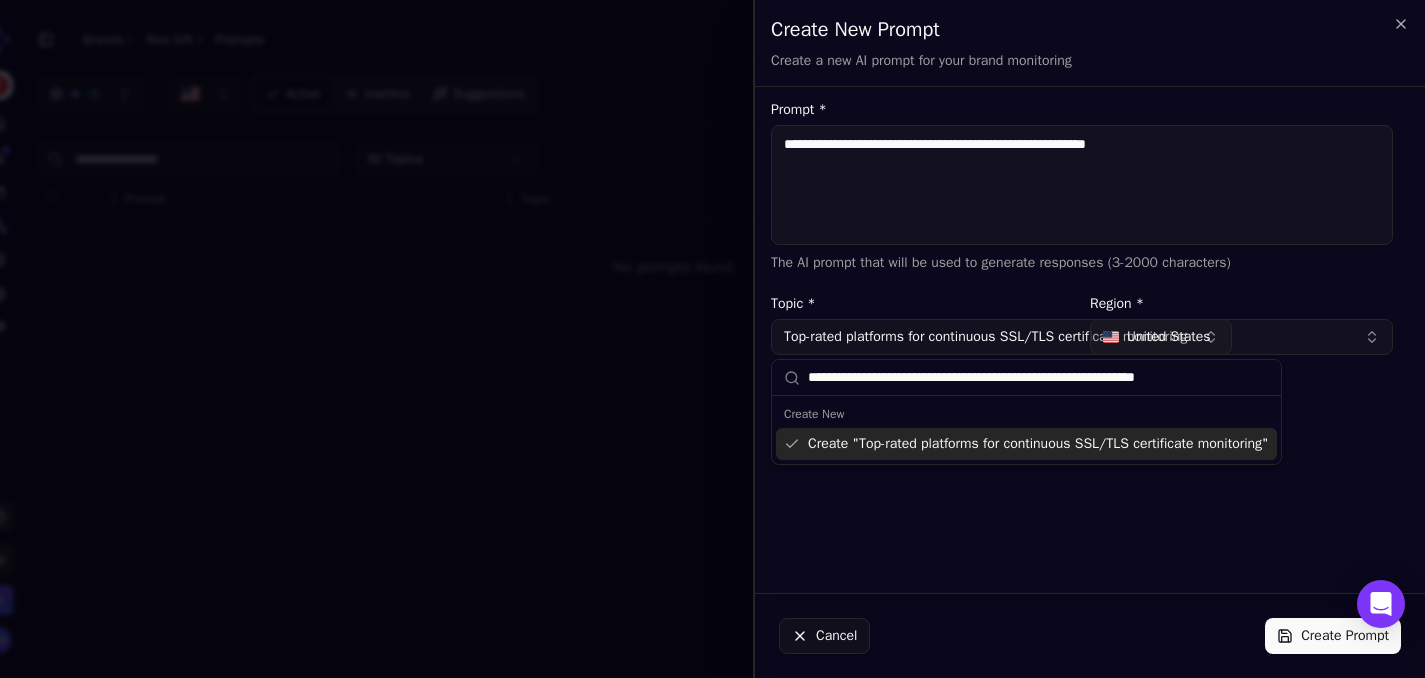 type 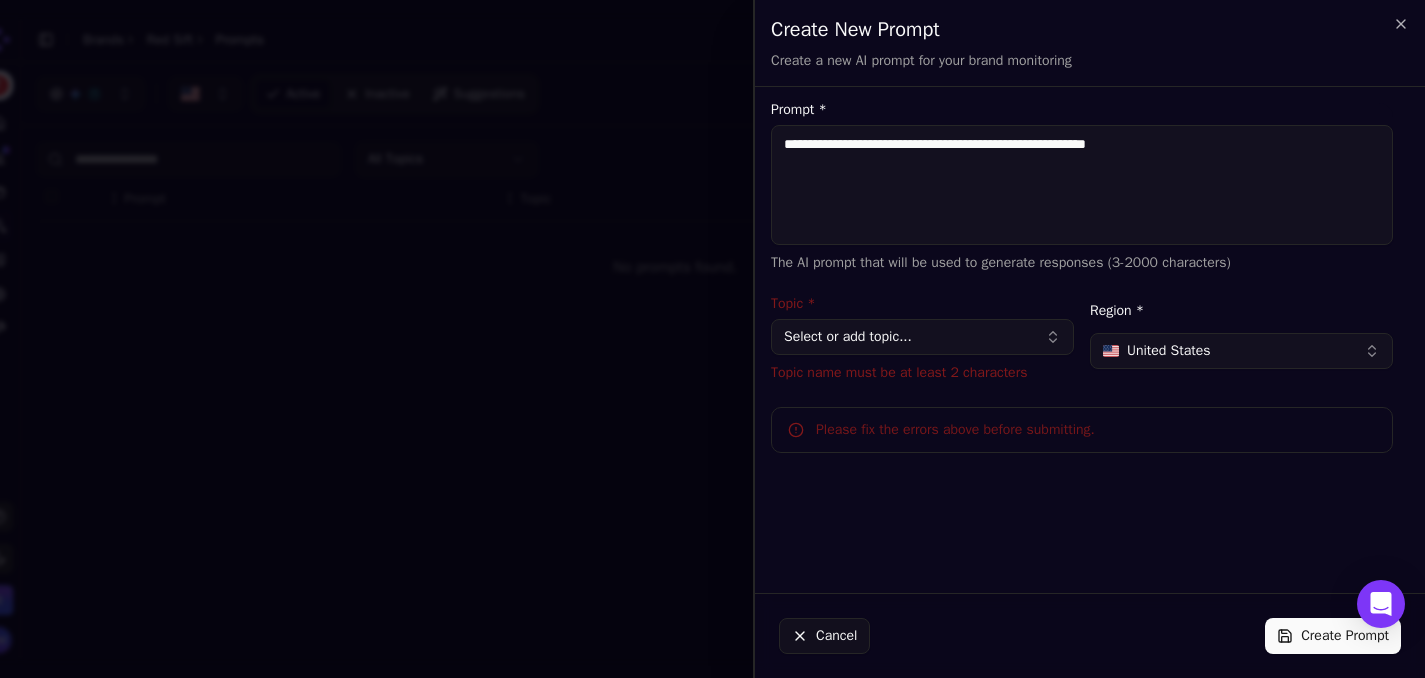 click on "**********" at bounding box center (1082, 185) 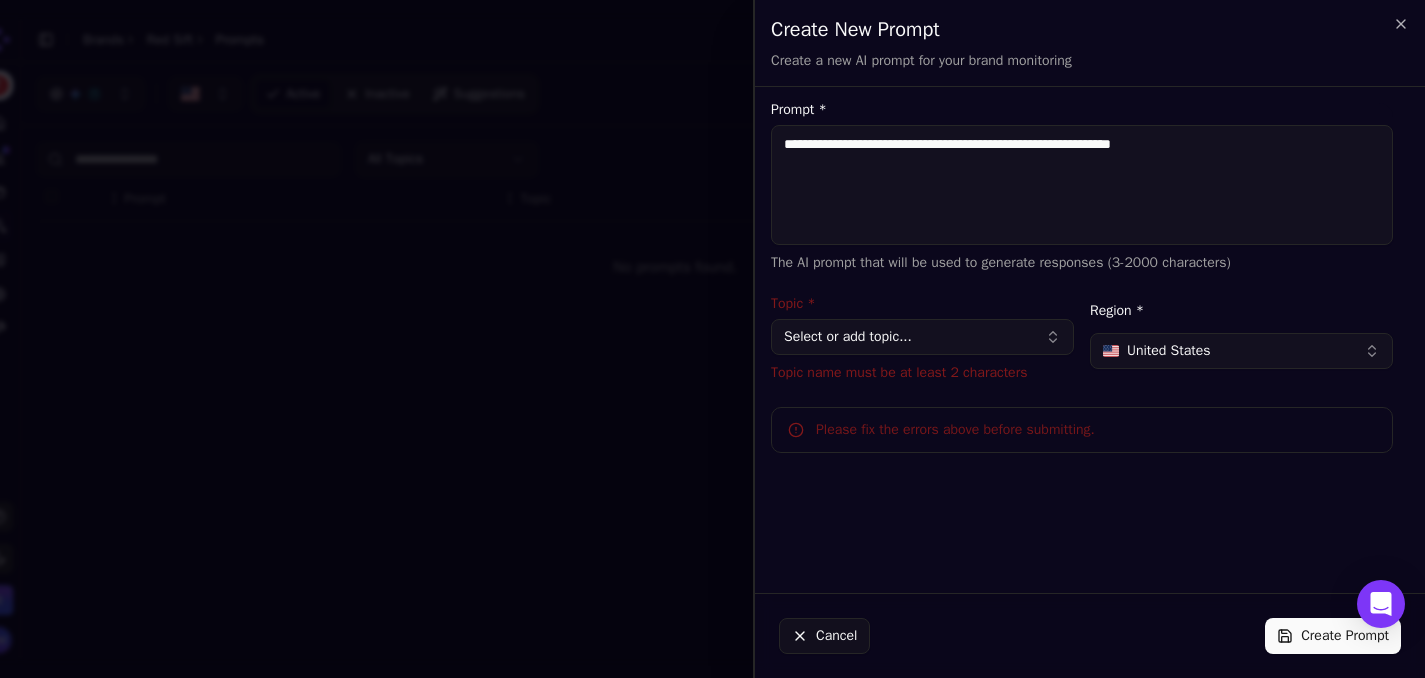 type on "**********" 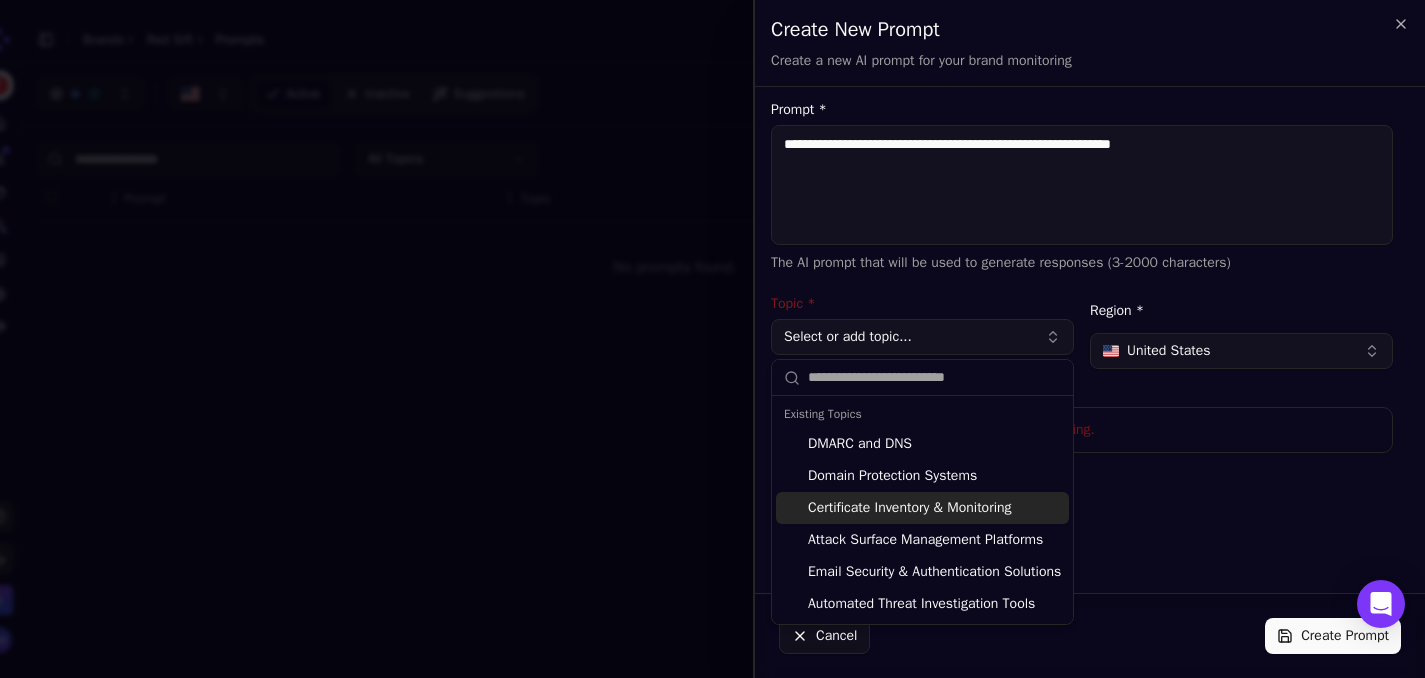 click on "Certificate Inventory & Monitoring" at bounding box center [922, 508] 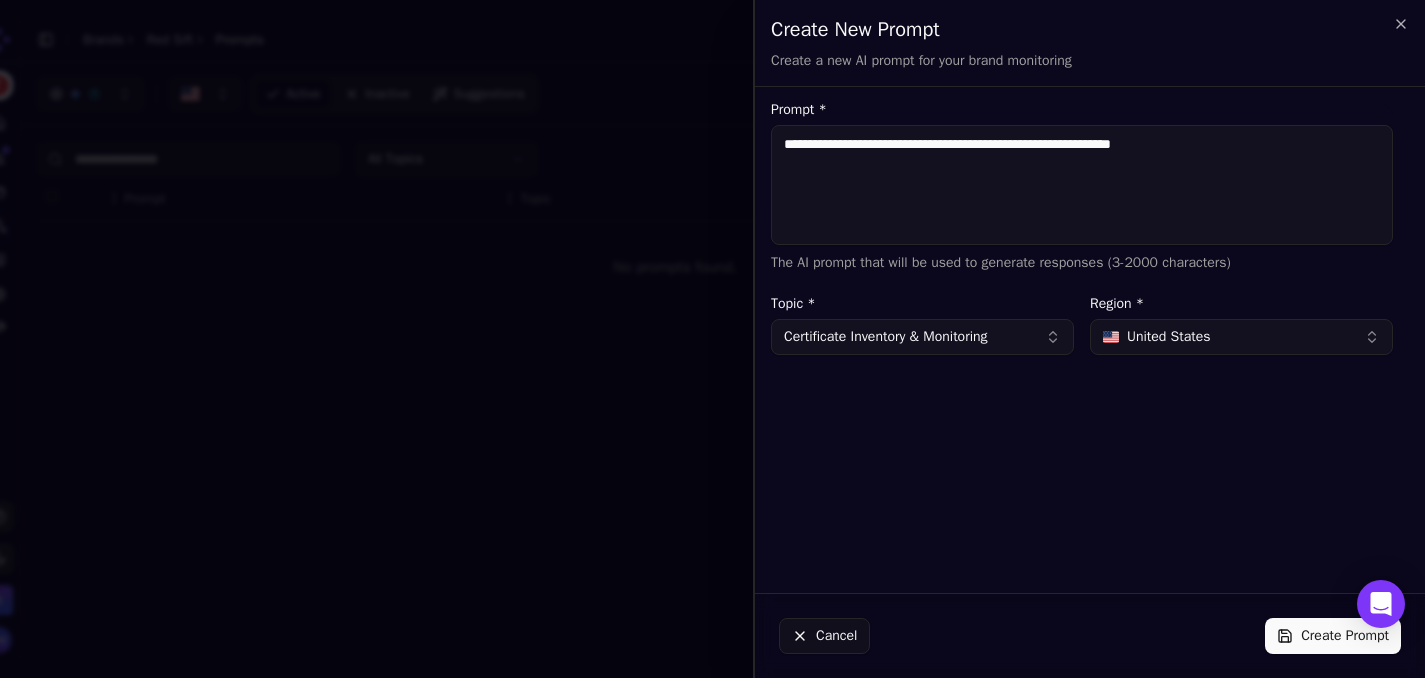 click on "United States" at bounding box center (1241, 337) 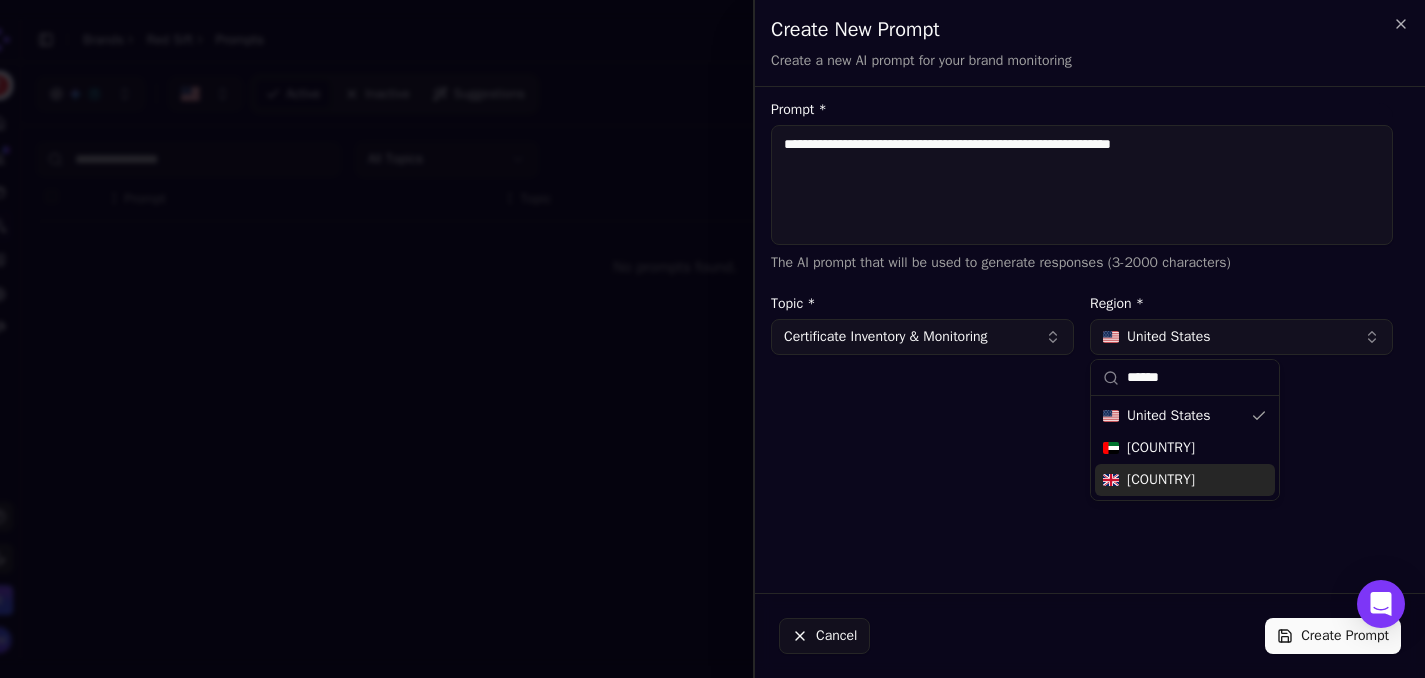 type on "******" 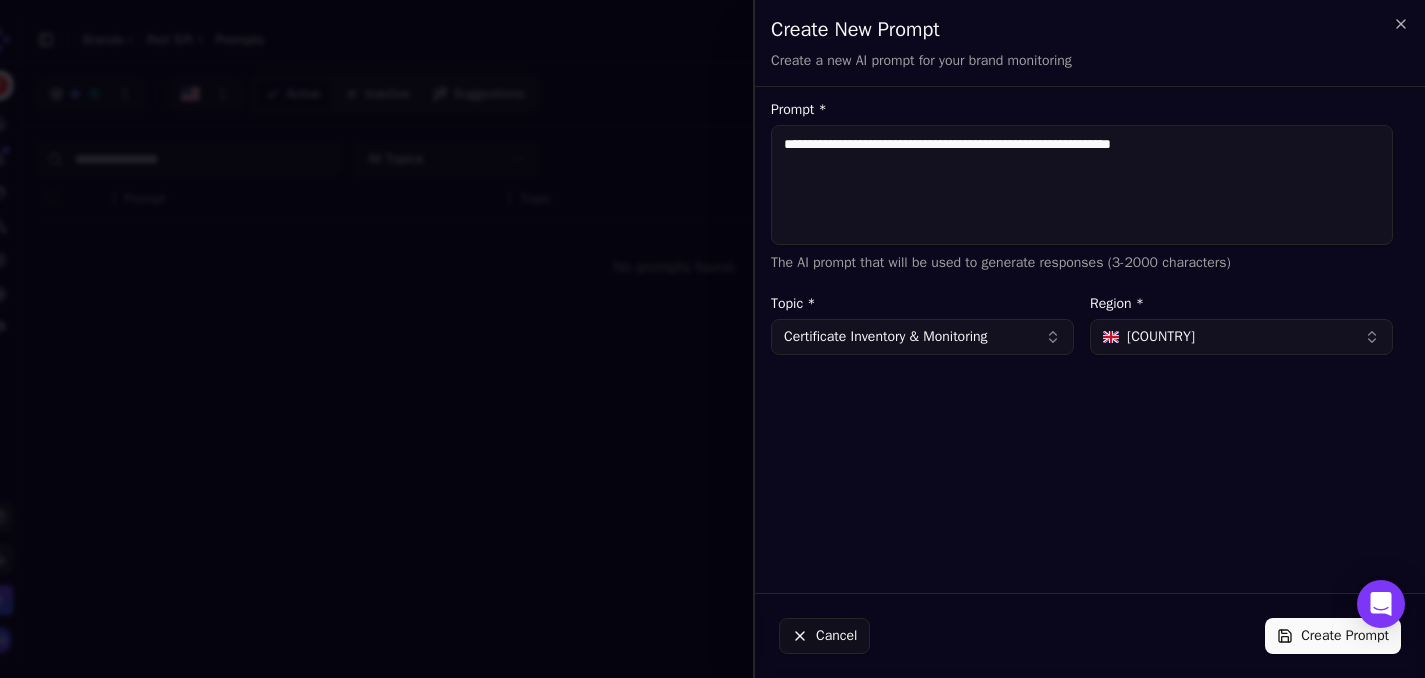 click on "Create Prompt" at bounding box center [1333, 636] 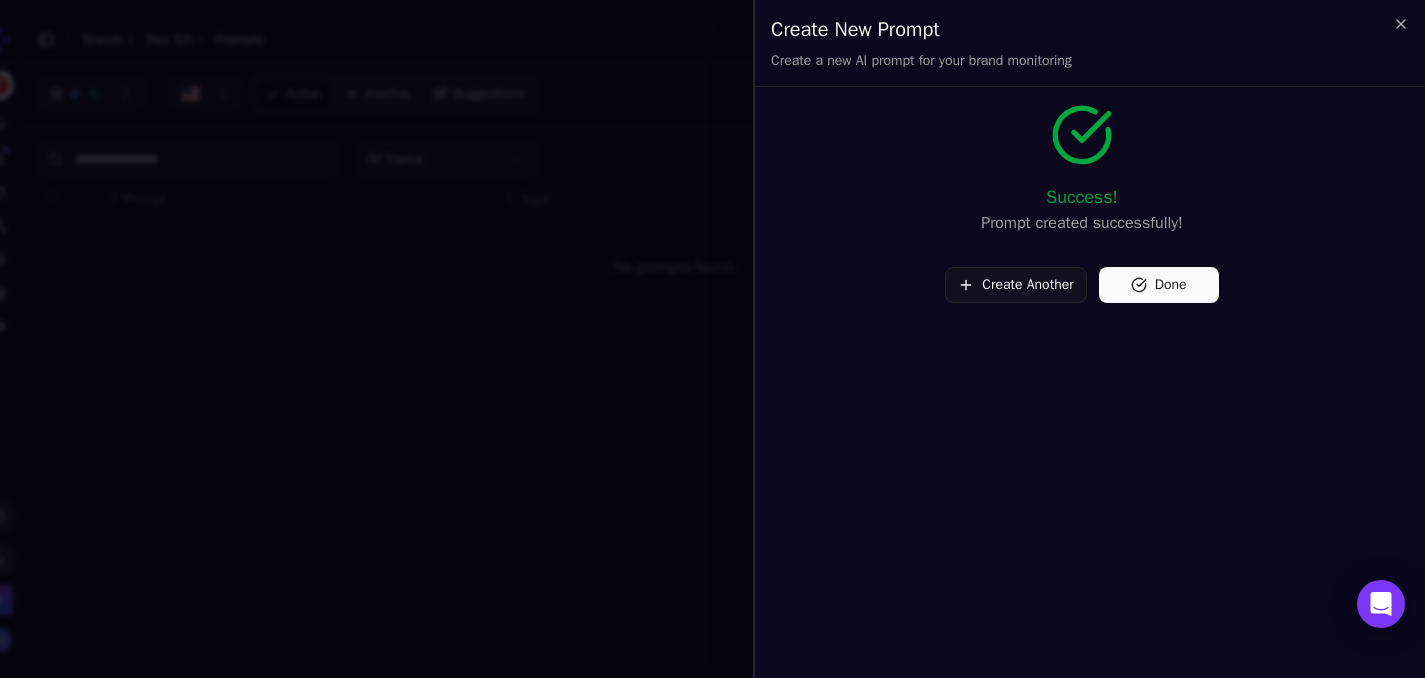 click on "Done" at bounding box center (1159, 285) 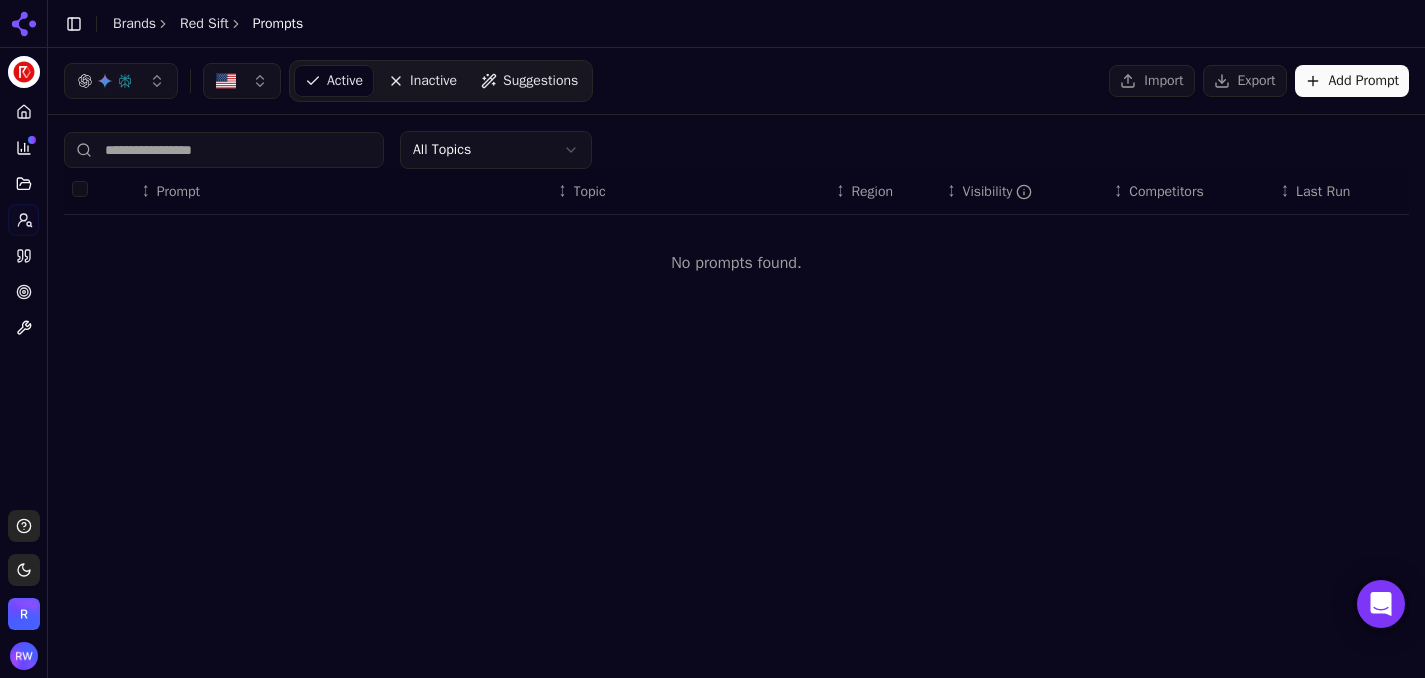 click on "Export" at bounding box center [1245, 81] 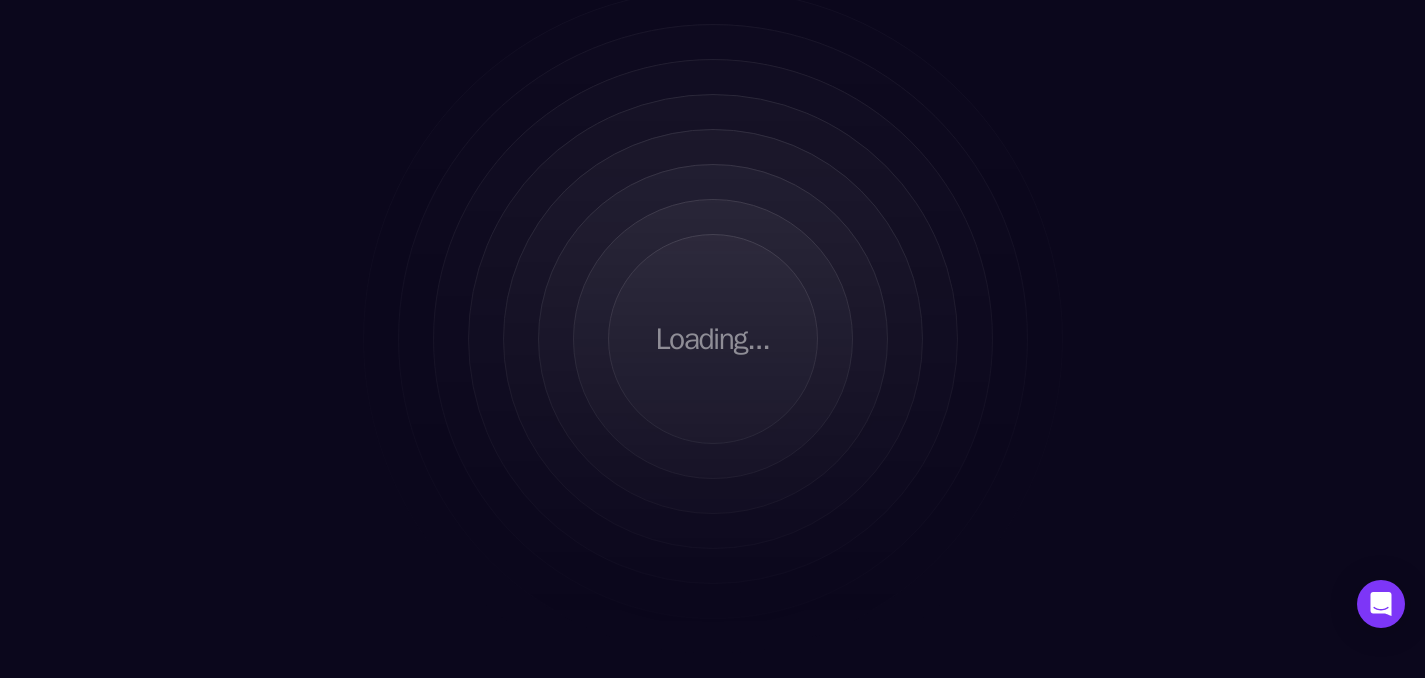 scroll, scrollTop: 0, scrollLeft: 0, axis: both 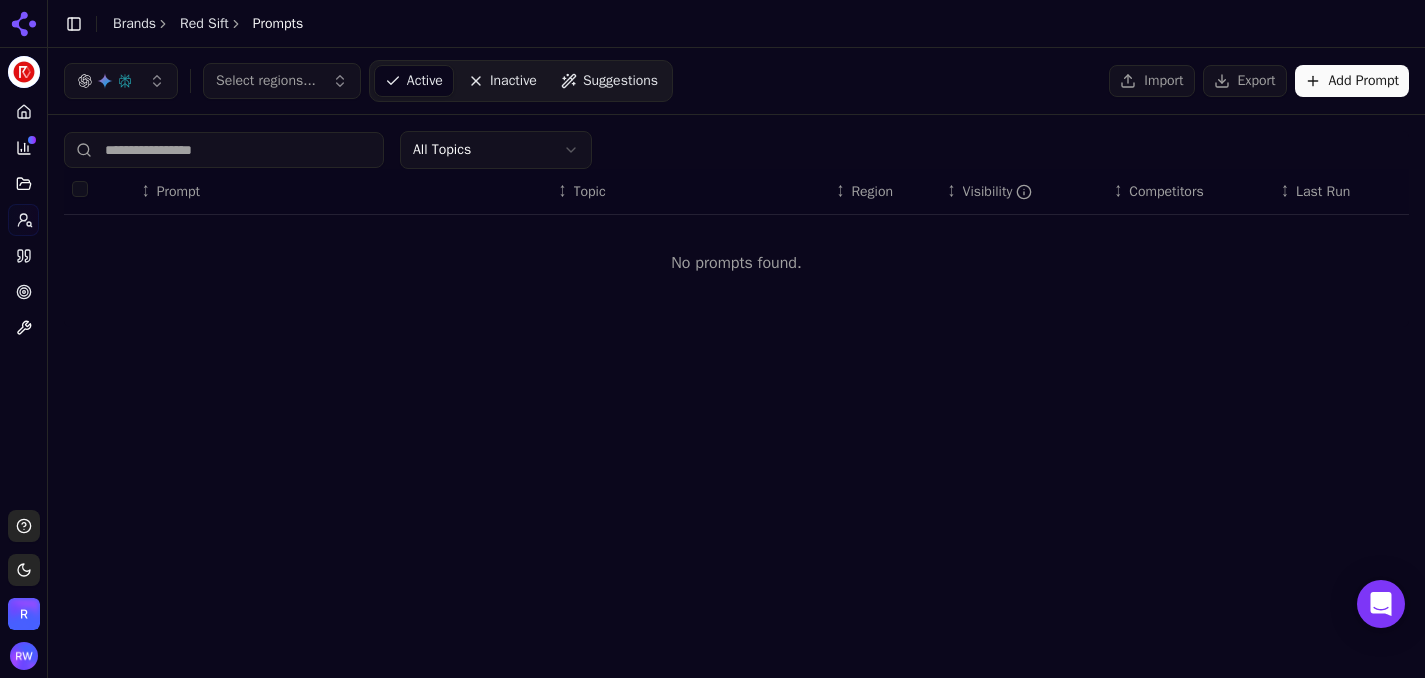 click on "Select regions..." at bounding box center [266, 81] 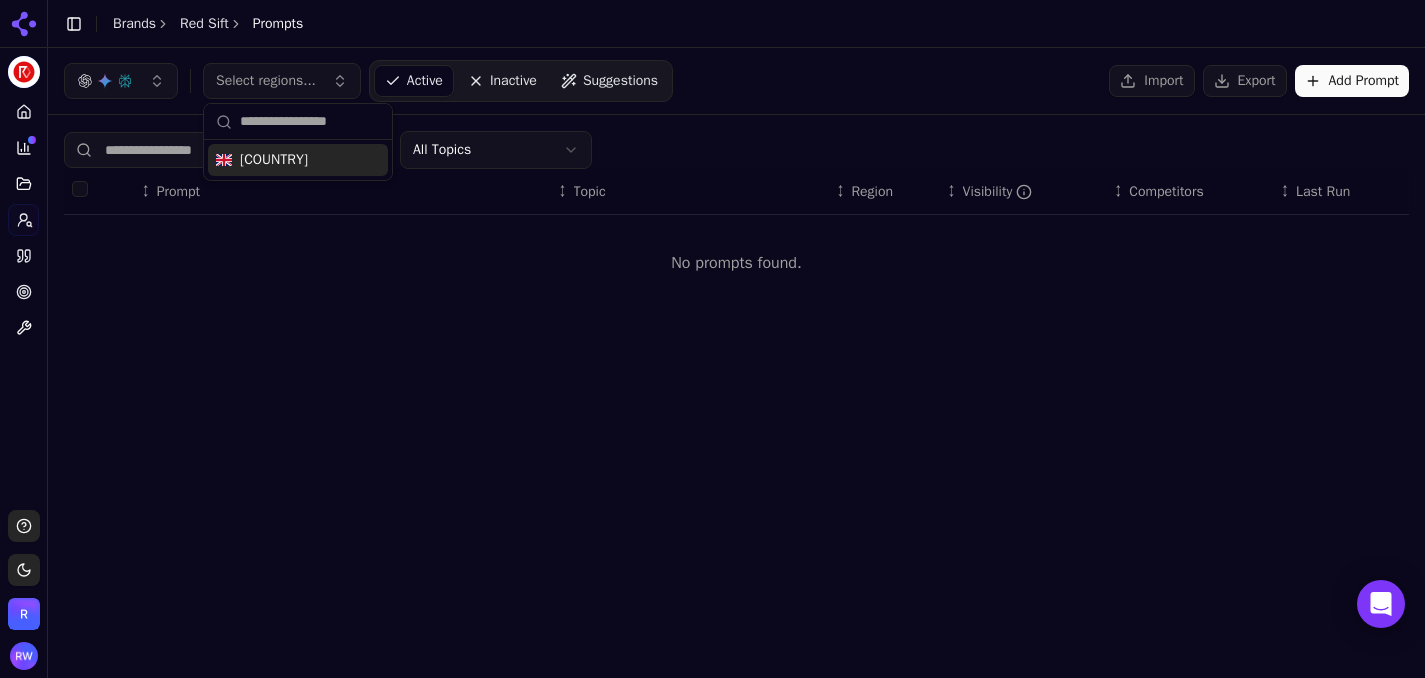 click on "[COUNTRY]" at bounding box center (274, 160) 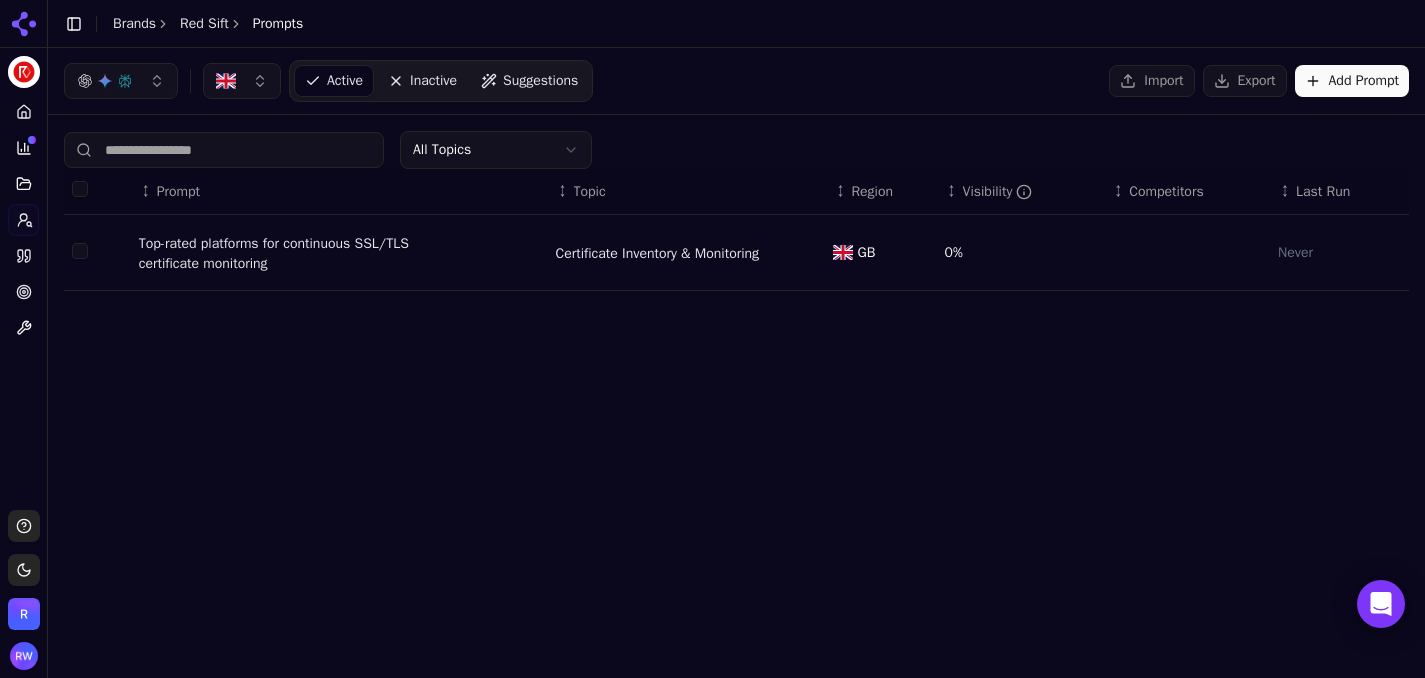 click on "Add Prompt" at bounding box center (1352, 81) 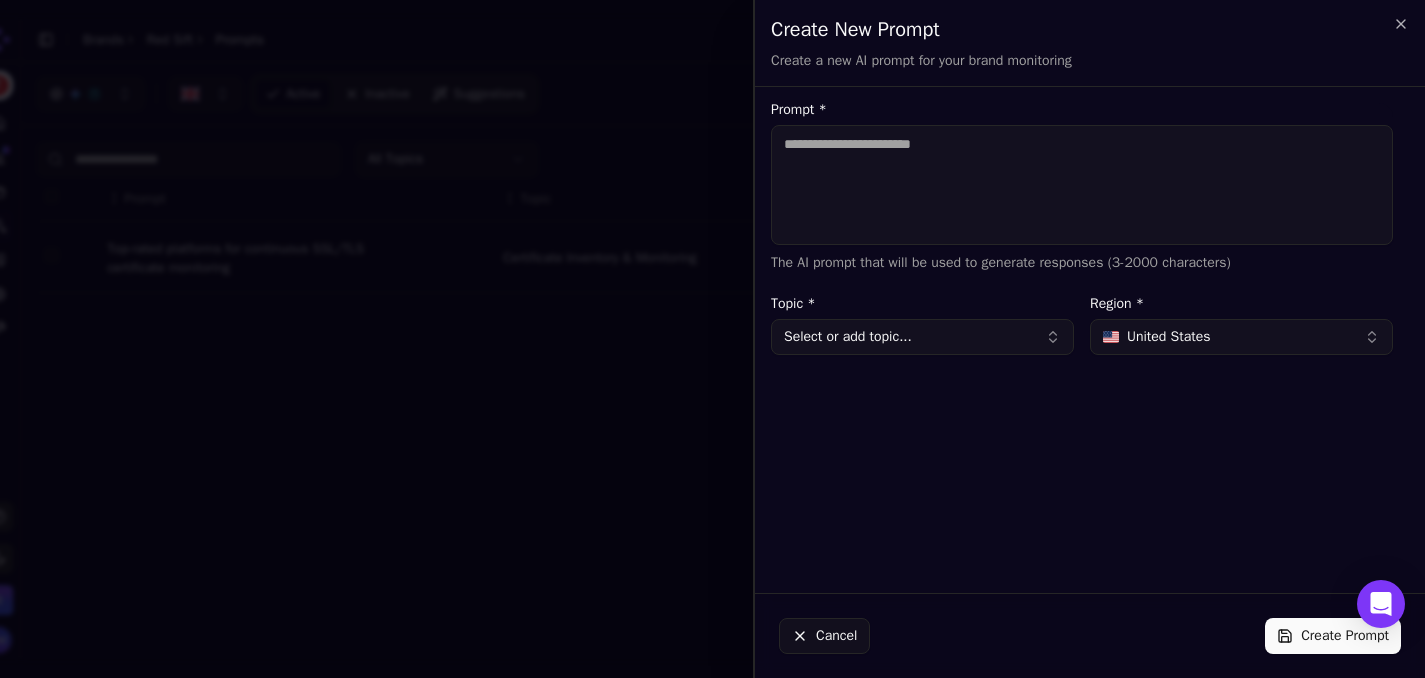 click on "Create New Prompt Create a new AI prompt for your brand monitoring Unsaved changes" at bounding box center (1090, 43) 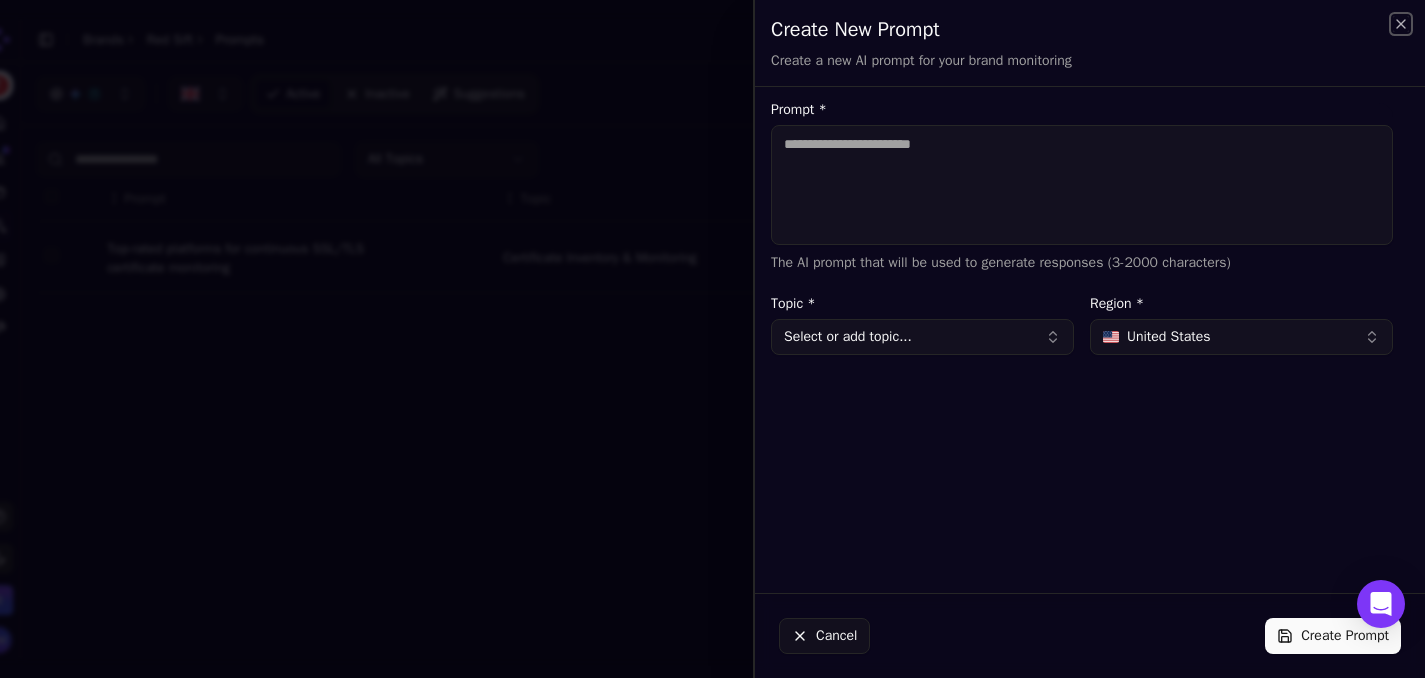 click 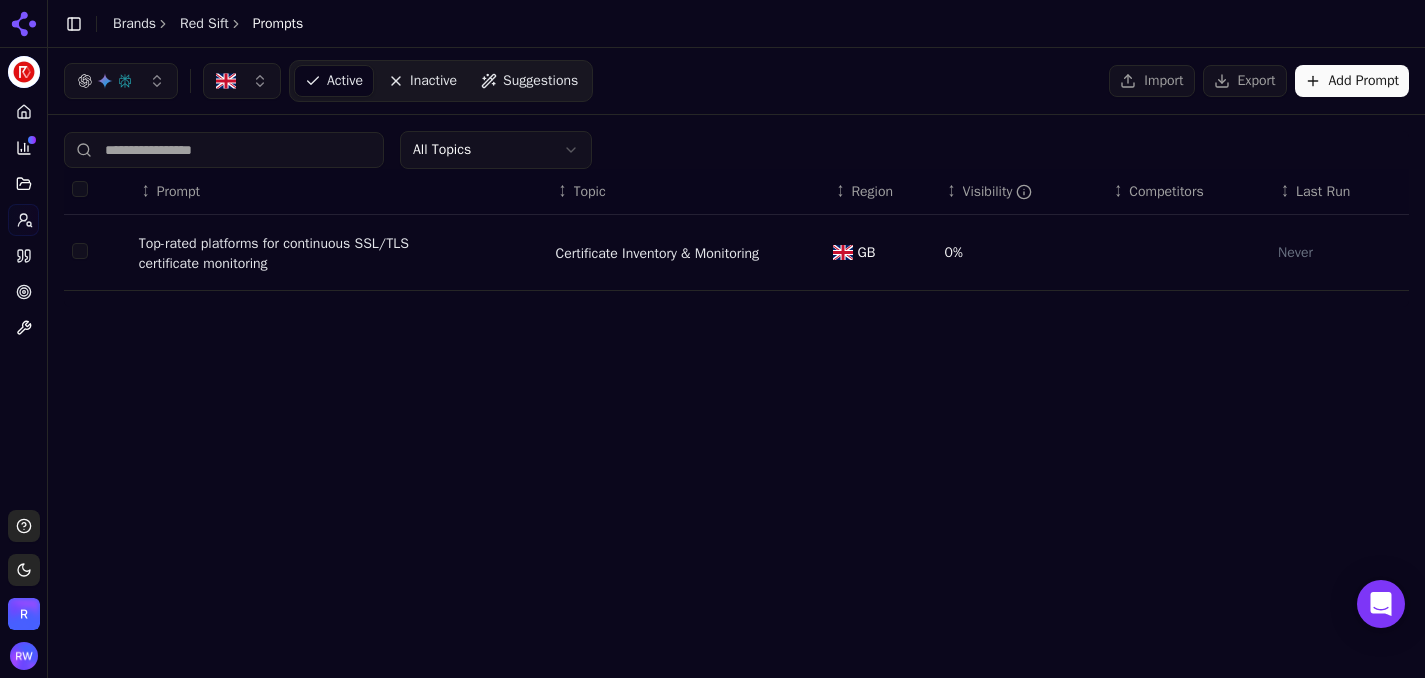 click on "Add Prompt" at bounding box center [1352, 81] 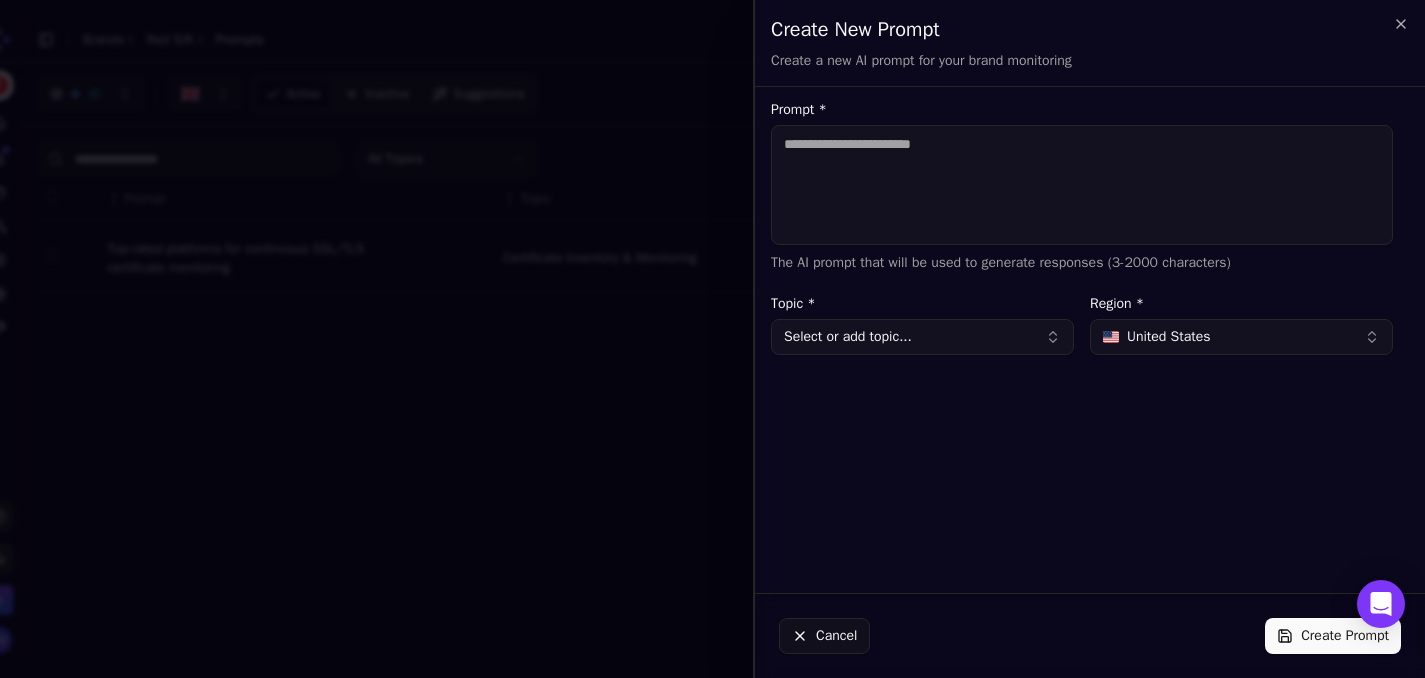 click on "Create New Prompt" at bounding box center (1090, 30) 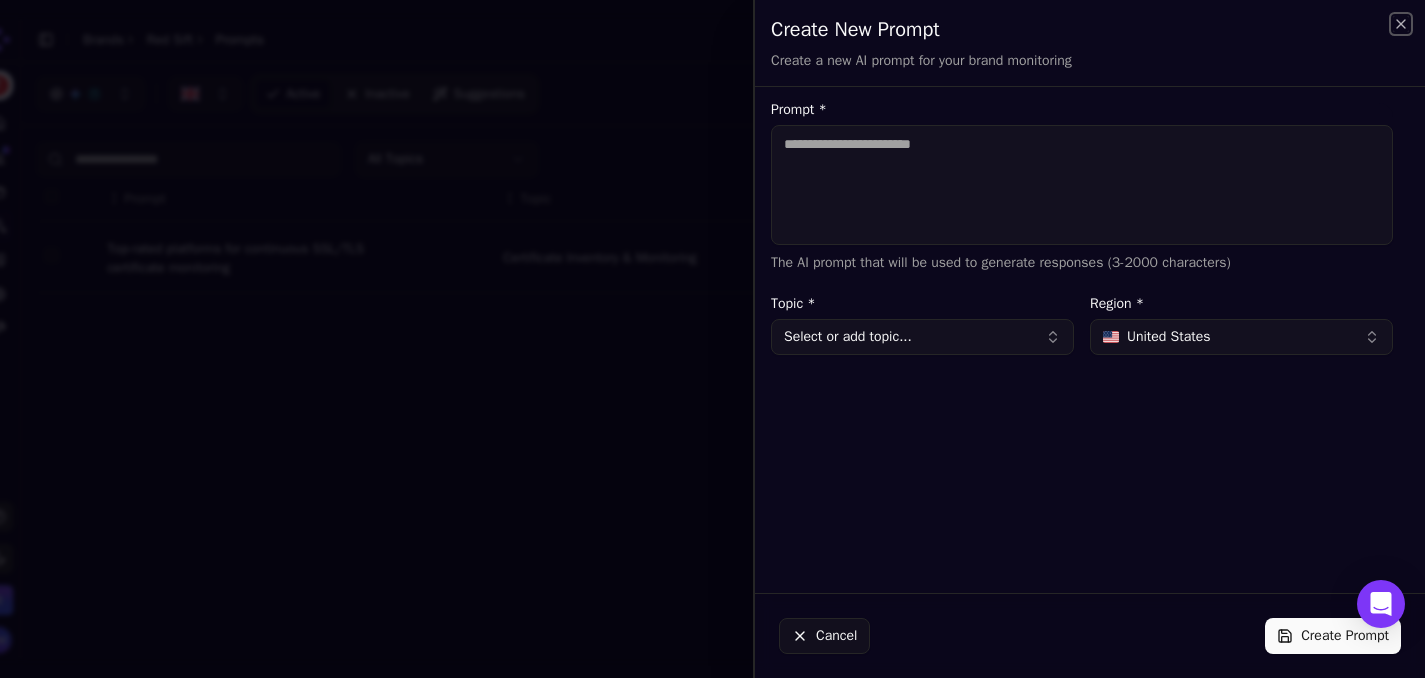 click 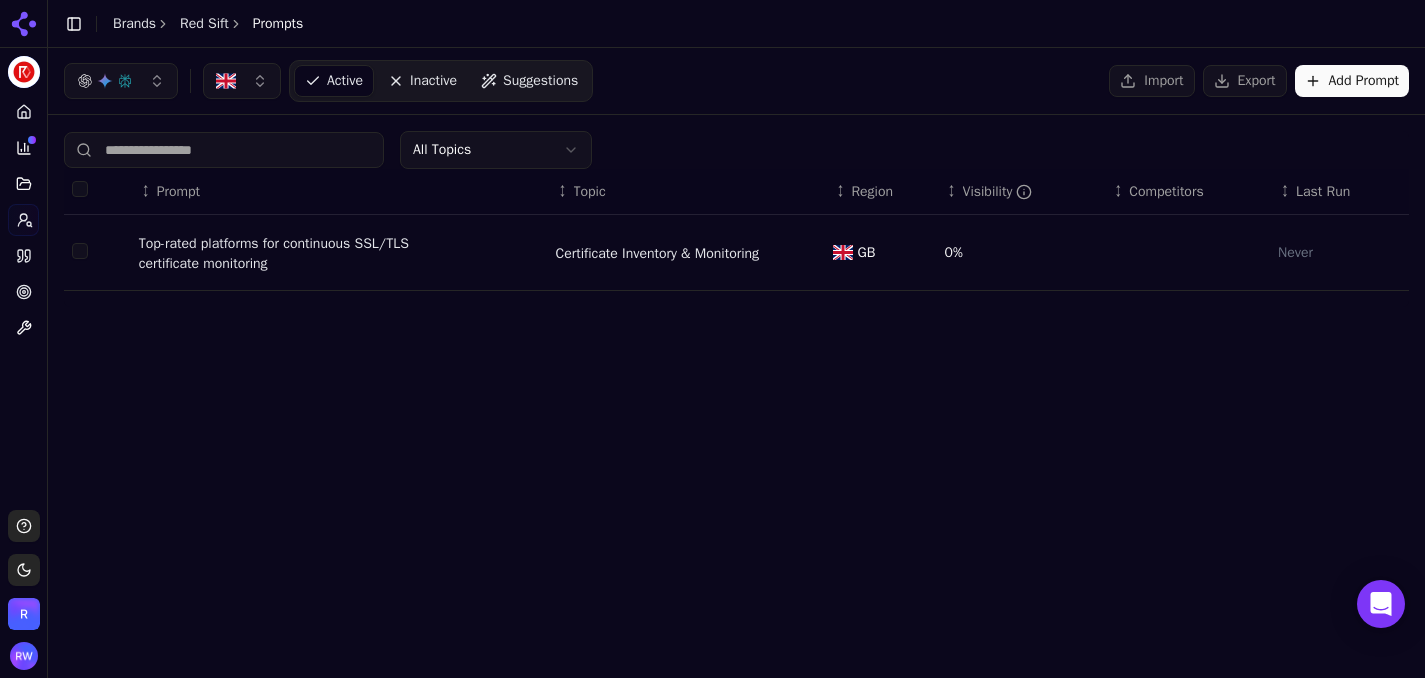 click on "Import" at bounding box center [1151, 81] 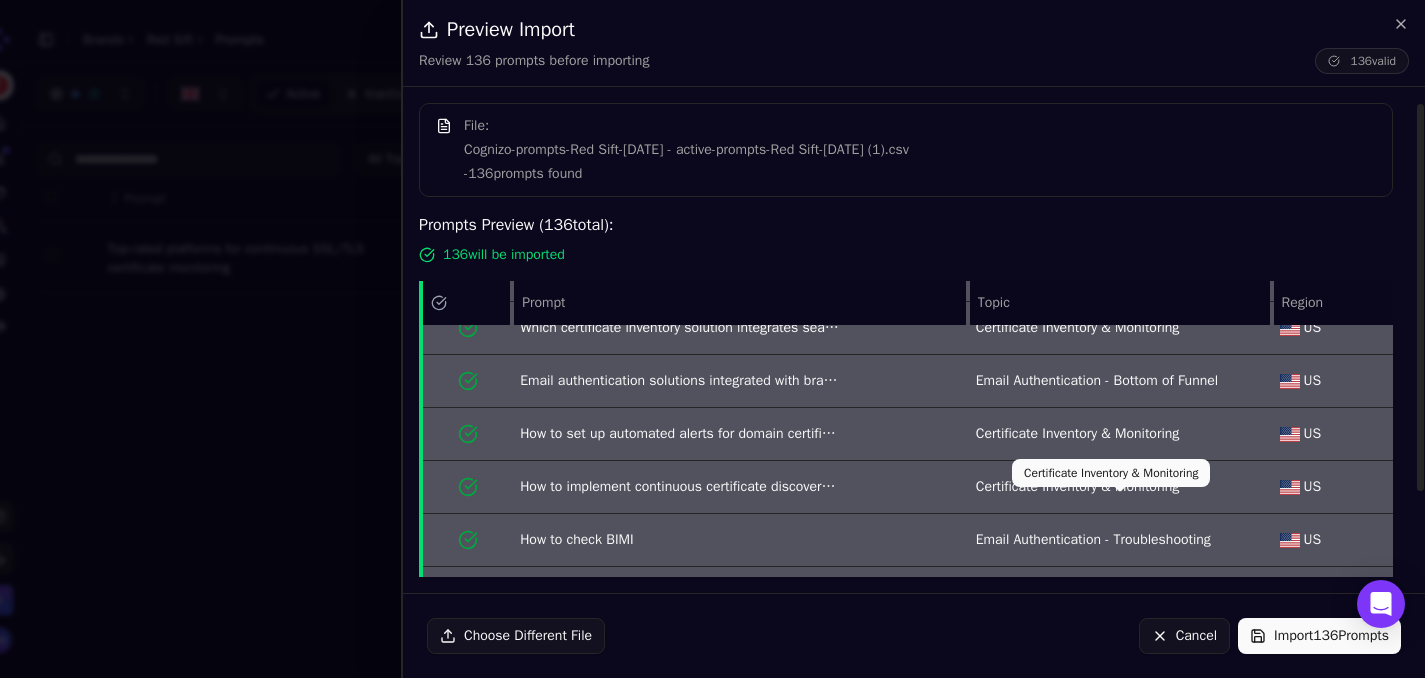 scroll, scrollTop: 1329, scrollLeft: 0, axis: vertical 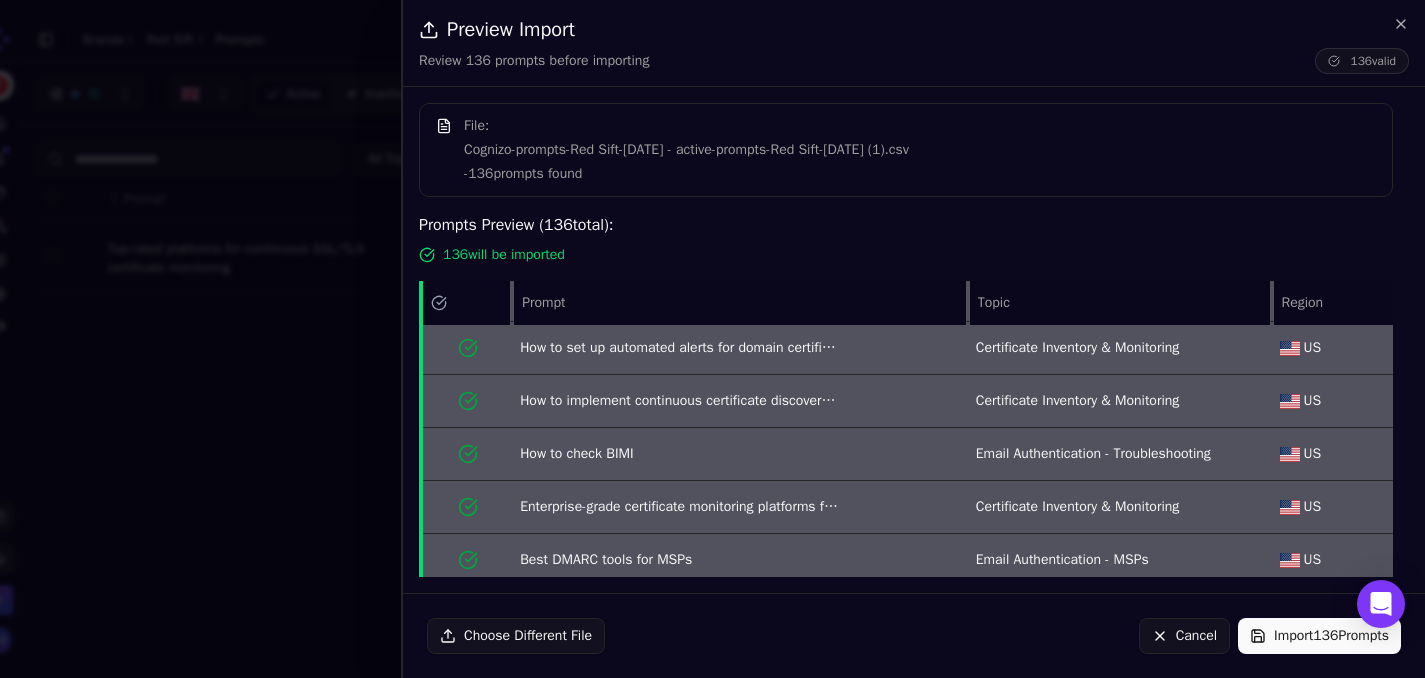 click on "Import  136  Prompts" at bounding box center (1319, 636) 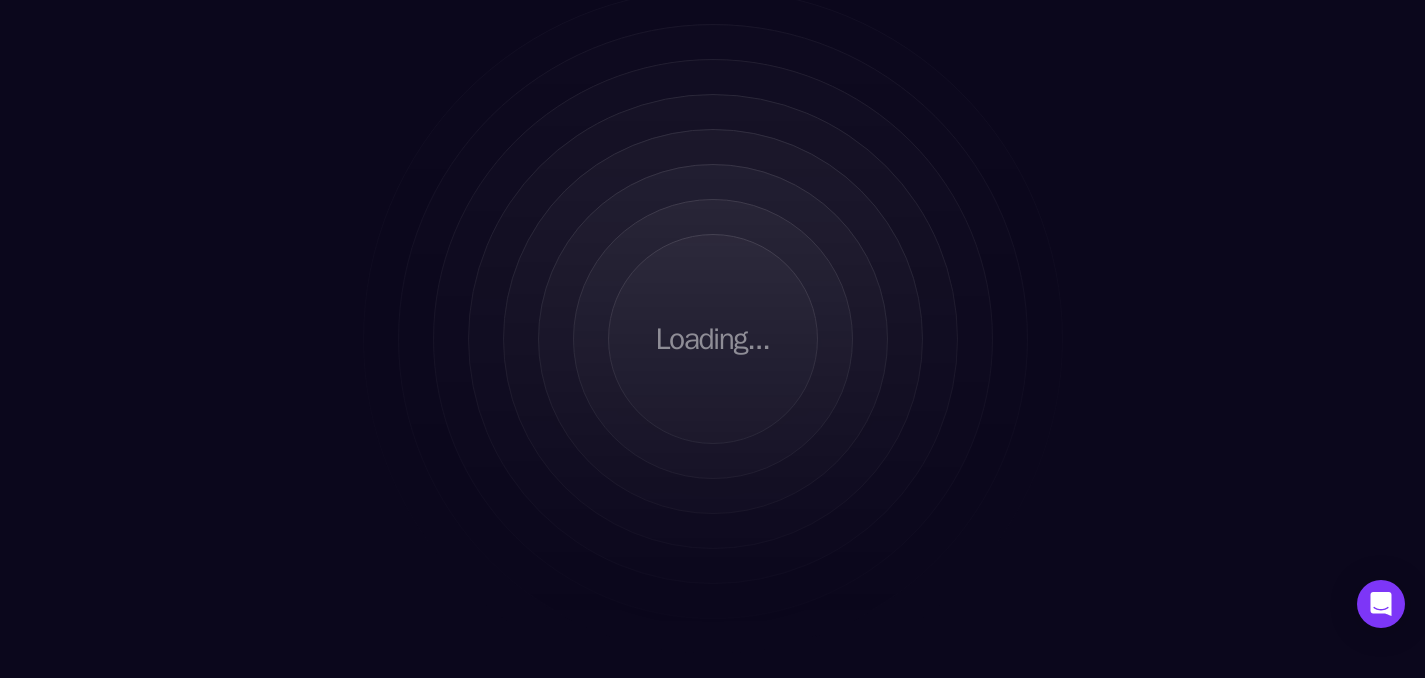 scroll, scrollTop: 0, scrollLeft: 0, axis: both 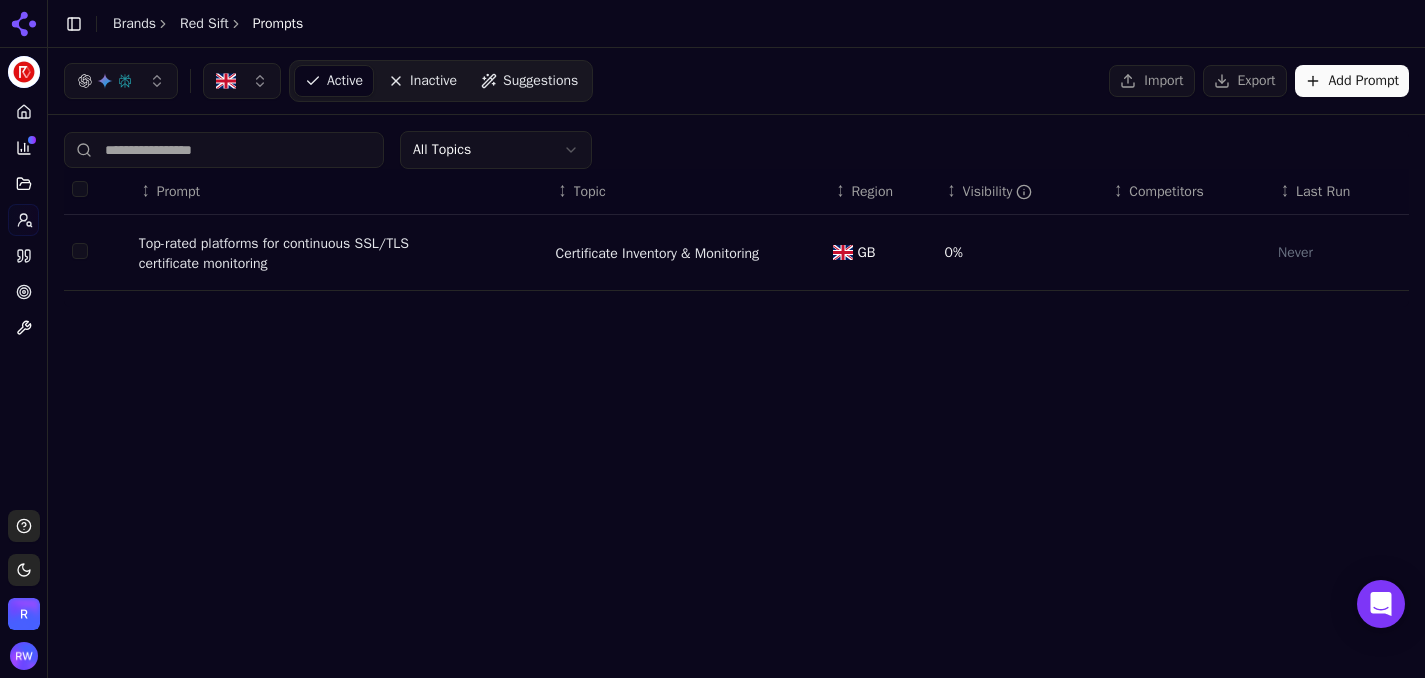 click on "Import" at bounding box center (1151, 81) 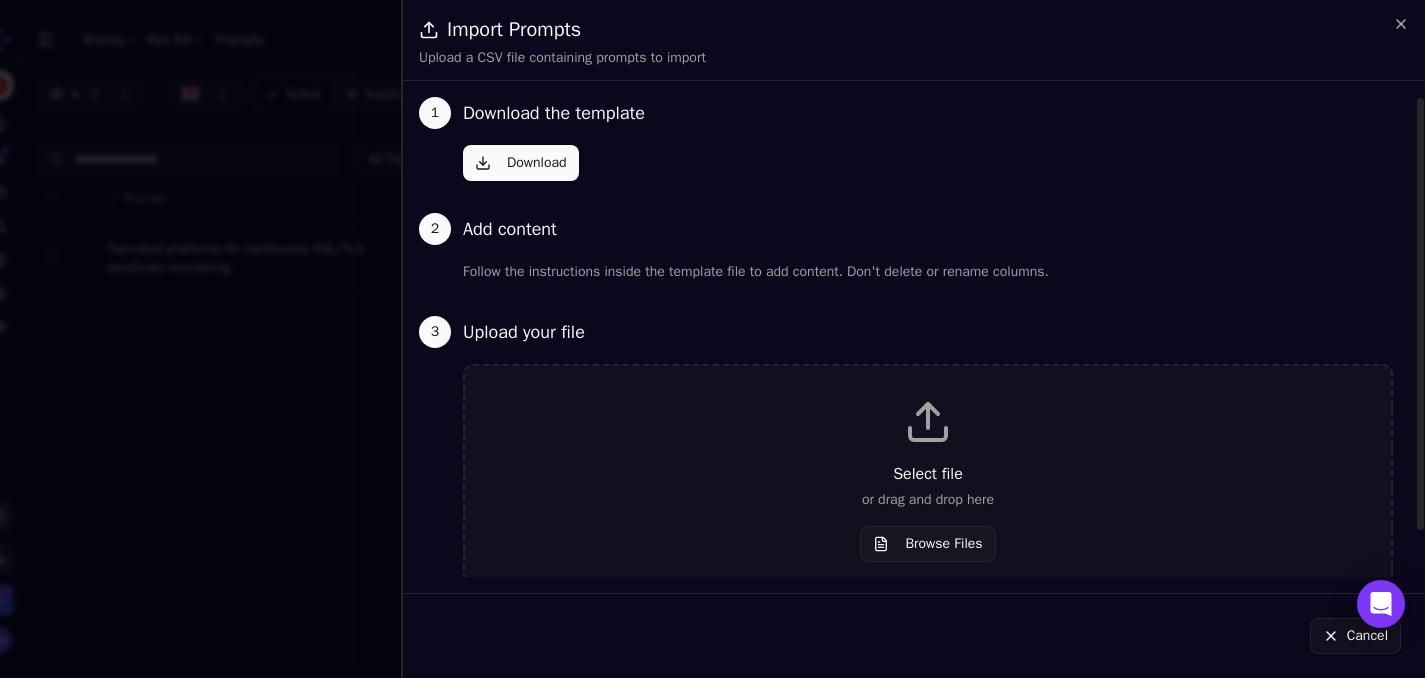 scroll, scrollTop: 51, scrollLeft: 0, axis: vertical 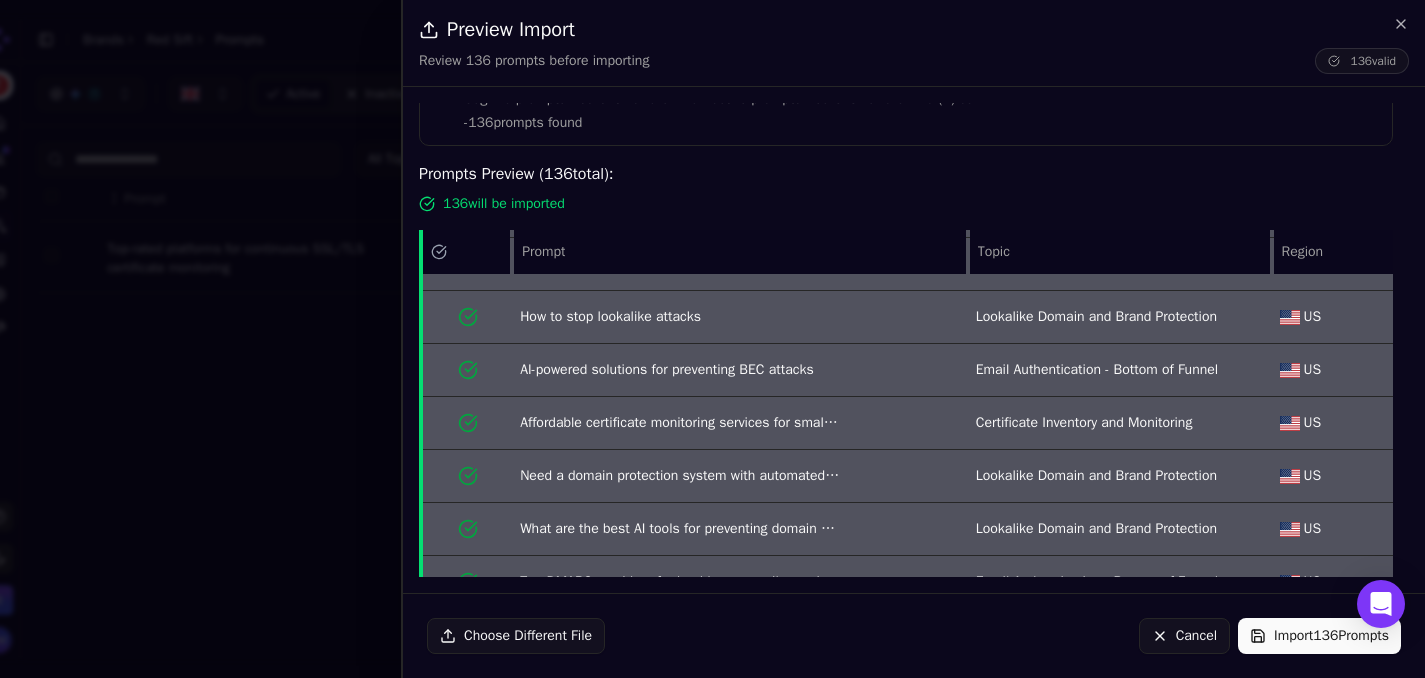 click on "Import  136  Prompts" at bounding box center [1319, 636] 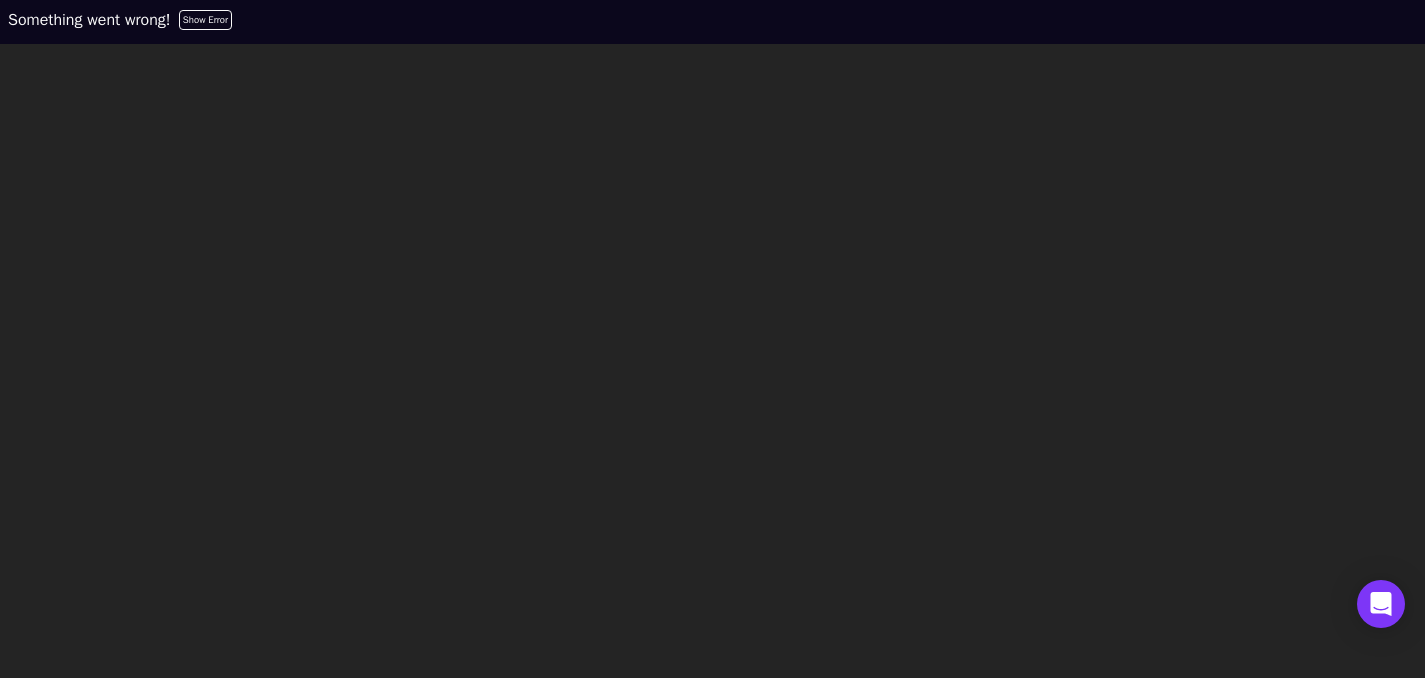 click on "Show Error" at bounding box center [206, 20] 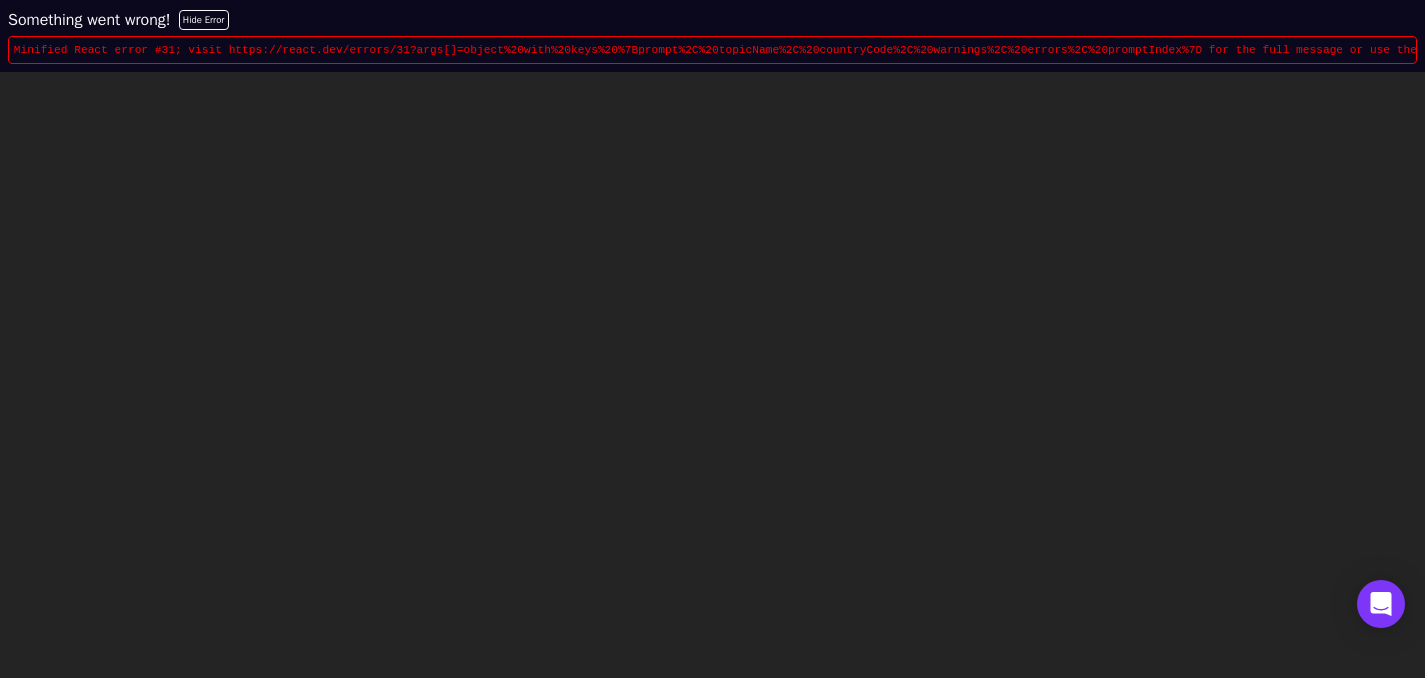 click on "Minified React error #31; visit https://react.dev/errors/31?args[]=object%20with%20keys%20%7Bprompt%2C%20topicName%2C%20countryCode%2C%20warnings%2C%20errors%2C%20promptIndex%7D for the full message or use the non-minified dev environment for full errors and additional helpful warnings." at bounding box center (977, 50) 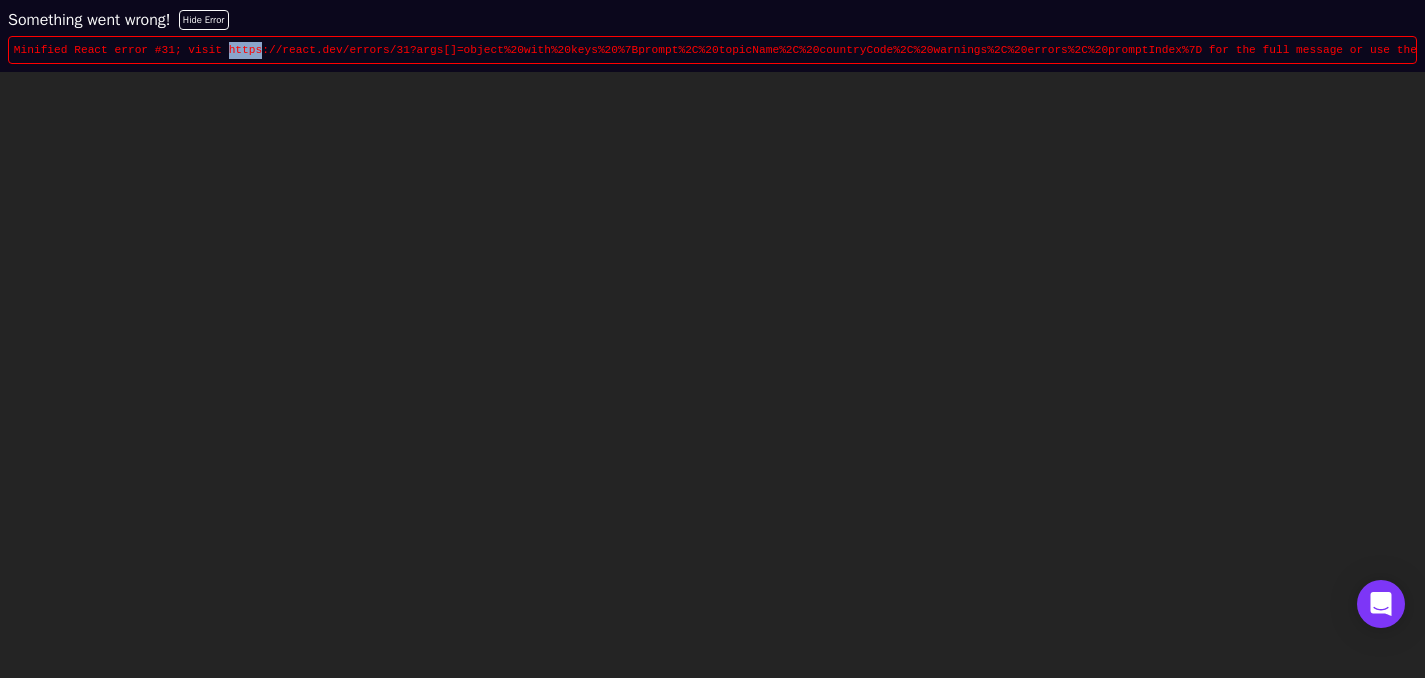 click on "Minified React error #31; visit https://react.dev/errors/31?args[]=object%20with%20keys%20%7Bprompt%2C%20topicName%2C%20countryCode%2C%20warnings%2C%20errors%2C%20promptIndex%7D for the full message or use the non-minified dev environment for full errors and additional helpful warnings." at bounding box center [977, 50] 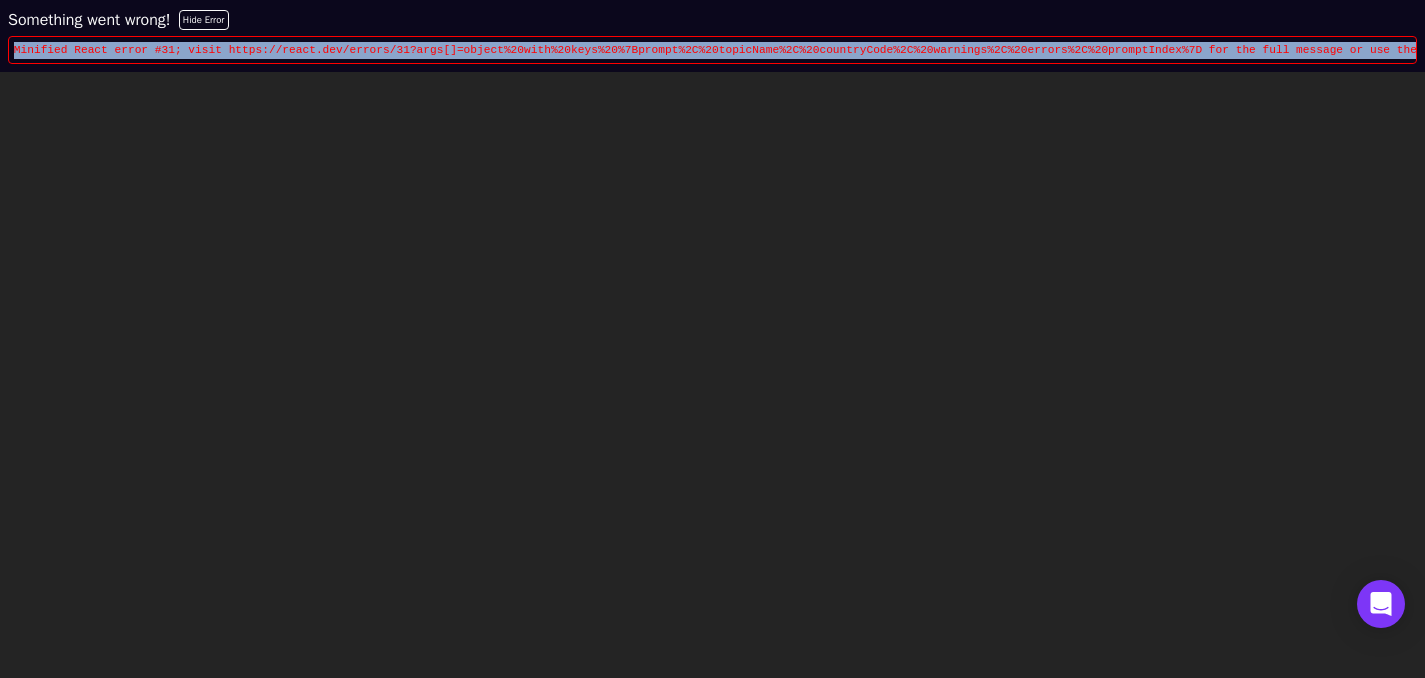 click on "Minified React error #31; visit https://react.dev/errors/31?args[]=object%20with%20keys%20%7Bprompt%2C%20topicName%2C%20countryCode%2C%20warnings%2C%20errors%2C%20promptIndex%7D for the full message or use the non-minified dev environment for full errors and additional helpful warnings." at bounding box center (977, 50) 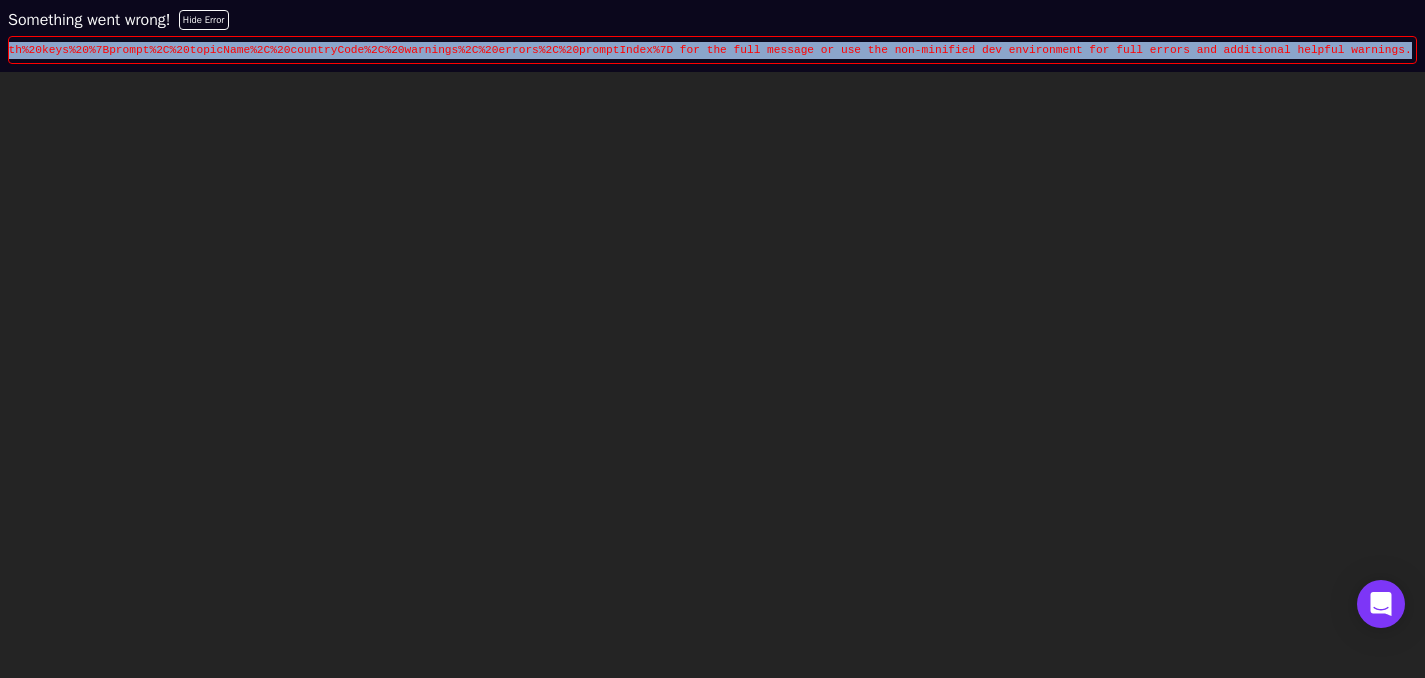 scroll, scrollTop: 0, scrollLeft: 538, axis: horizontal 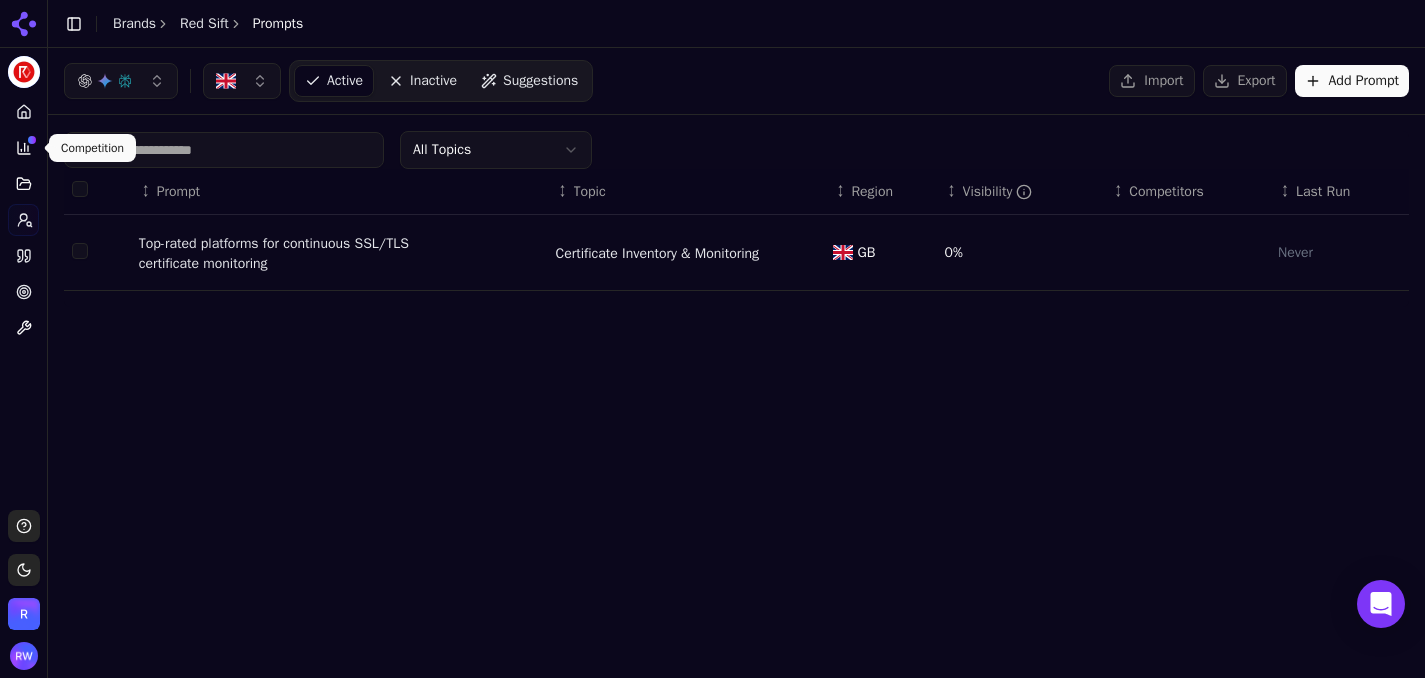 click 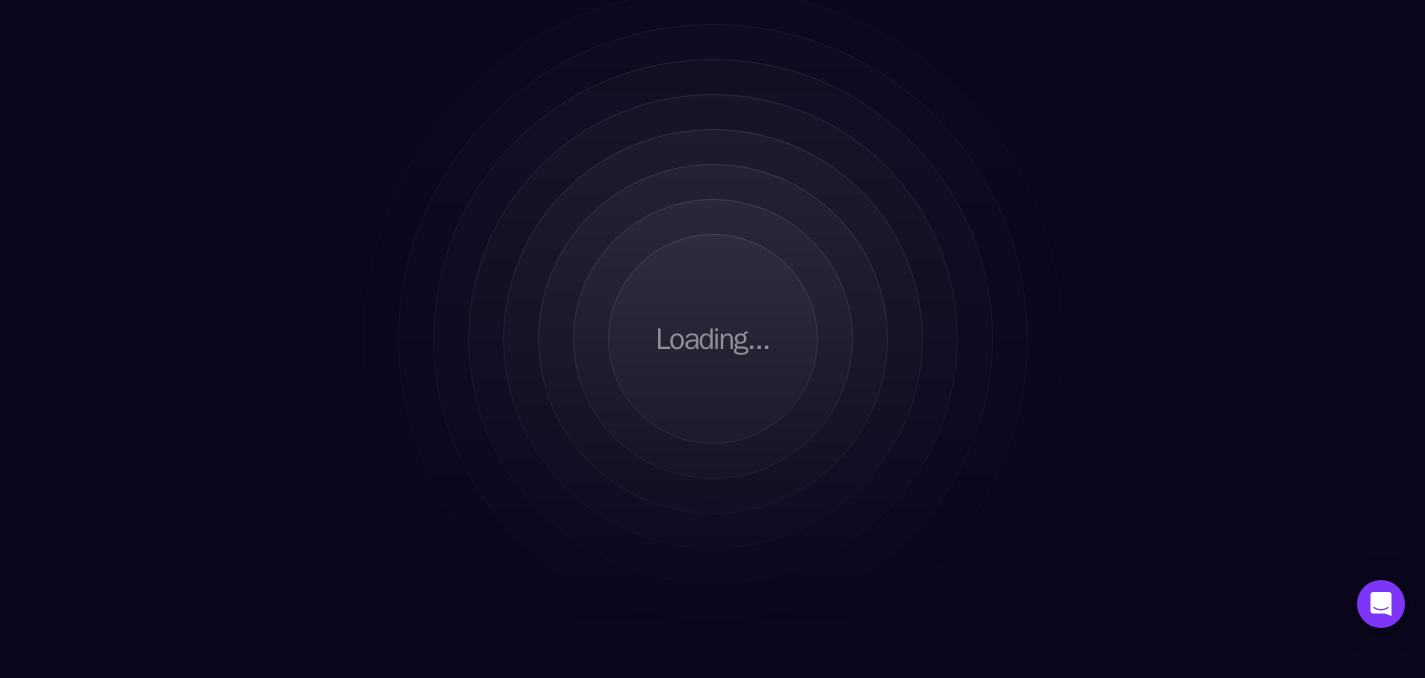 scroll, scrollTop: 0, scrollLeft: 0, axis: both 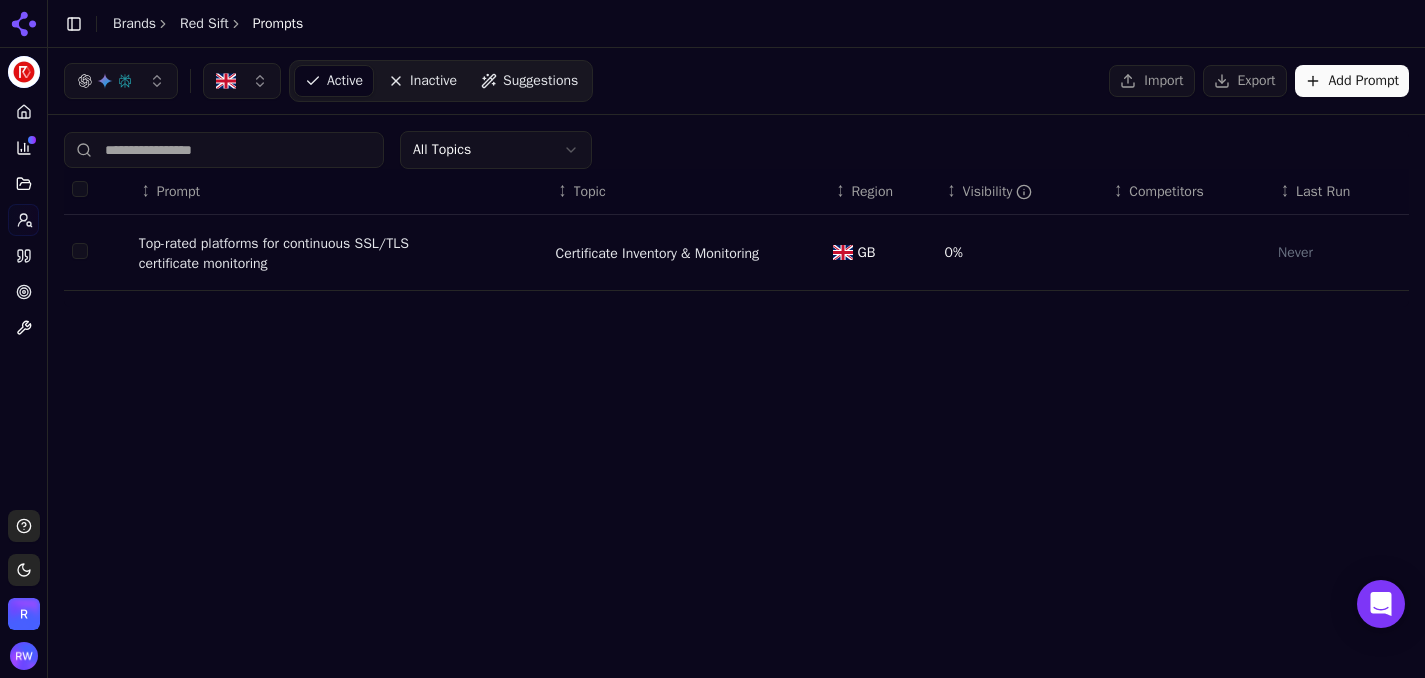 click on "Add Prompt" at bounding box center (1352, 81) 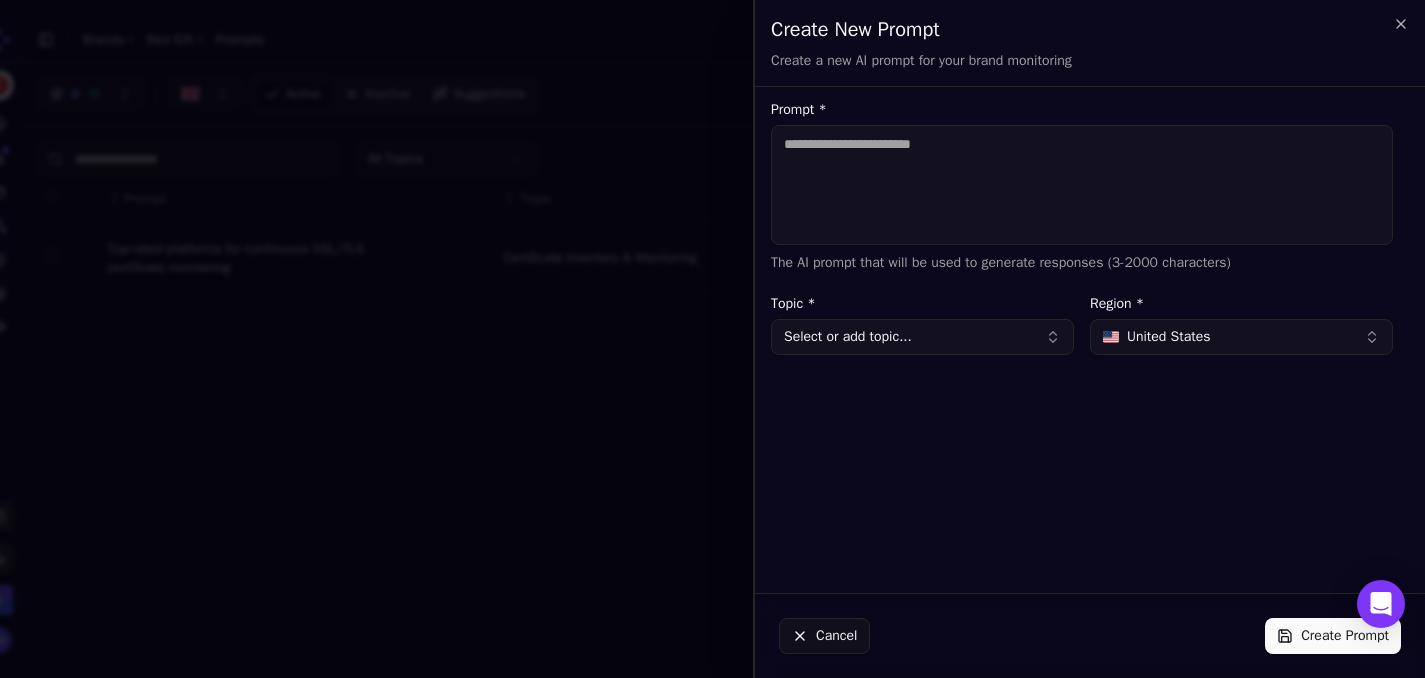 click on "Create New Prompt" at bounding box center (1090, 30) 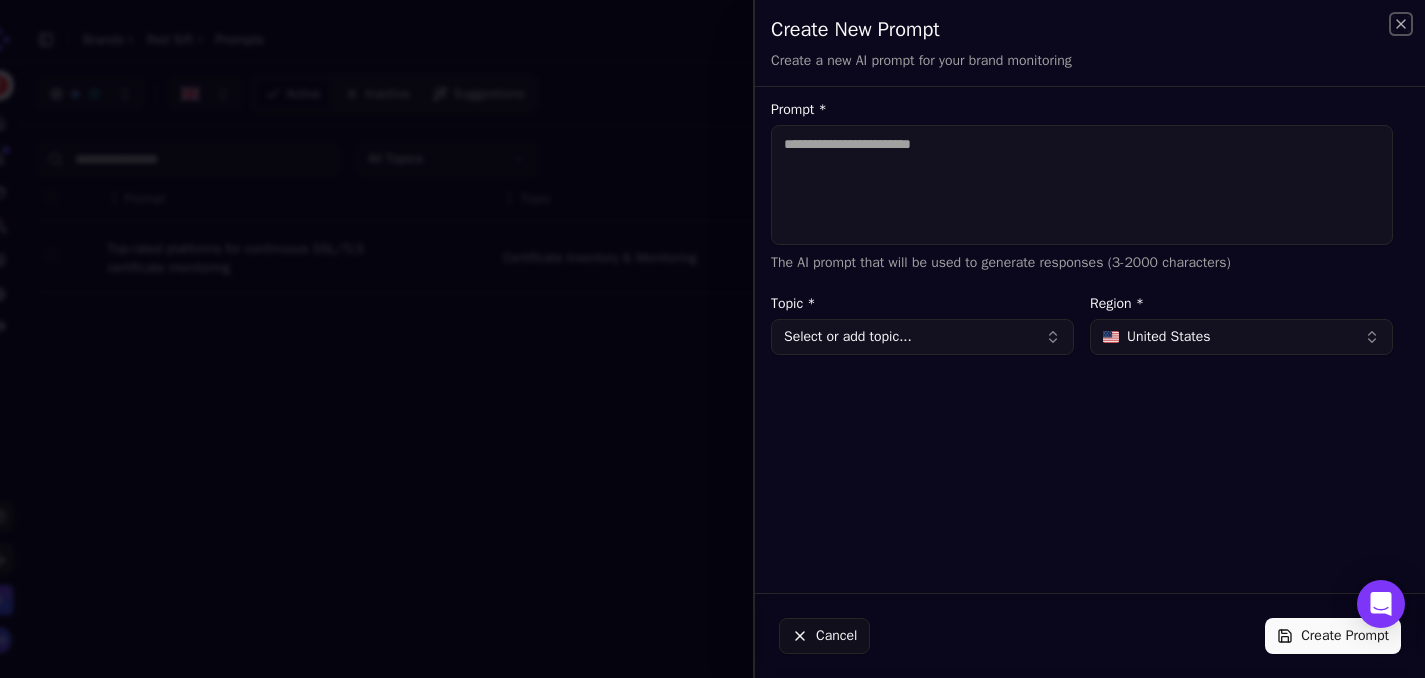 click 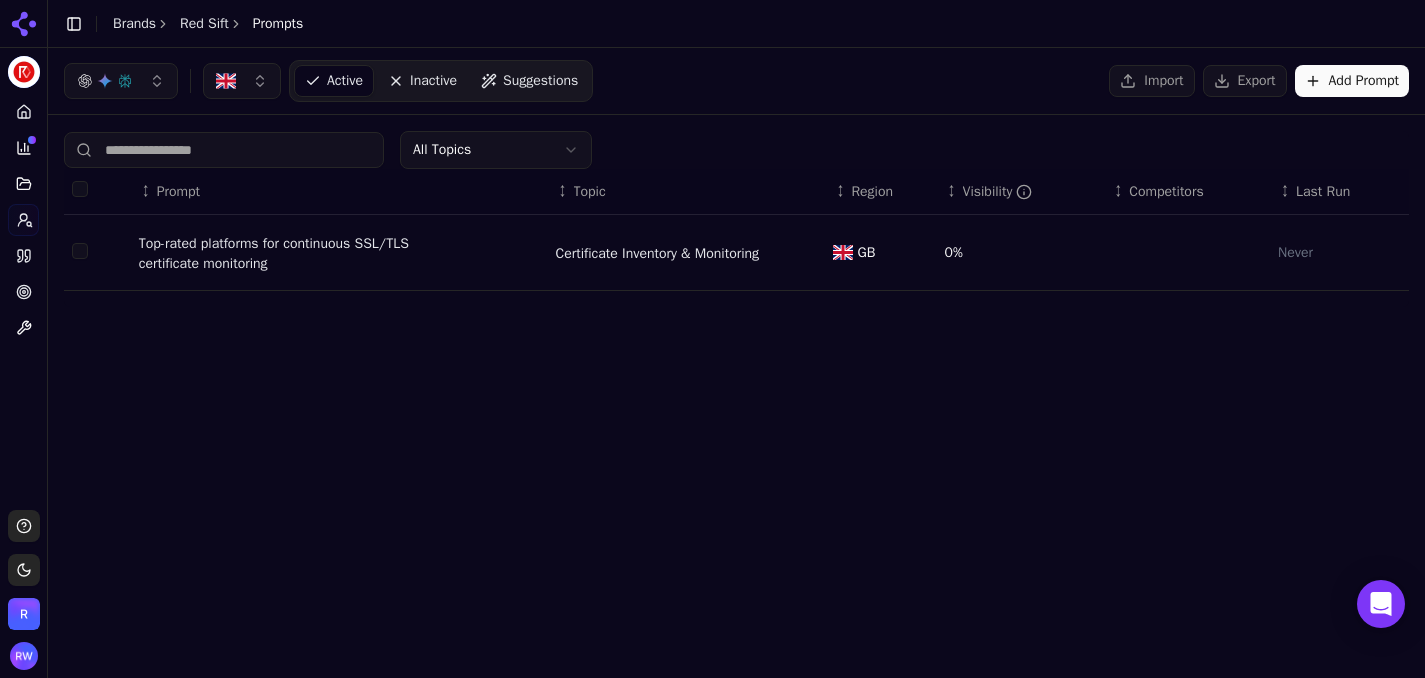 click on "Import" at bounding box center (1151, 81) 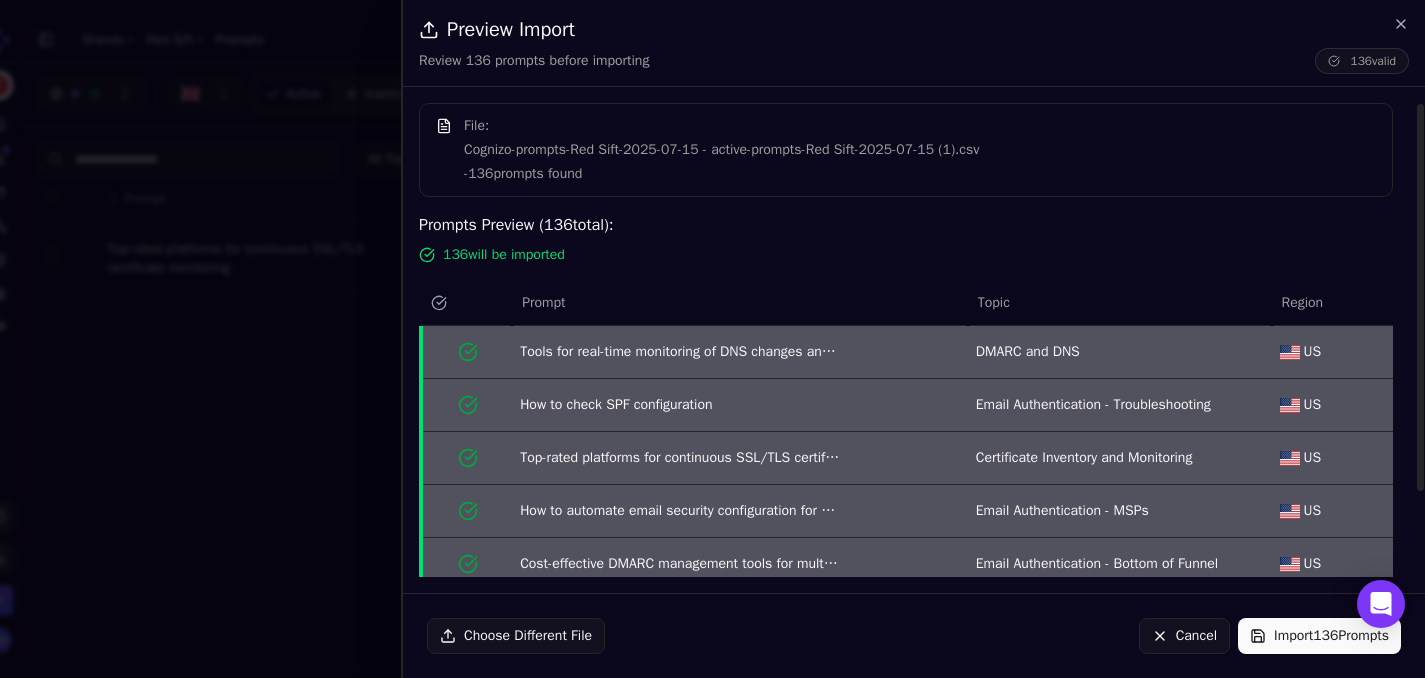 scroll, scrollTop: 34, scrollLeft: 0, axis: vertical 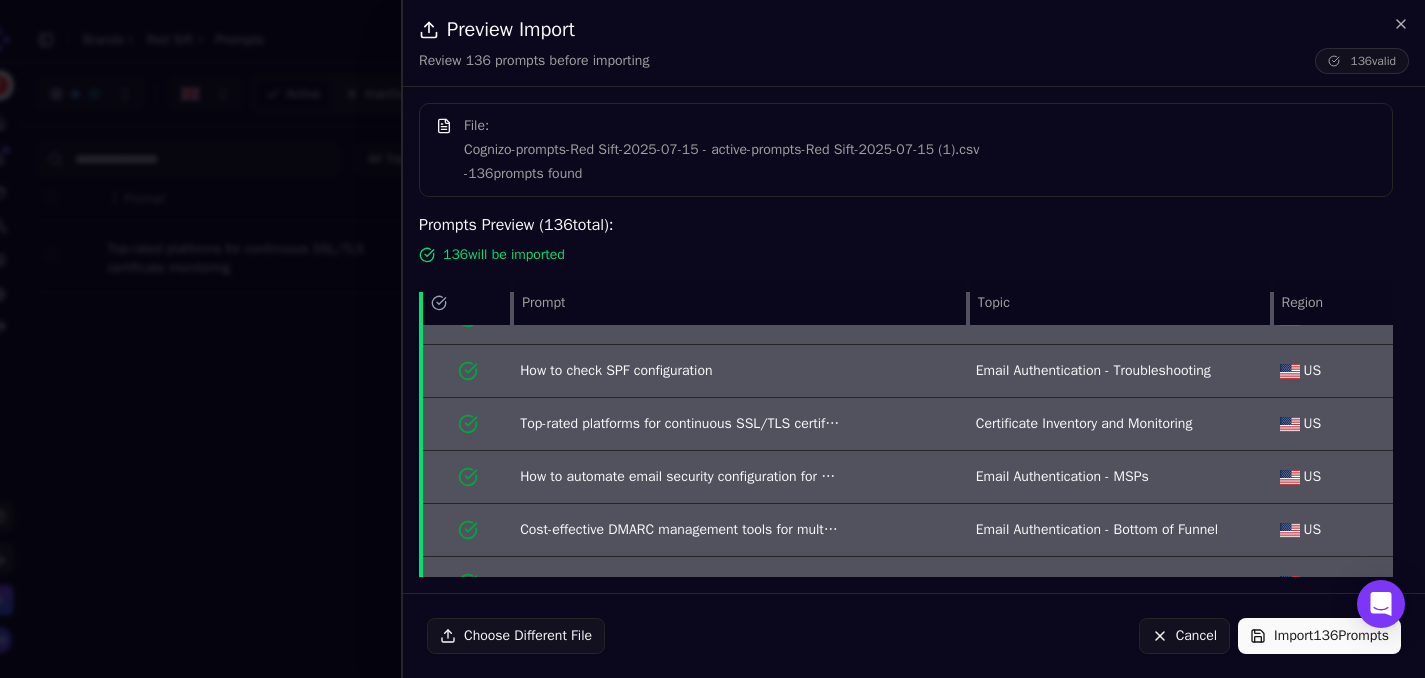 click on "Import  136  Prompts" at bounding box center (1319, 636) 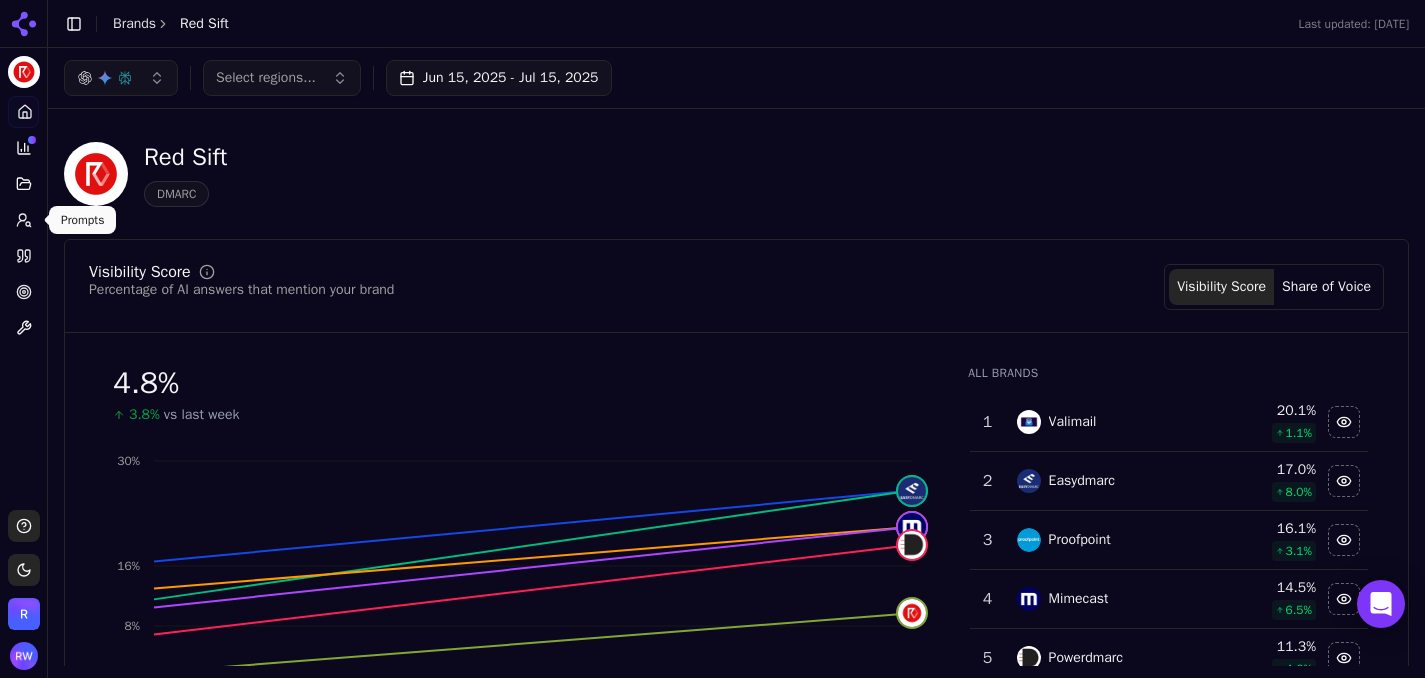click on "Prompts" at bounding box center [23, 220] 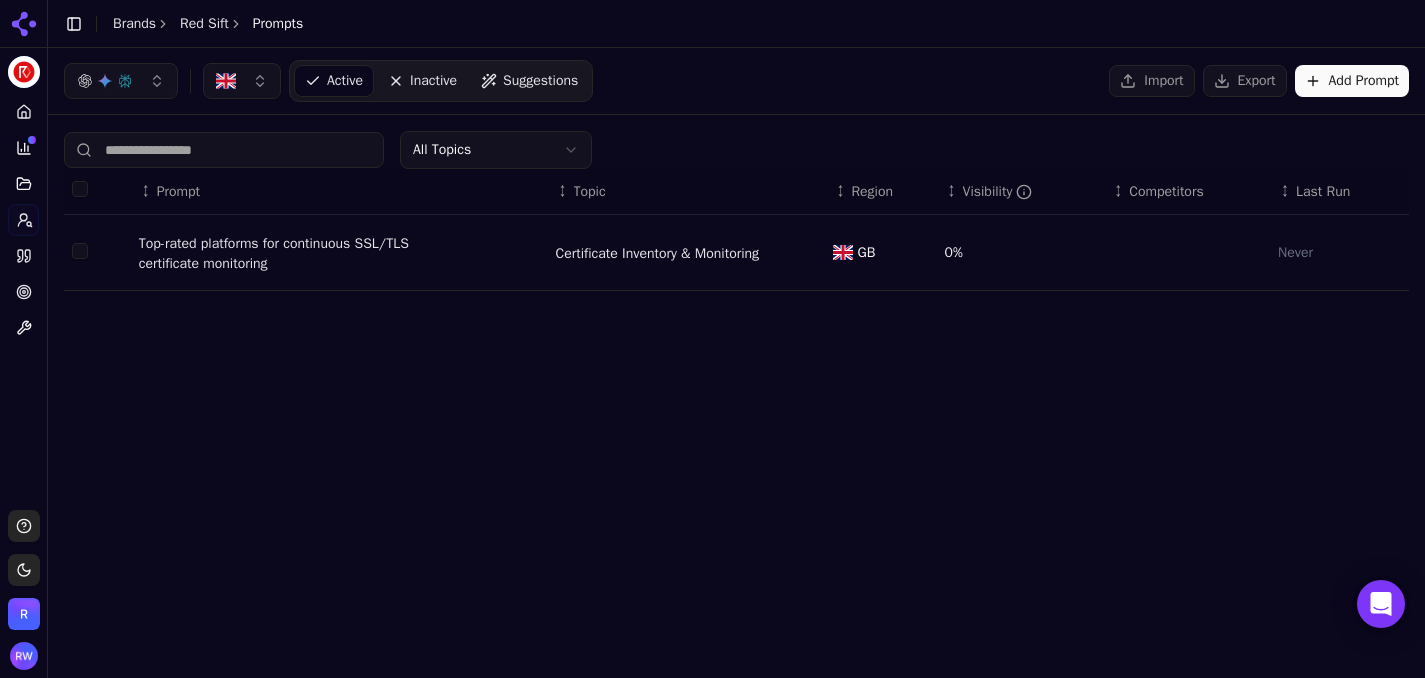 click at bounding box center (80, 251) 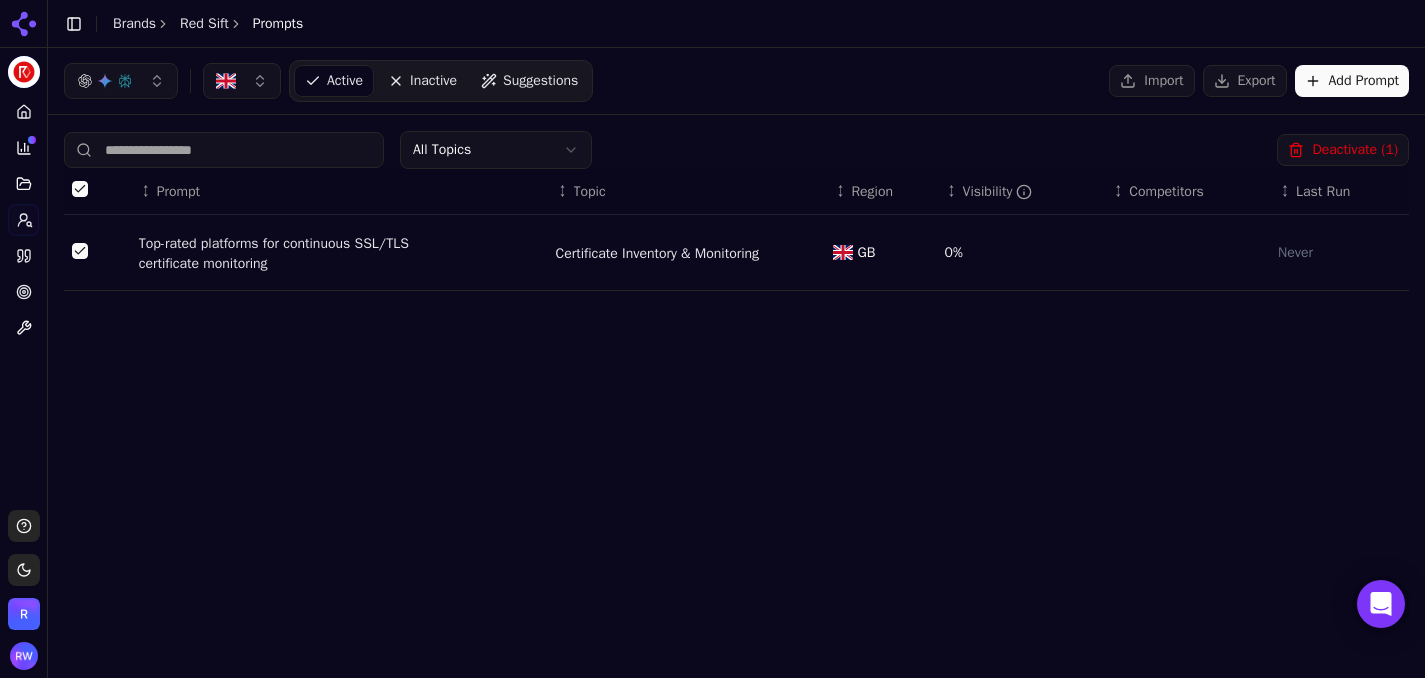click on "Deactivate ( 1 )" at bounding box center (1343, 150) 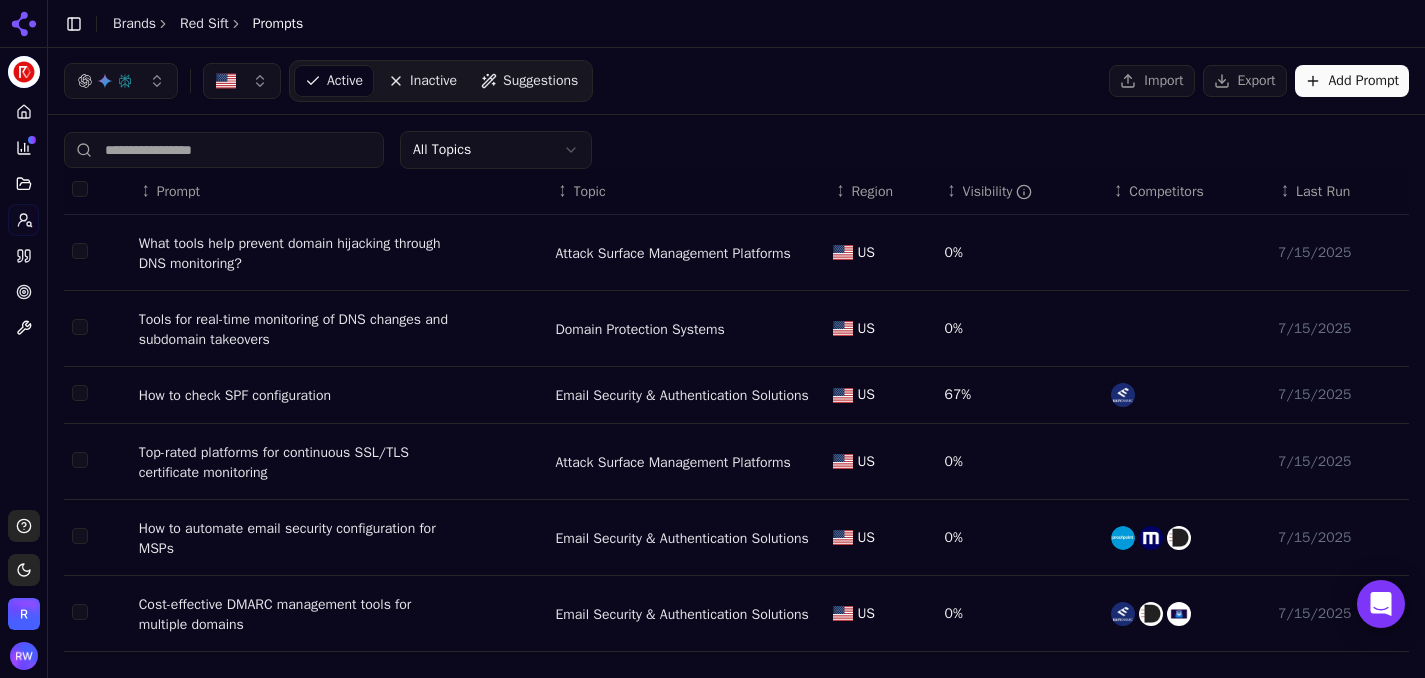 scroll, scrollTop: 0, scrollLeft: 0, axis: both 